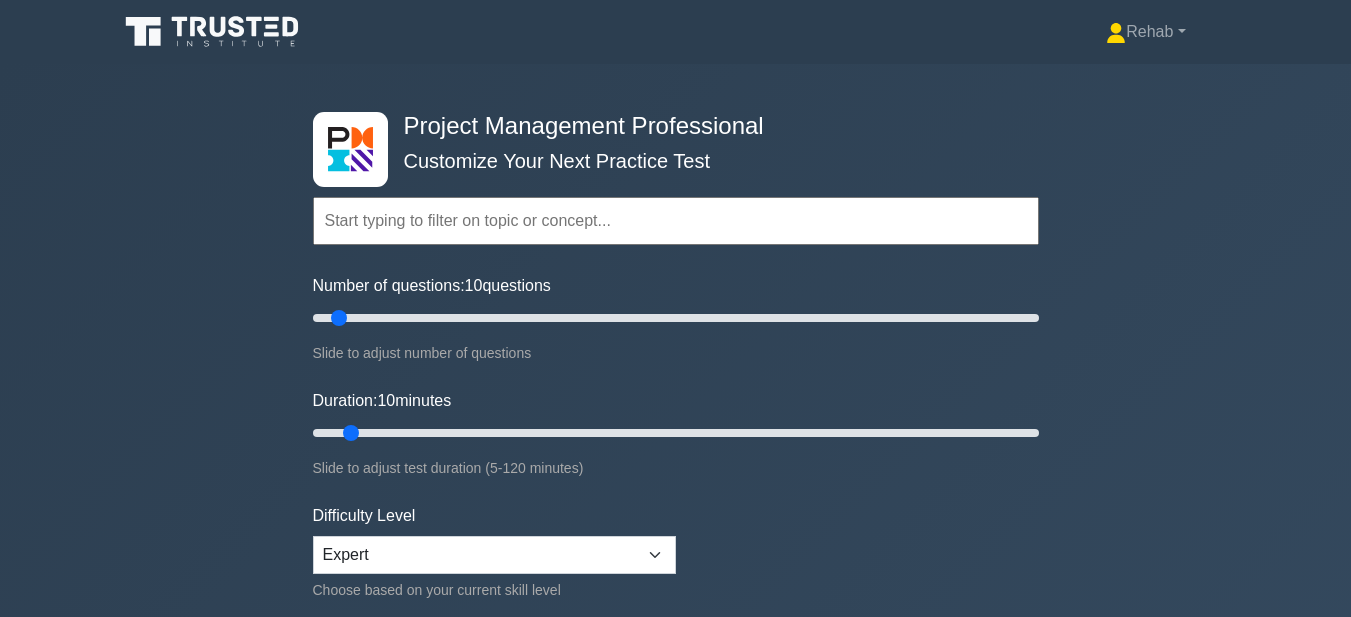 scroll, scrollTop: 0, scrollLeft: 0, axis: both 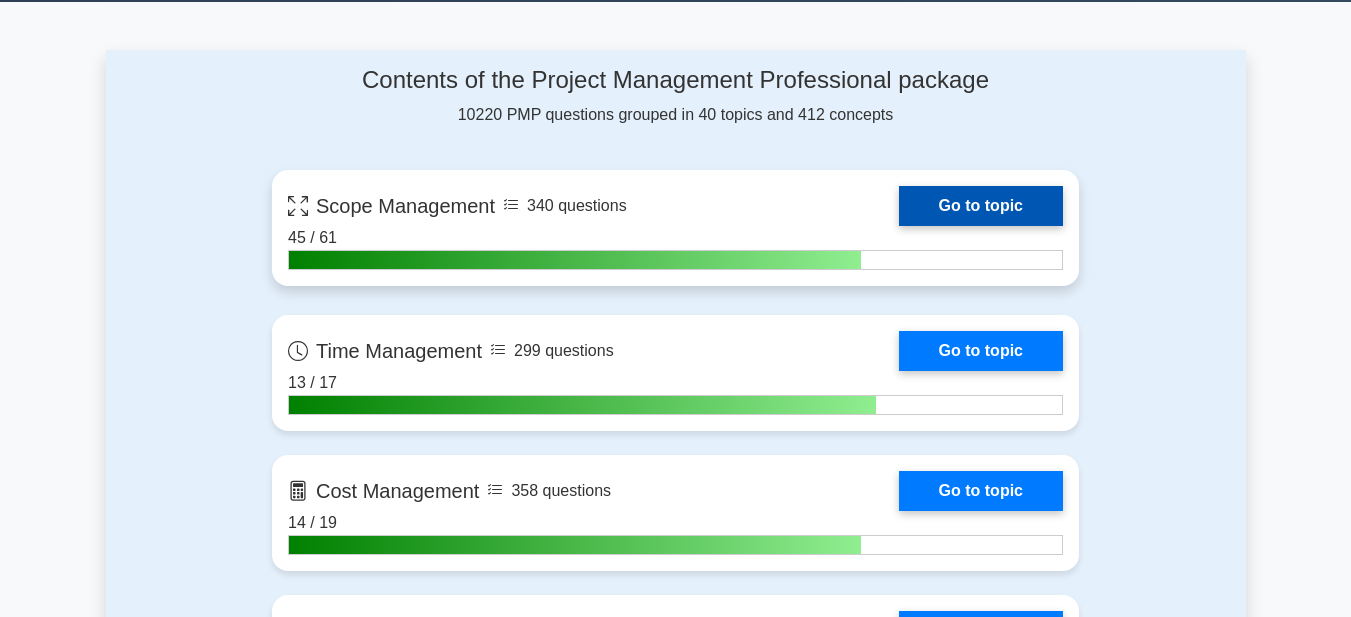 click on "Go to topic" at bounding box center (981, 206) 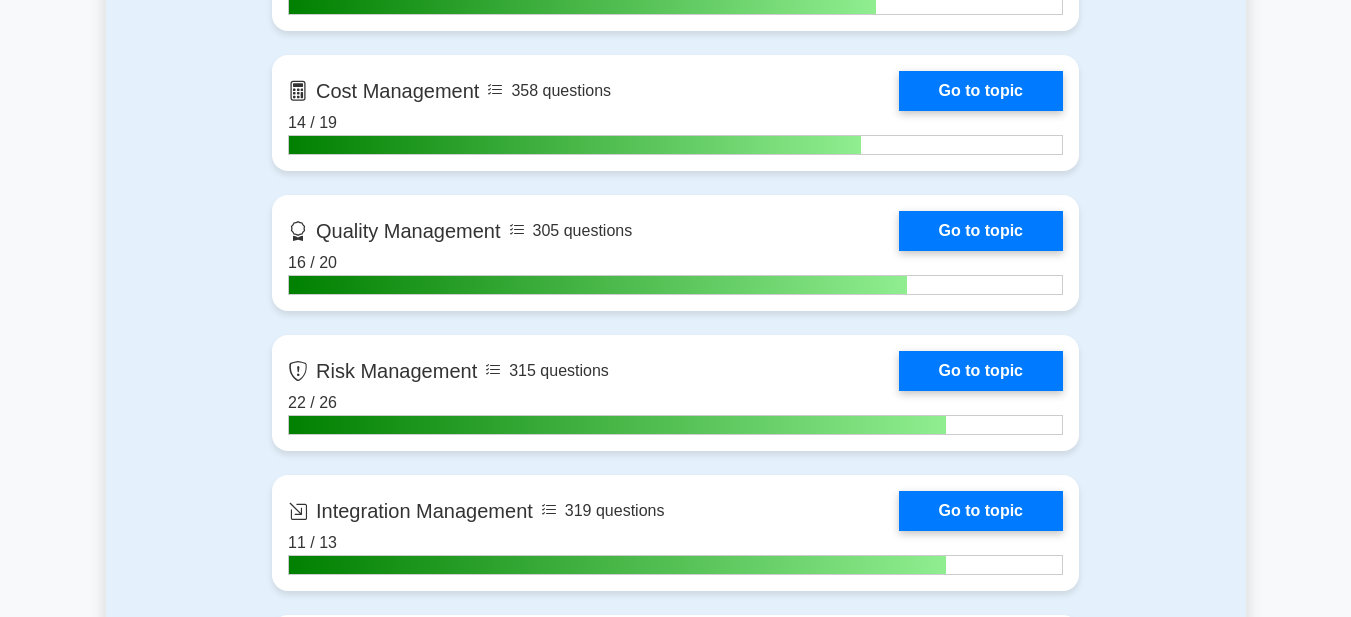 scroll, scrollTop: 1000, scrollLeft: 0, axis: vertical 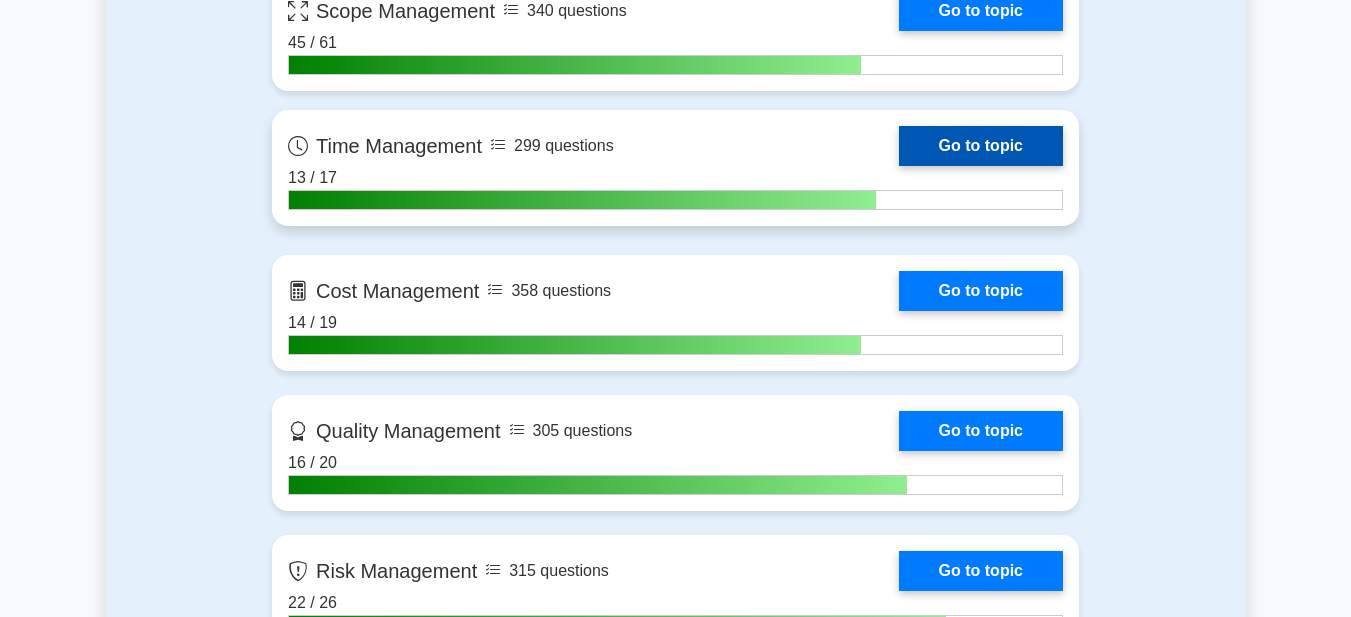 click on "Go to topic" at bounding box center (981, 146) 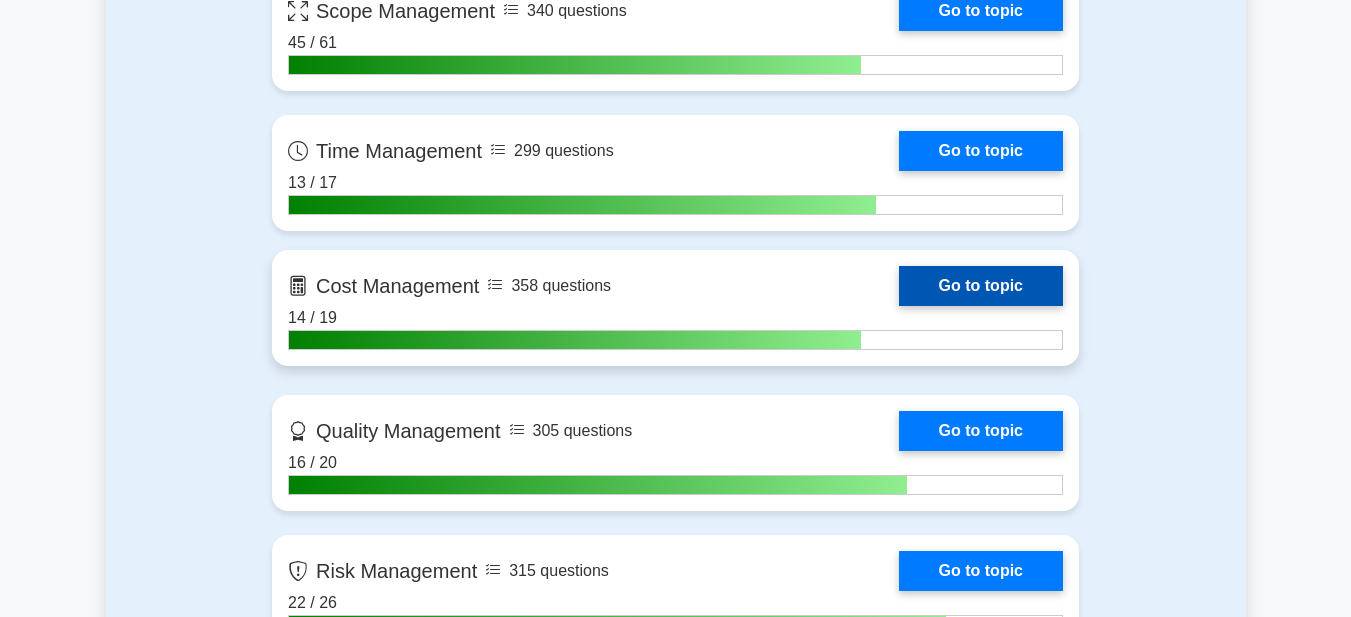 click on "Go to topic" at bounding box center [981, 286] 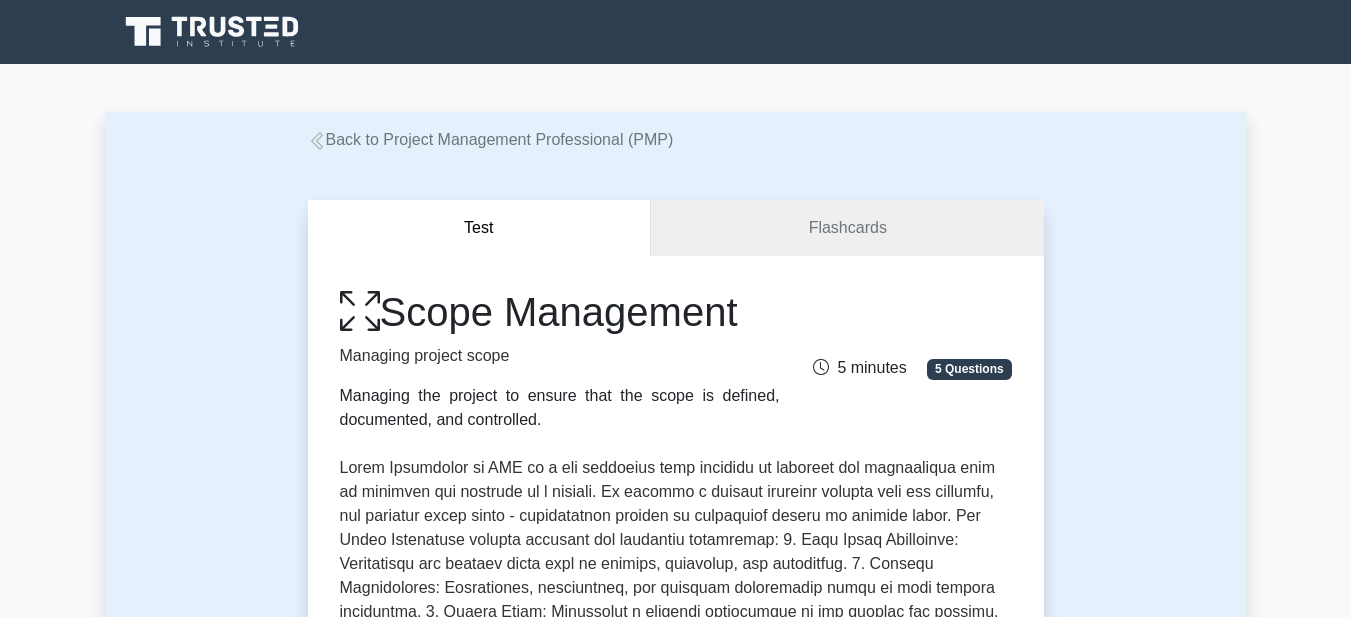 scroll, scrollTop: 0, scrollLeft: 0, axis: both 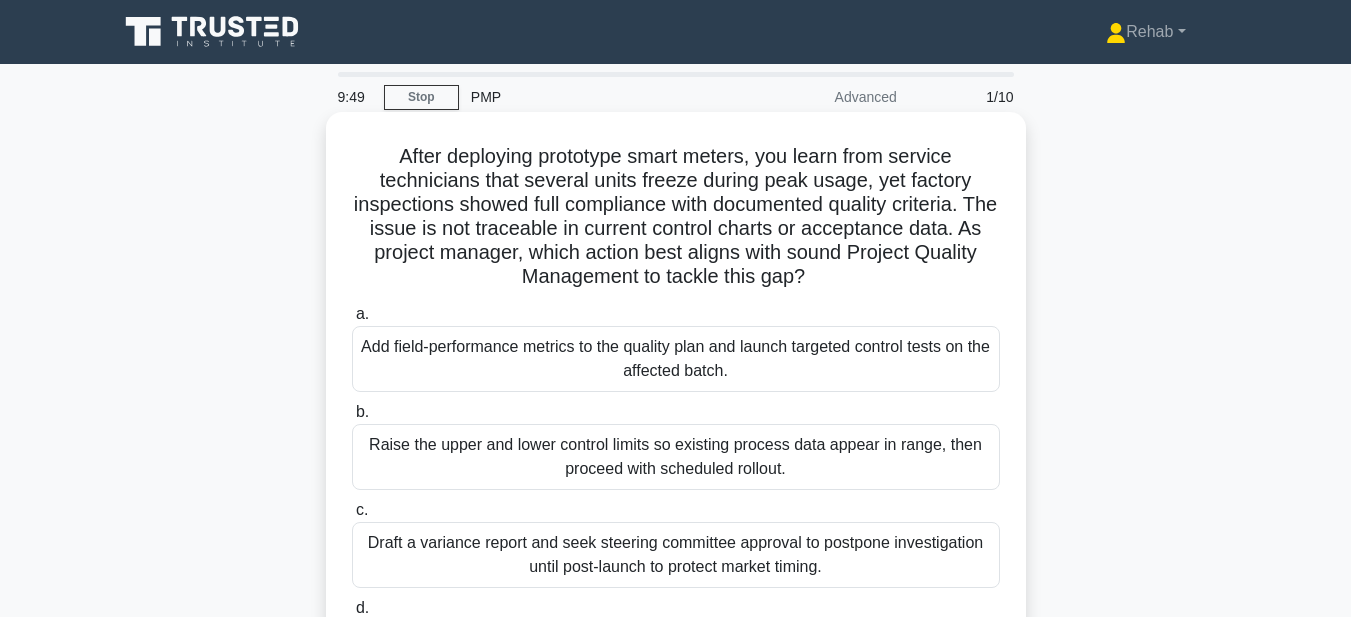 drag, startPoint x: 387, startPoint y: 153, endPoint x: 826, endPoint y: 272, distance: 454.84283 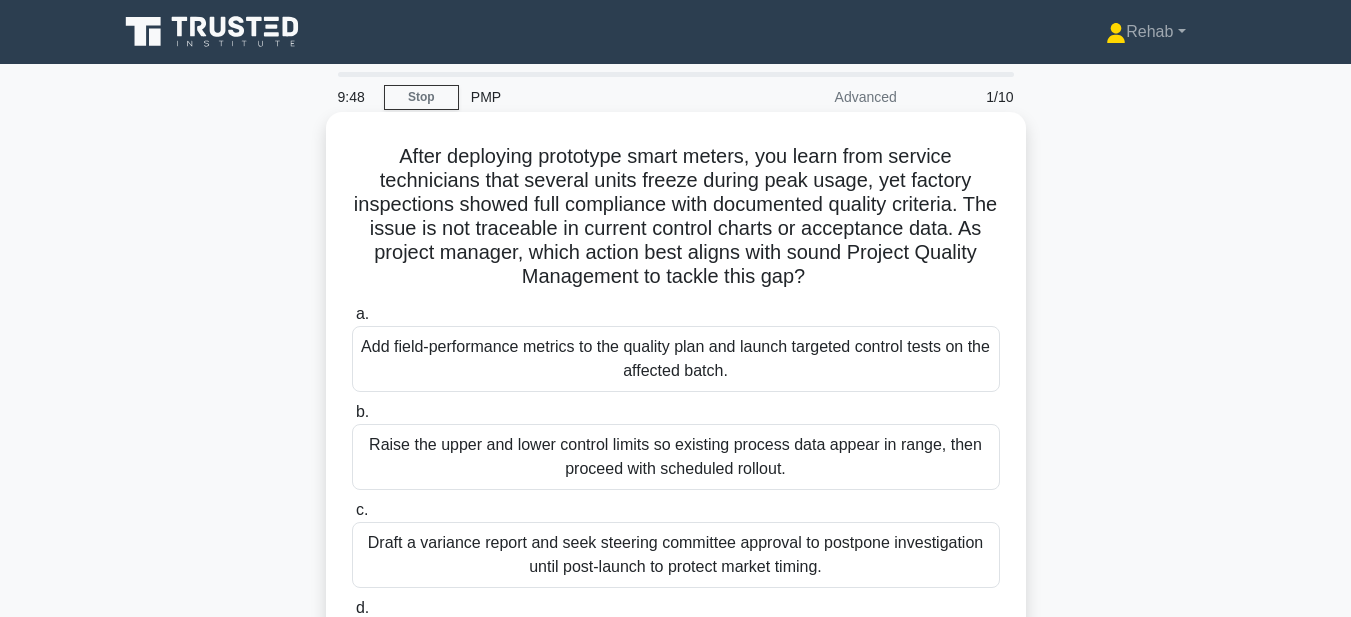 copy on "After deploying prototype smart meters, you learn from service technicians that several units freeze during peak usage, yet factory inspections showed full compliance with documented quality criteria. The issue is not traceable in current control charts or acceptance data. As project manager, which action best aligns with sound Project Quality Management to tackle this gap?" 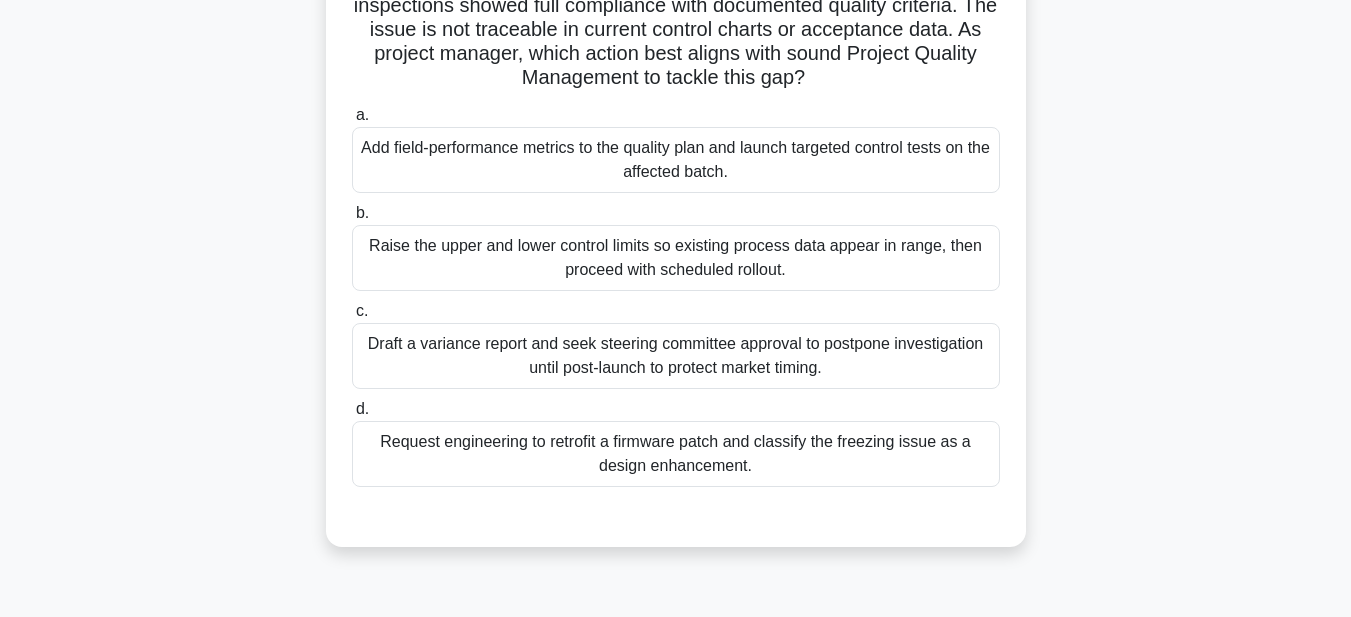 scroll, scrollTop: 200, scrollLeft: 0, axis: vertical 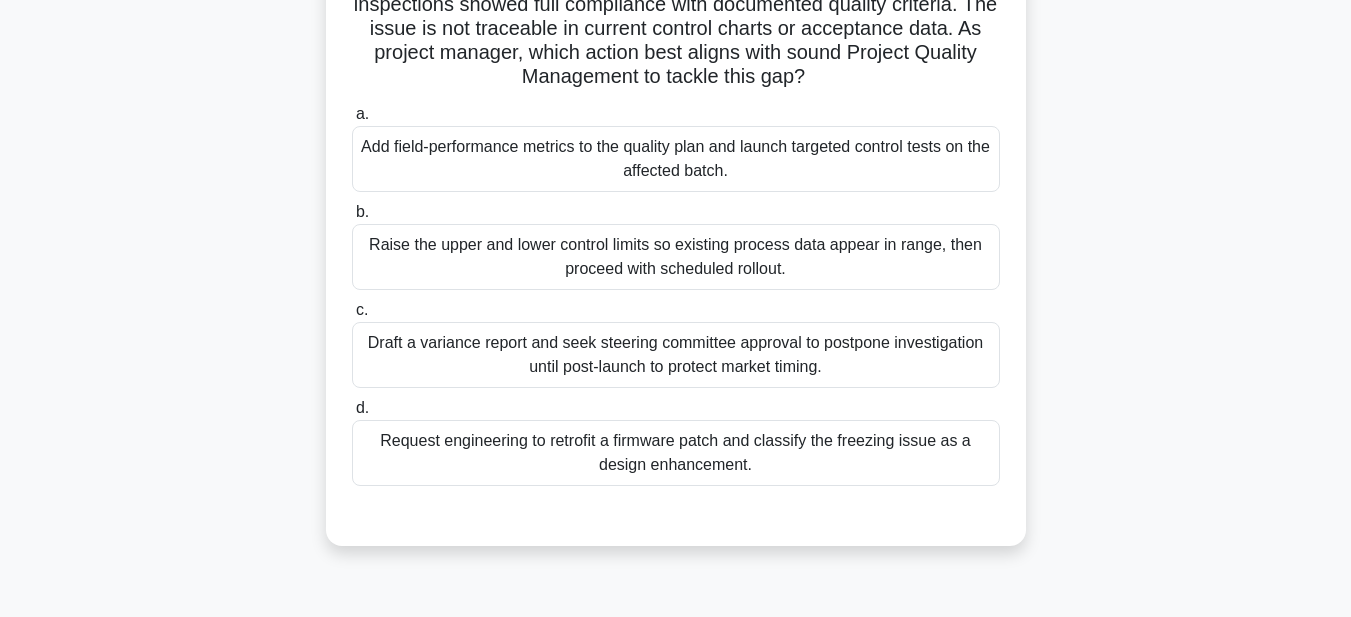 click on "After deploying prototype smart meters, you learn from service technicians that several units freeze during peak usage, yet factory inspections showed full compliance with documented quality criteria. The issue is not traceable in current control charts or acceptance data. As project manager, which action best aligns with sound Project Quality Management to tackle this gap?
.spinner_0XTQ{transform-origin:center;animation:spinner_y6GP .75s linear infinite}@keyframes spinner_y6GP{100%{transform:rotate(360deg)}}" at bounding box center [676, 17] 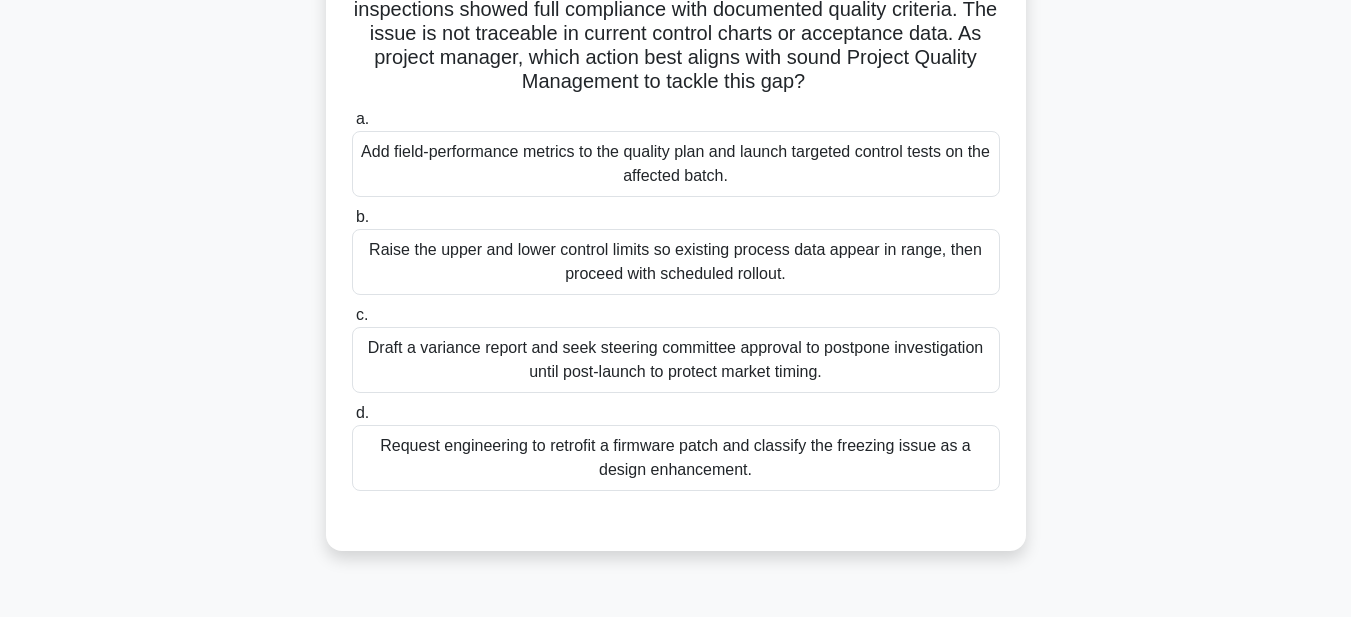 drag, startPoint x: 848, startPoint y: 78, endPoint x: 1042, endPoint y: 474, distance: 440.96713 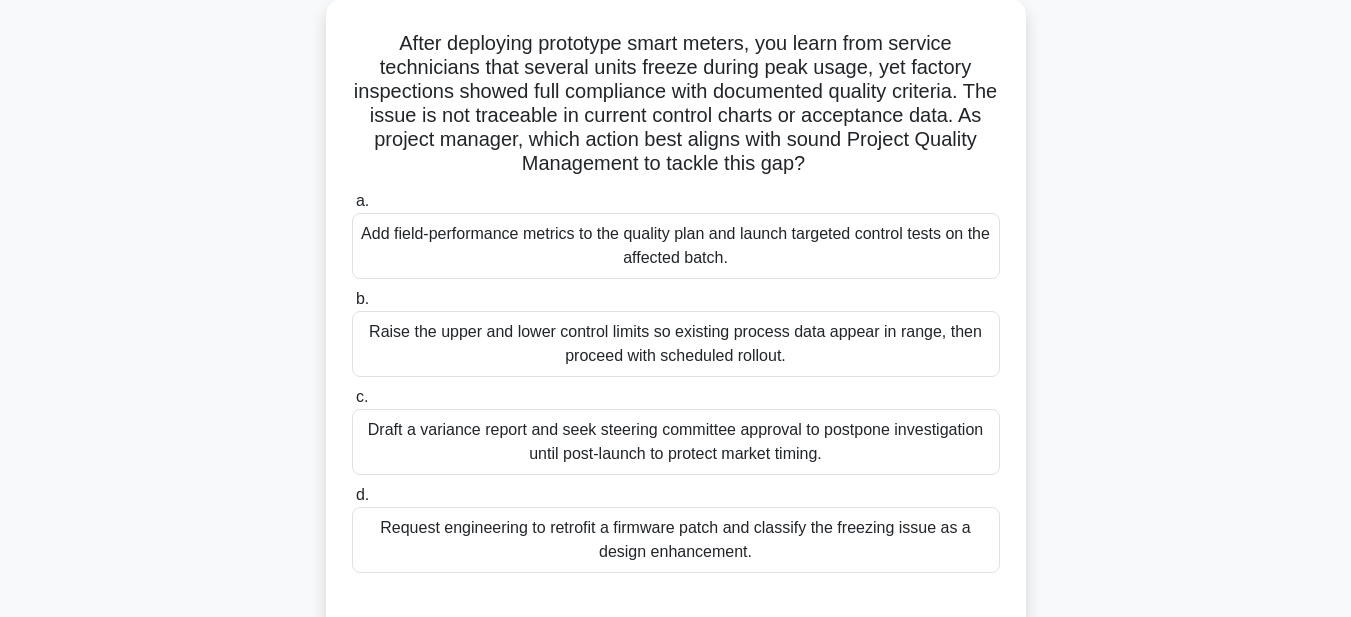 scroll, scrollTop: 0, scrollLeft: 0, axis: both 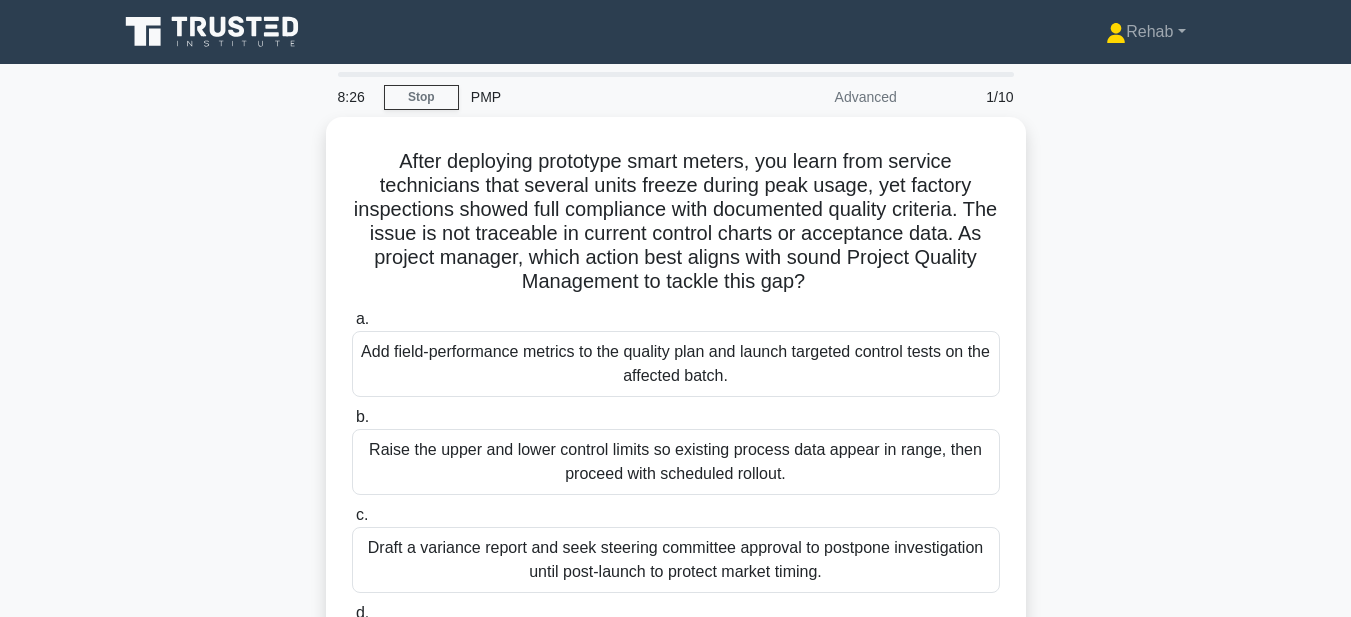 click on "After deploying prototype smart meters, you learn from service technicians that several units freeze during peak usage, yet factory inspections showed full compliance with documented quality criteria. The issue is not traceable in current control charts or acceptance data. As project manager, which action best aligns with sound Project Quality Management to tackle this gap?
.spinner_0XTQ{transform-origin:center;animation:spinner_y6GP .75s linear infinite}@keyframes spinner_y6GP{100%{transform:rotate(360deg)}}
a.
b. c." at bounding box center [676, 446] 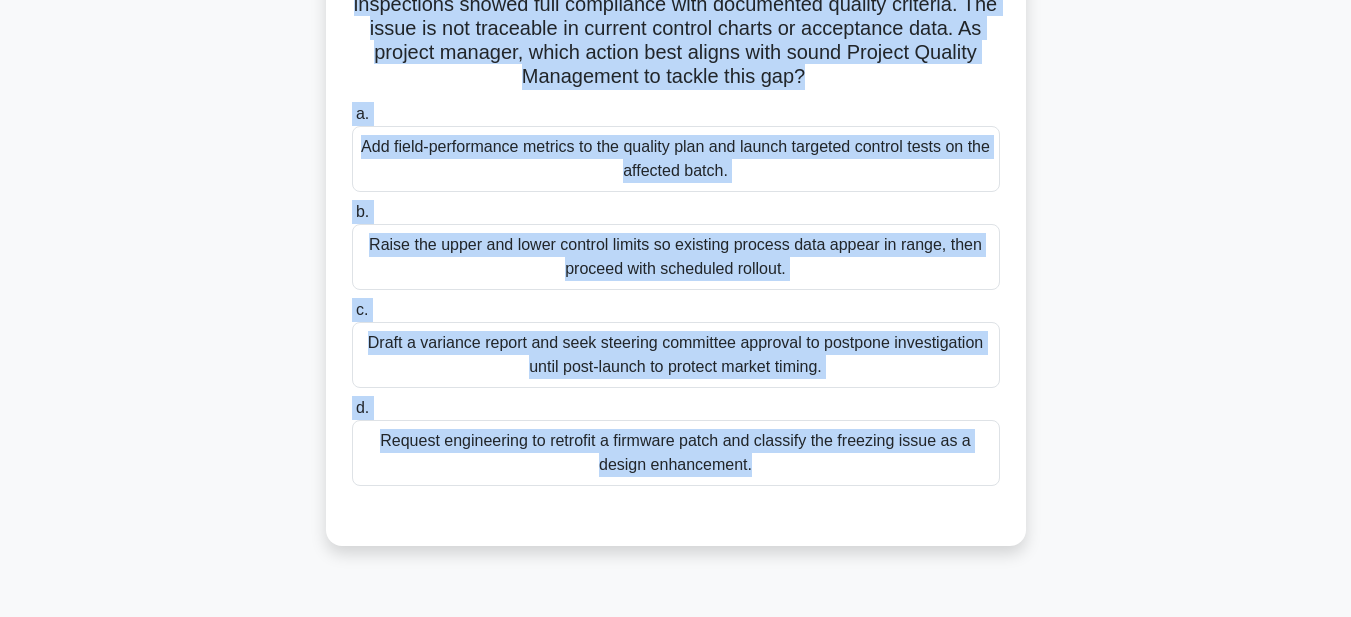 scroll, scrollTop: 463, scrollLeft: 0, axis: vertical 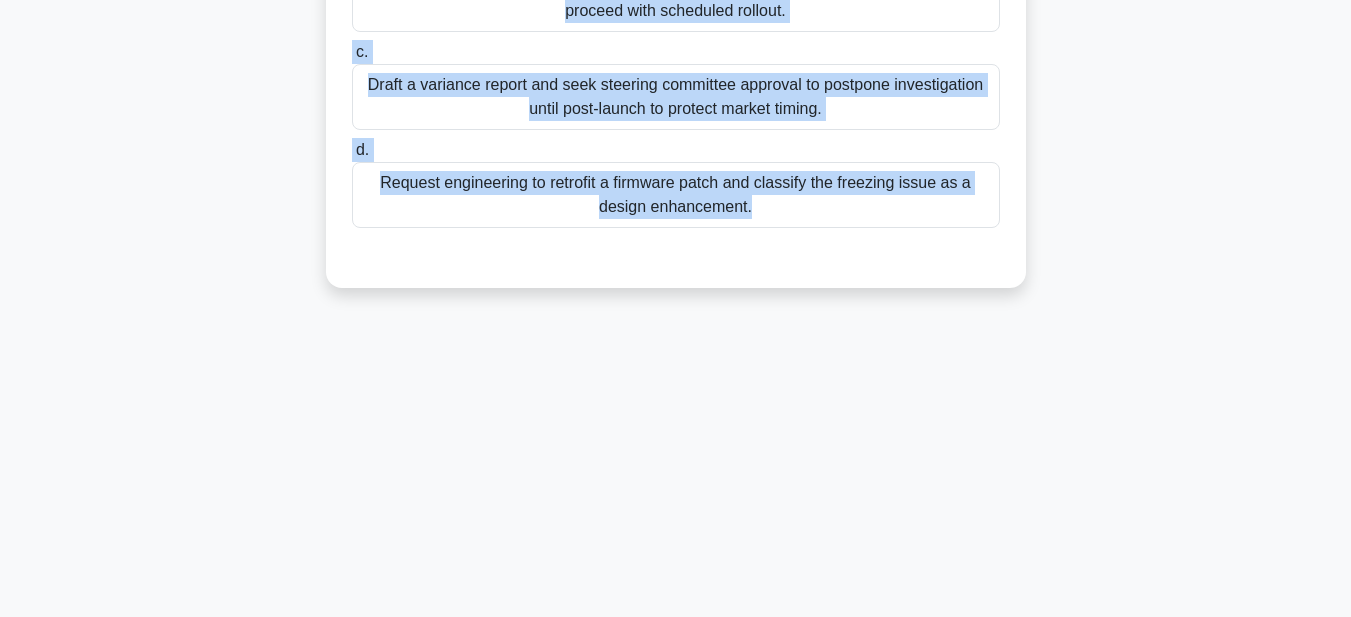 drag, startPoint x: 387, startPoint y: 147, endPoint x: 1072, endPoint y: 646, distance: 847.4822 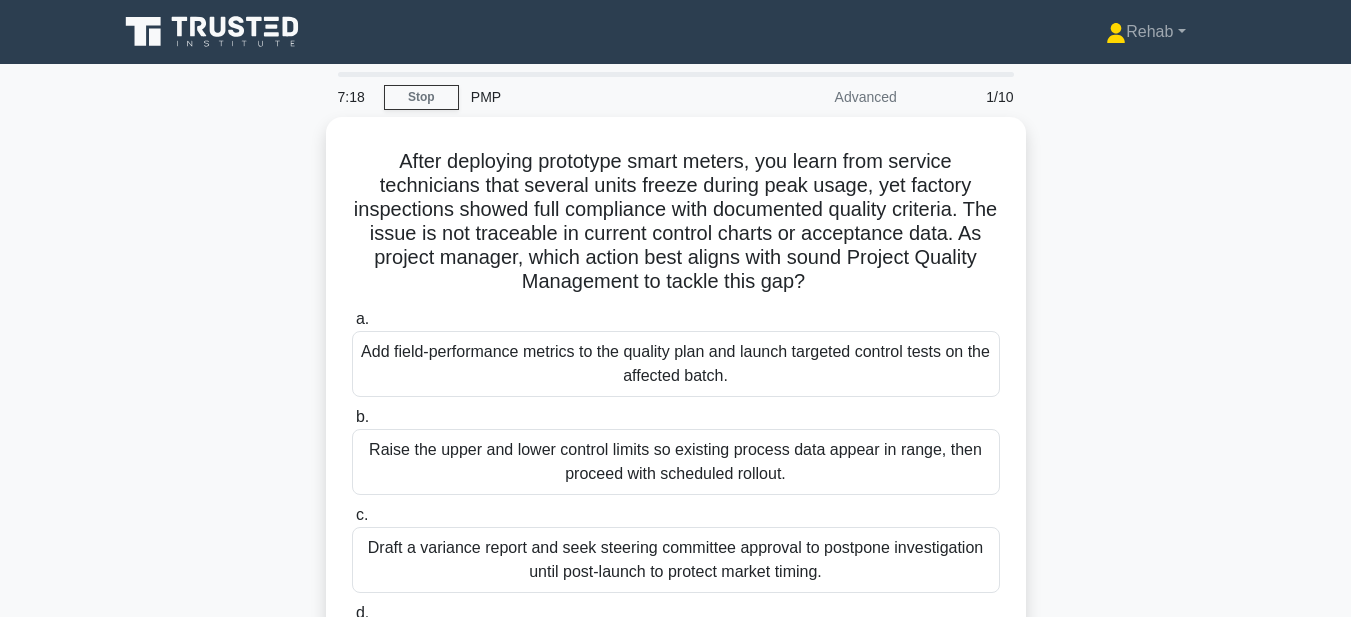 scroll, scrollTop: 0, scrollLeft: 0, axis: both 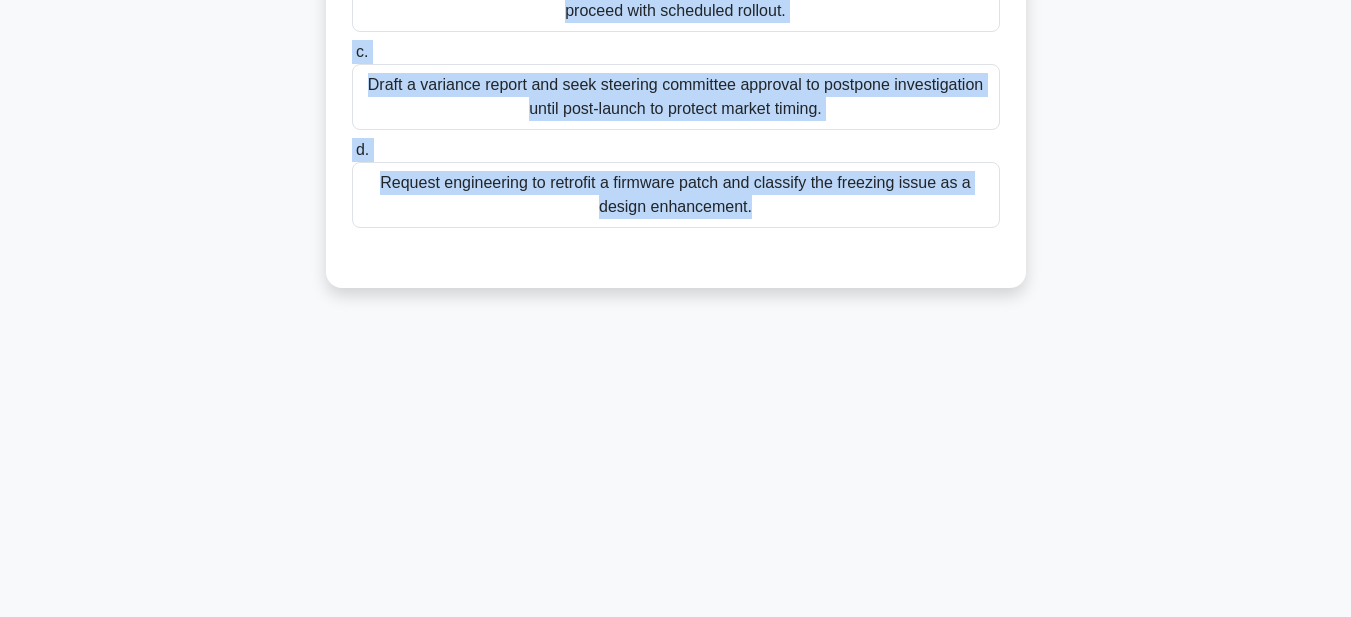 drag, startPoint x: 383, startPoint y: 150, endPoint x: 988, endPoint y: 613, distance: 761.83594 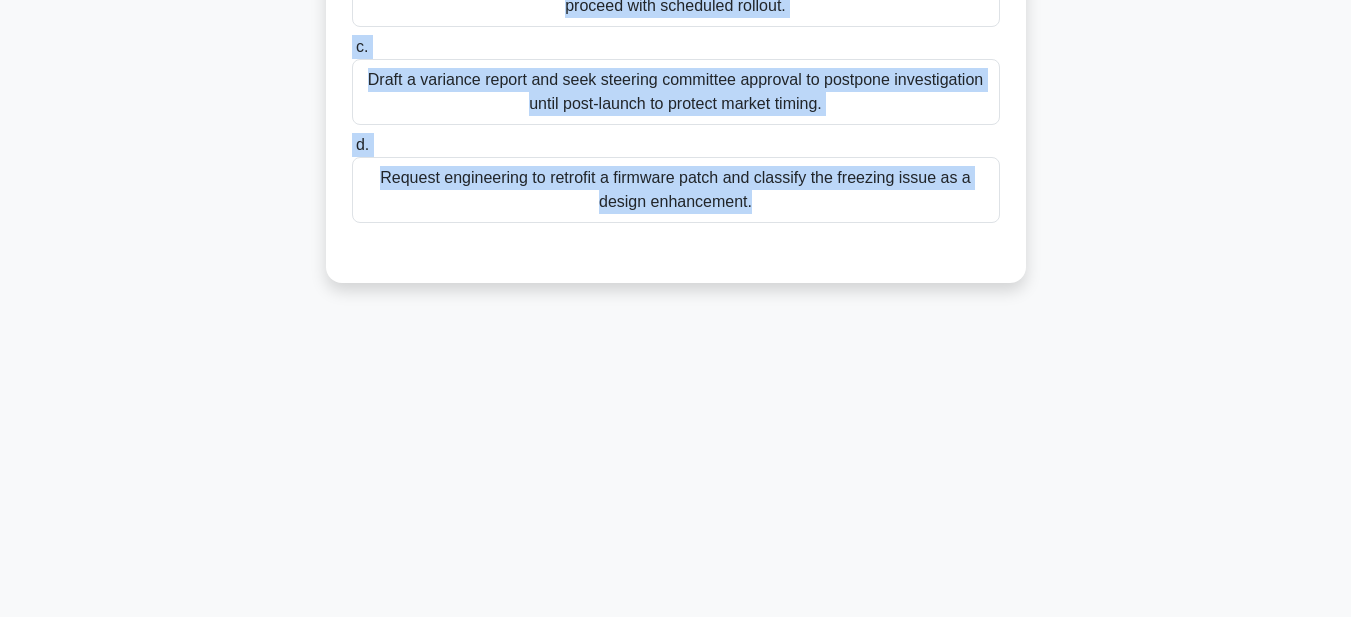 copy on "After deploying prototype smart meters, you learn from service technicians that several units freeze during peak usage, yet factory inspections showed full compliance with documented quality criteria. The issue is not traceable in current control charts or acceptance data. As project manager, which action best aligns with sound Project Quality Management to tackle this gap?
.spinner_0XTQ{transform-origin:center;animation:spinner_y6GP .75s linear infinite}@keyframes spinner_y6GP{100%{transform:rotate(360deg)}}
a.
Add field-performance metrics to the quality plan and launch targeted control tests on the affected batch.
b.
Raise the upper and lower control limits so existing process data appear in range, then proceed with scheduled rollout.
c.
Draft a variance report and seek s..." 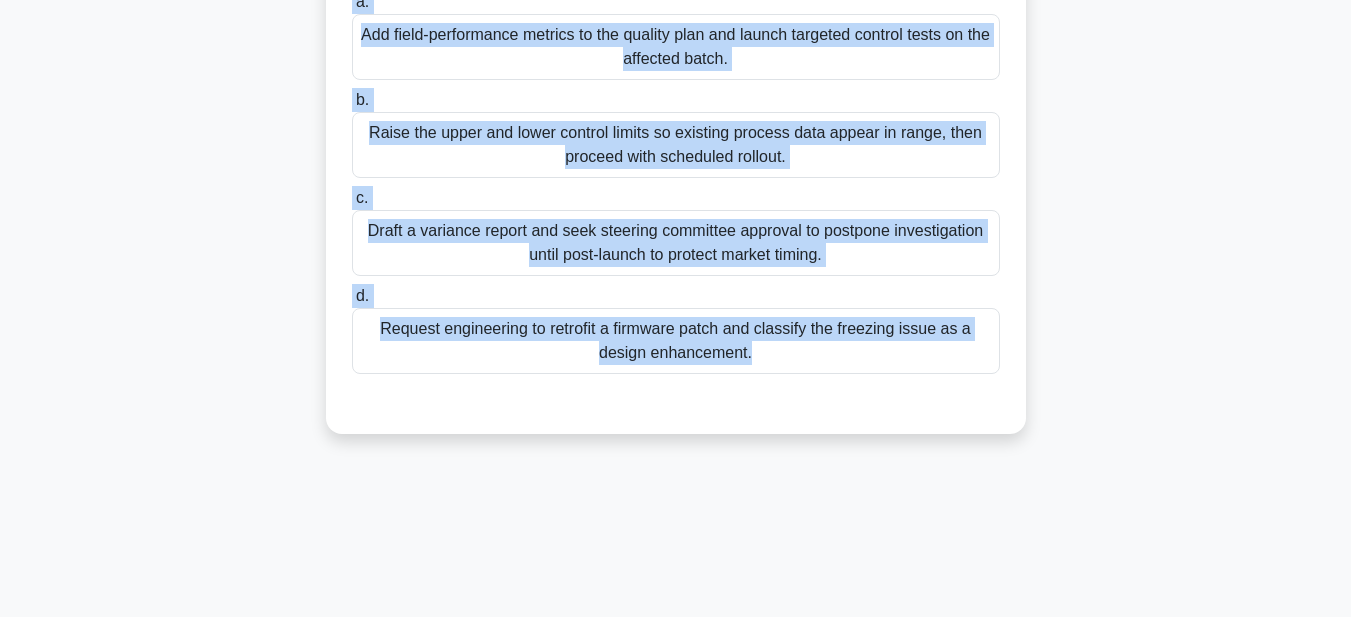 scroll, scrollTop: 163, scrollLeft: 0, axis: vertical 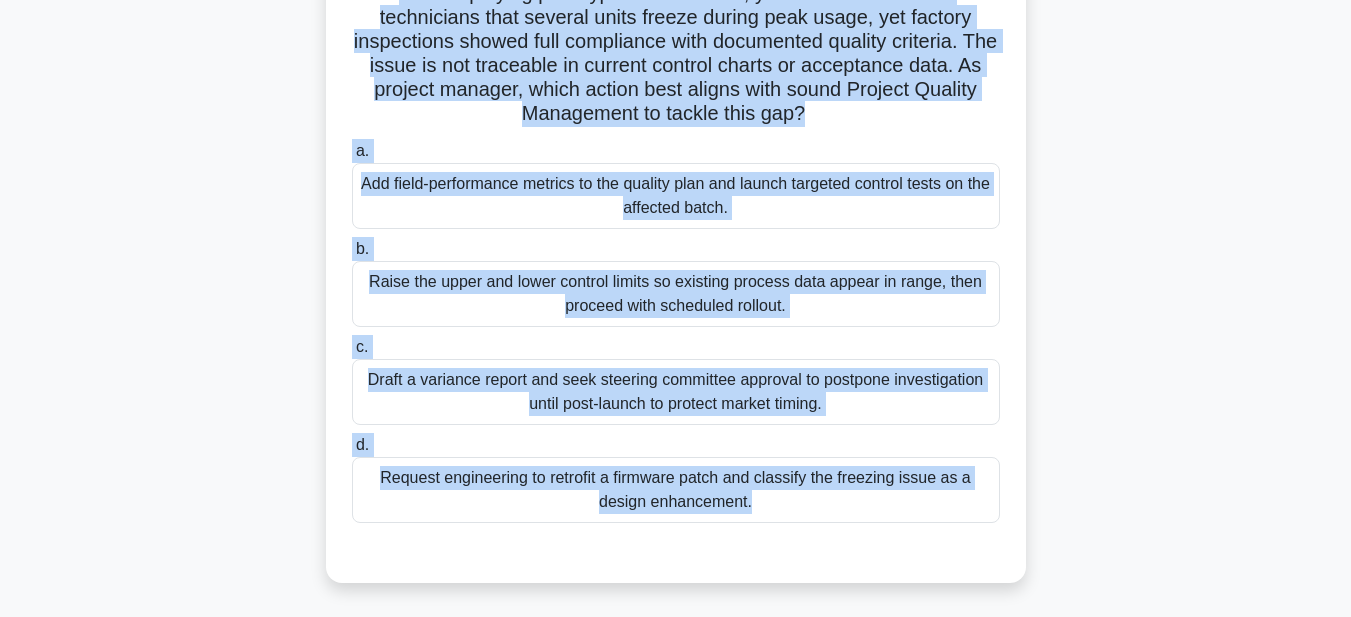 click on "Add field-performance metrics to the quality plan and launch targeted control tests on the affected batch." at bounding box center [676, 196] 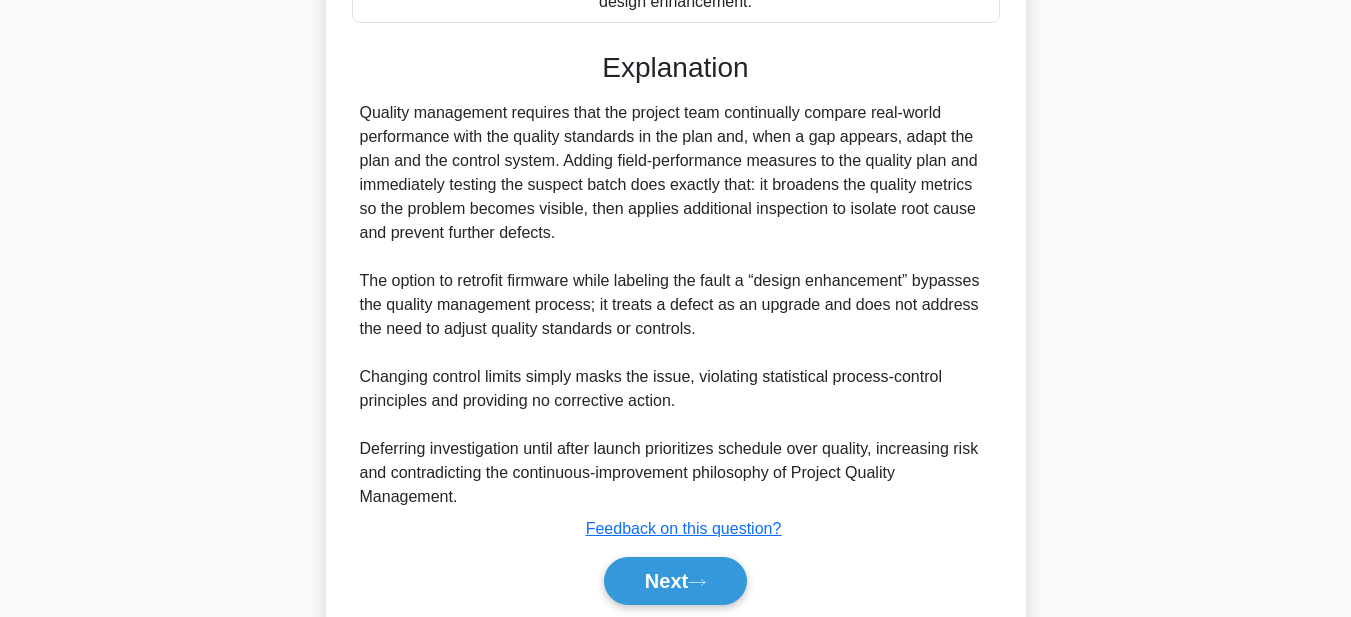 scroll, scrollTop: 737, scrollLeft: 0, axis: vertical 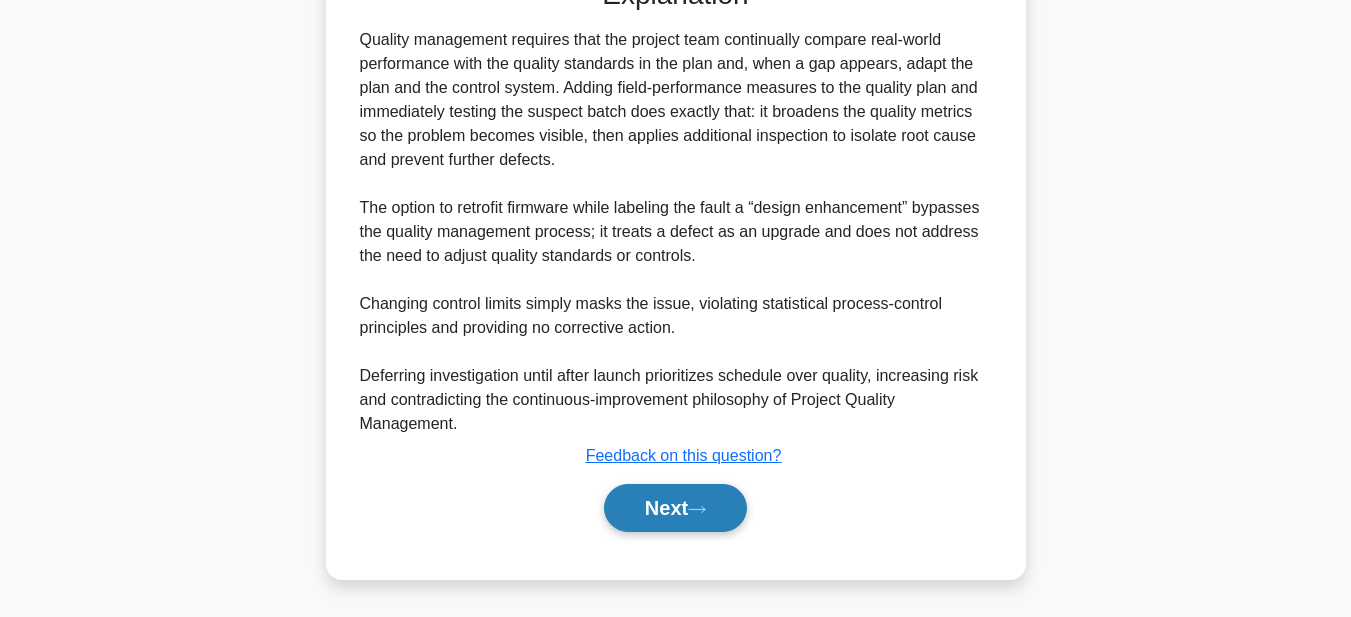 click on "Next" at bounding box center (675, 508) 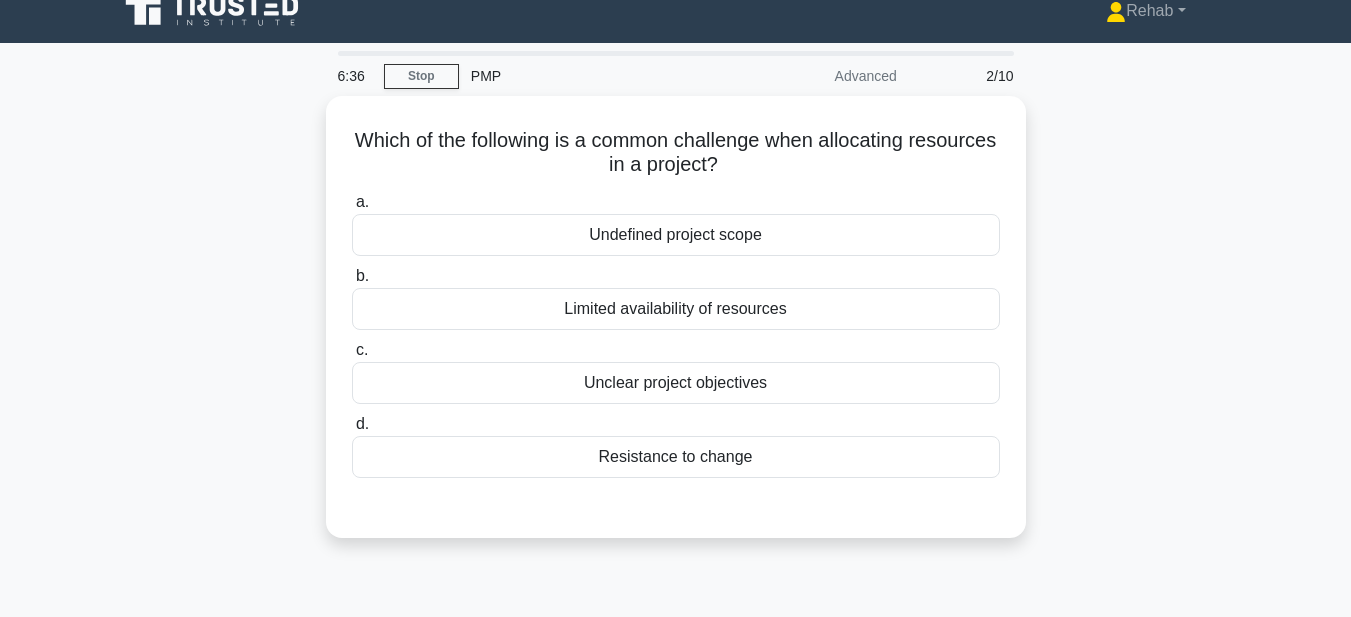 scroll, scrollTop: 0, scrollLeft: 0, axis: both 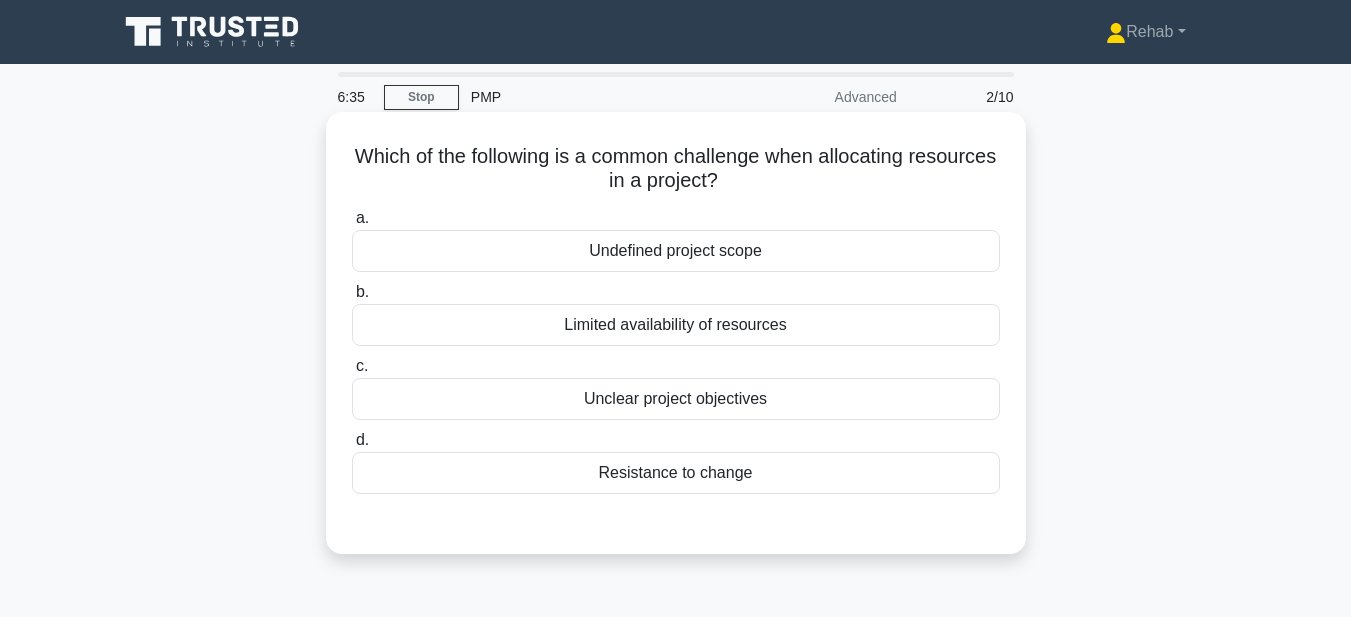 drag, startPoint x: 385, startPoint y: 152, endPoint x: 764, endPoint y: 497, distance: 512.5095 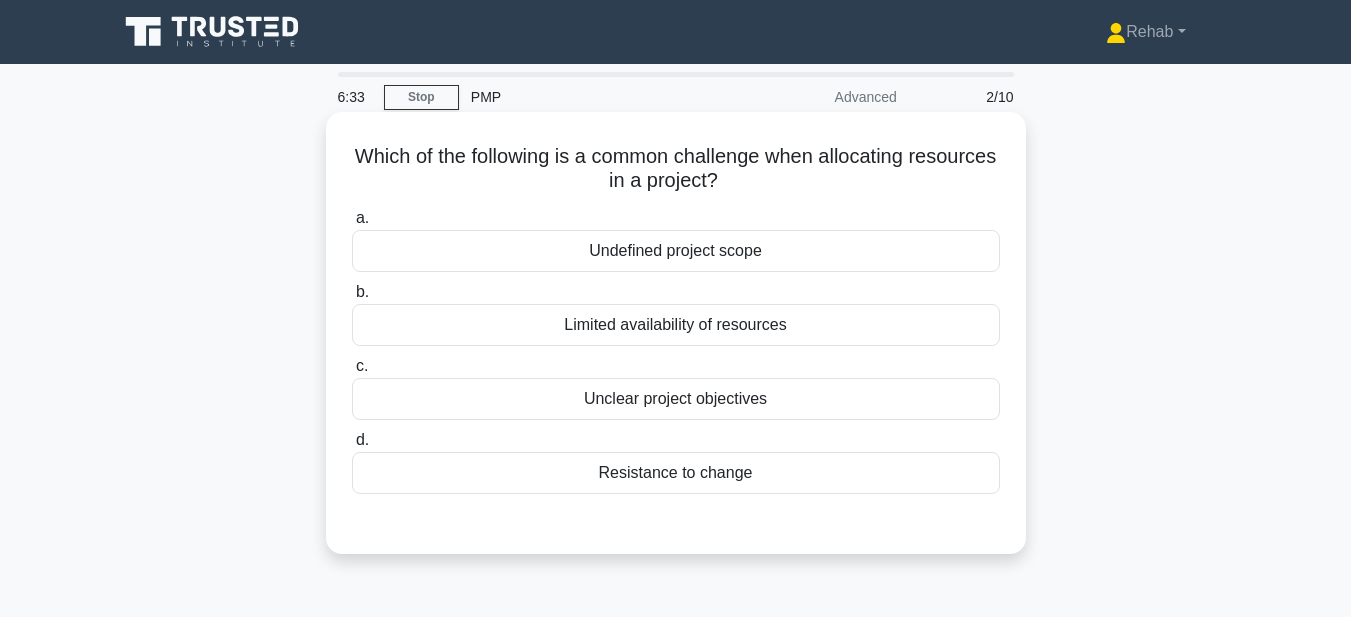 copy on "Which of the following is a common challenge when allocating resources in a project?
.spinner_0XTQ{transform-origin:center;animation:spinner_y6GP .75s linear infinite}@keyframes spinner_y6GP{100%{transform:rotate(360deg)}}
a.
Undefined project scope
b.
Limited availability of resources
c.
Unclear project objectives
d.
Resistance to change" 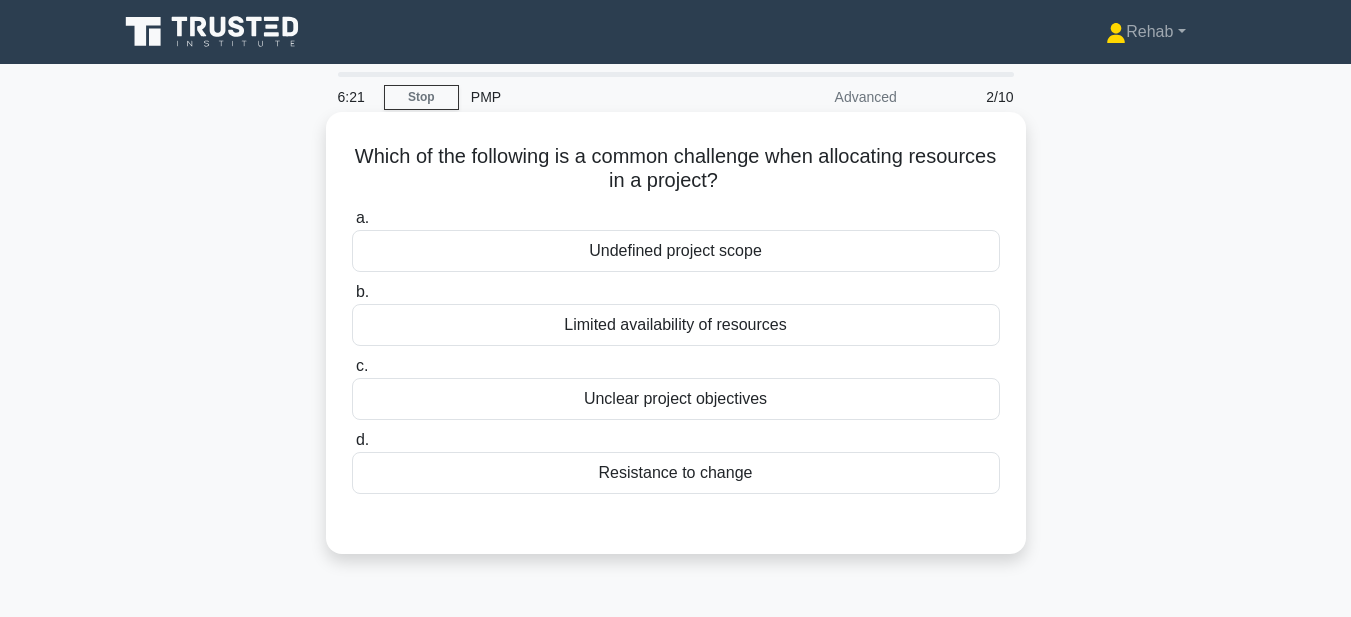 click on "Limited availability of resources" at bounding box center (676, 325) 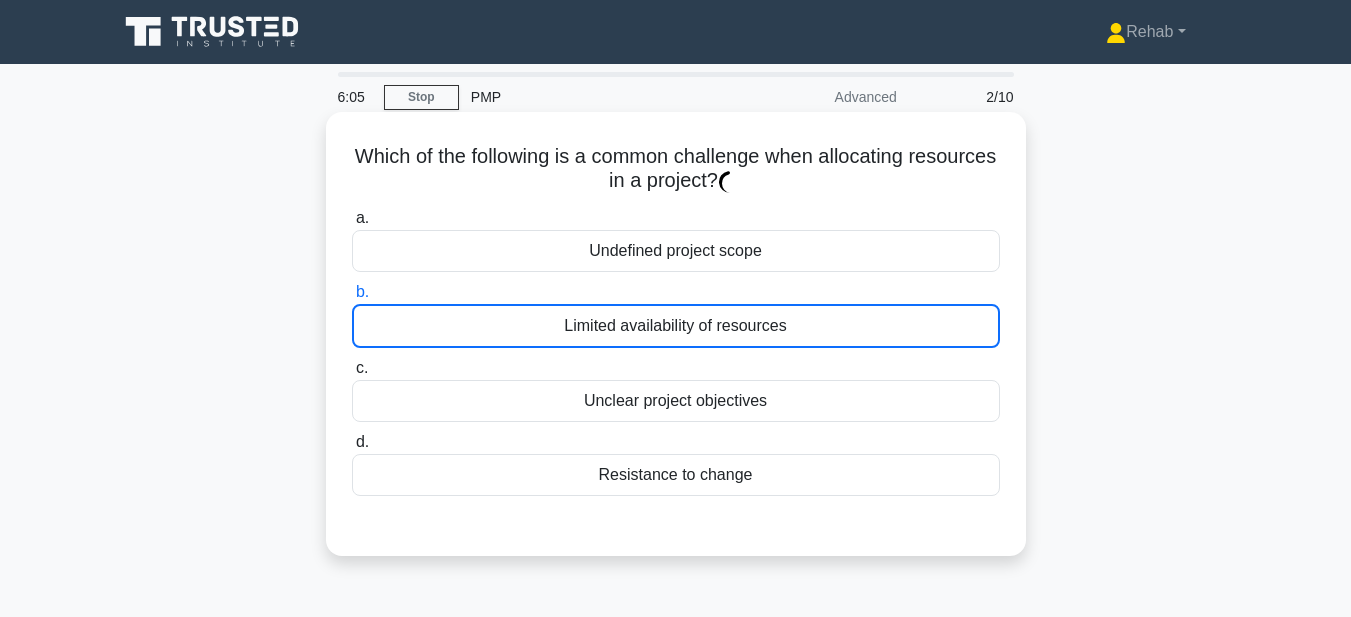 click on "Limited availability of resources" at bounding box center [676, 326] 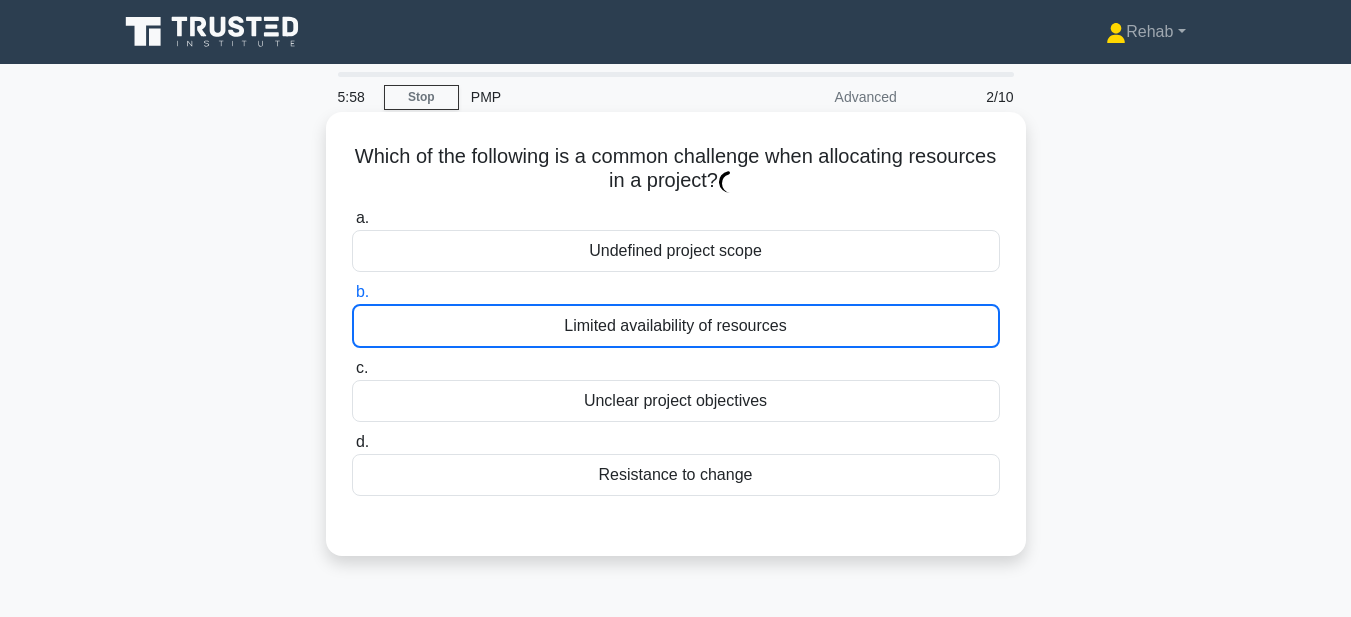 click on "Limited availability of resources" at bounding box center (676, 326) 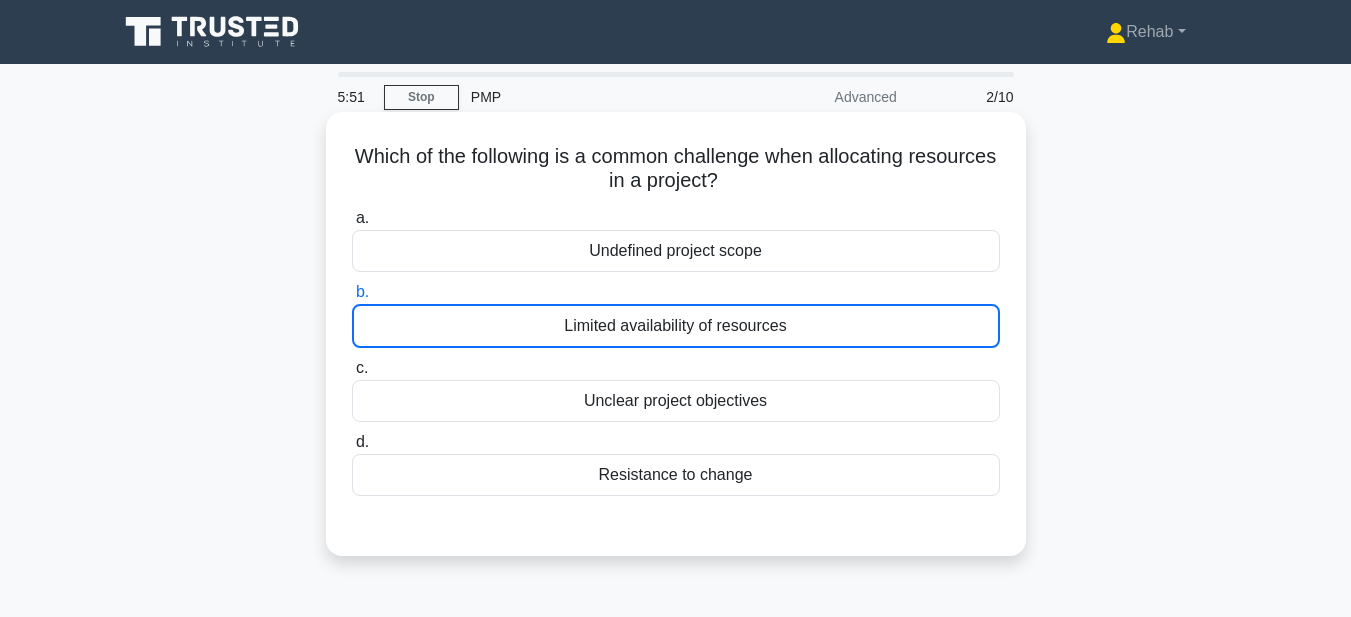 click on "Limited availability of resources" at bounding box center (676, 326) 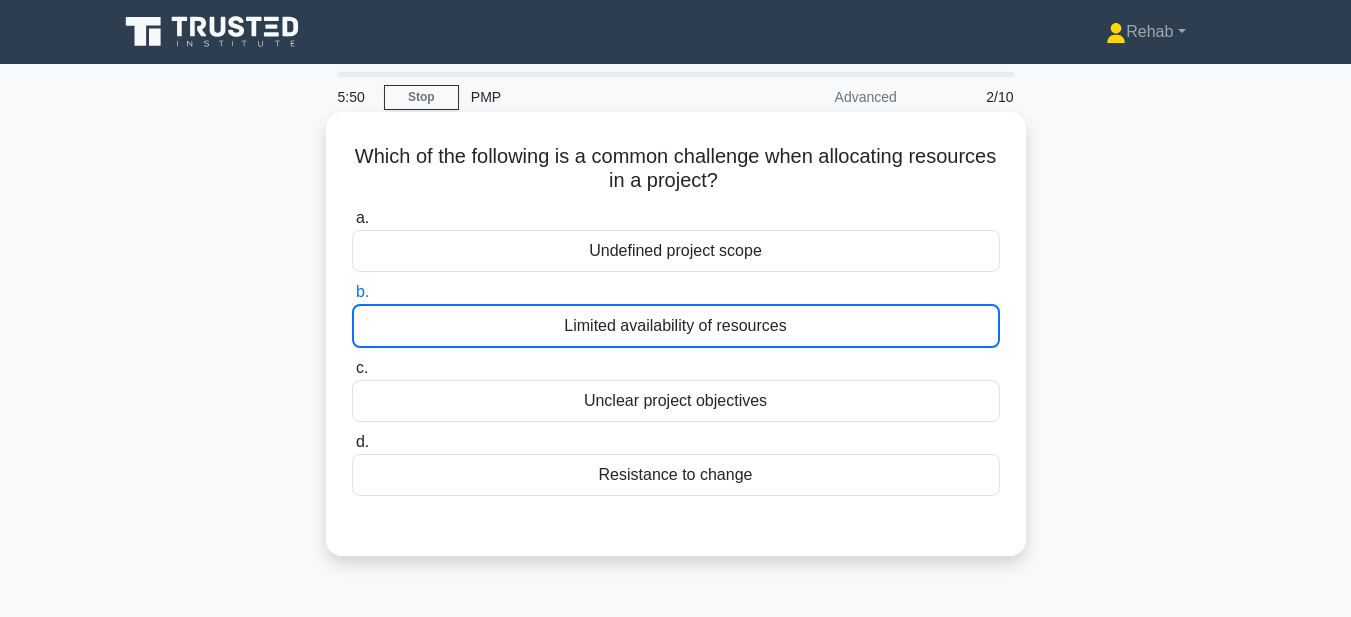 click on "Limited availability of resources" at bounding box center (676, 326) 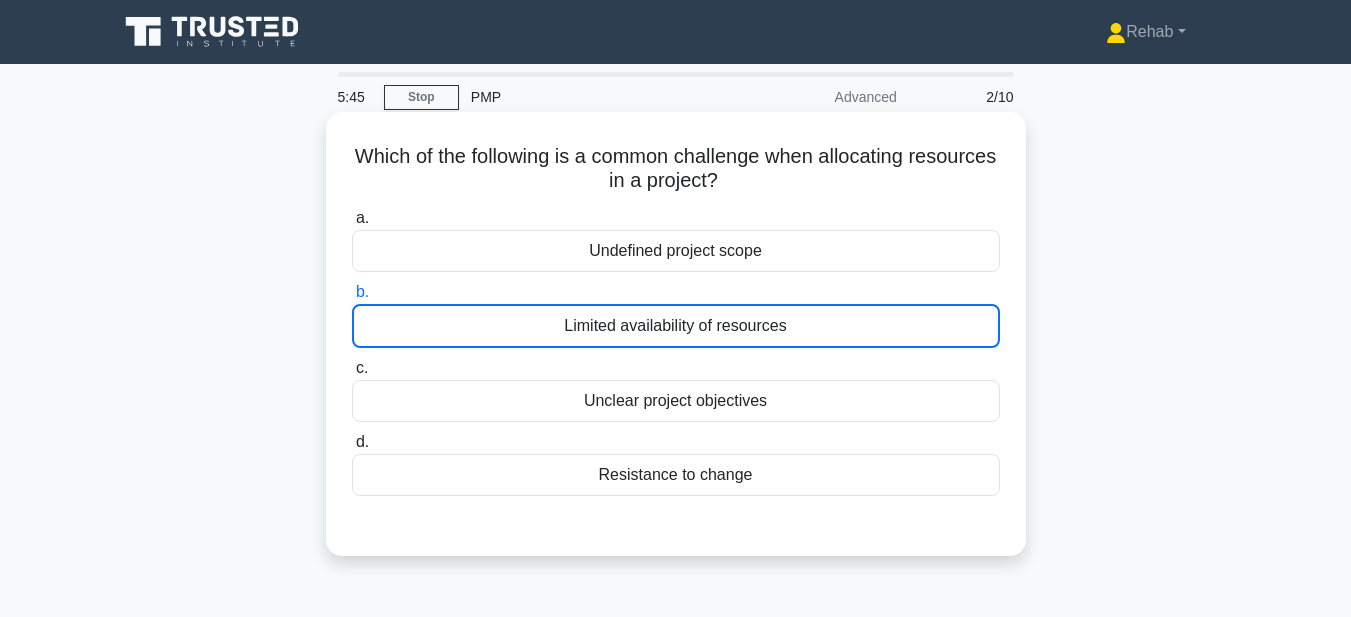 click on "Limited availability of resources" at bounding box center (676, 326) 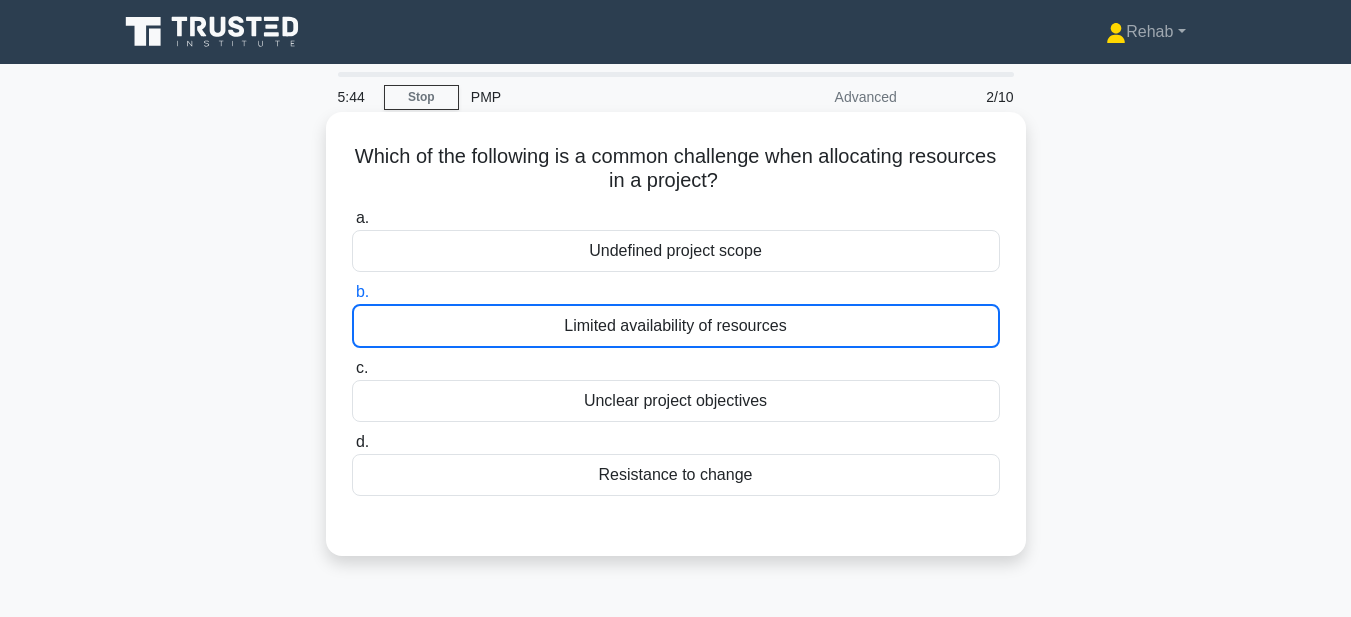 click on "Limited availability of resources" at bounding box center [676, 326] 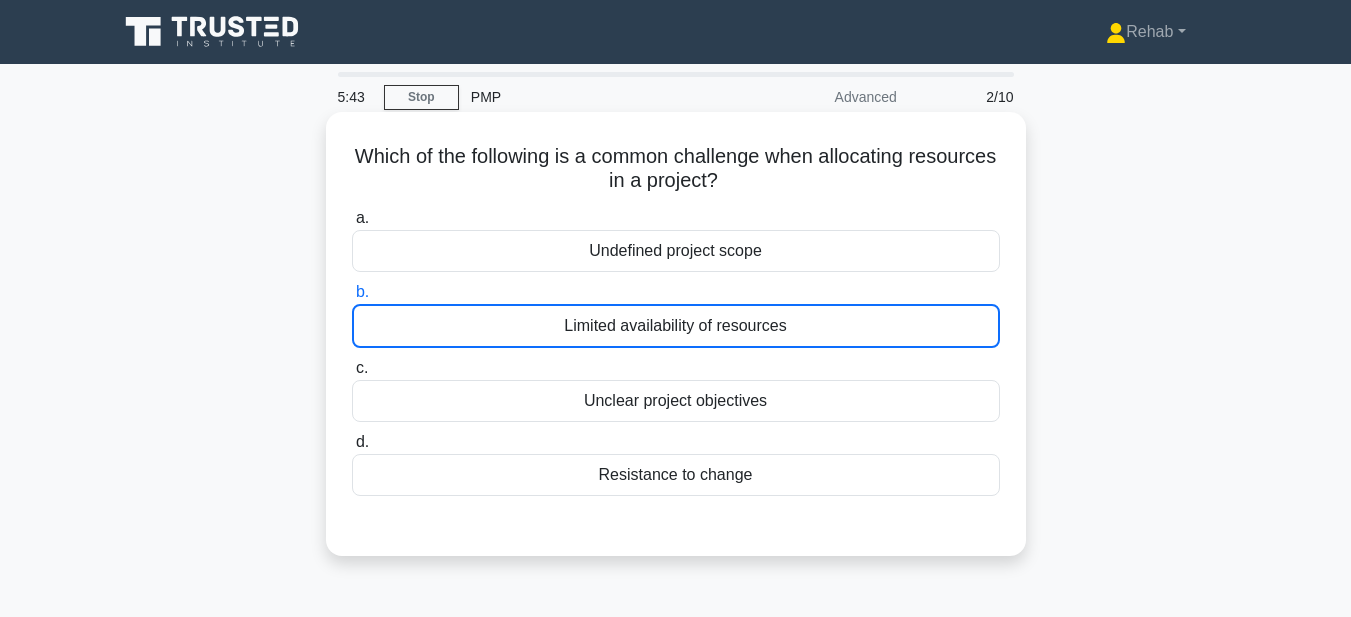 click on "Limited availability of resources" at bounding box center [676, 326] 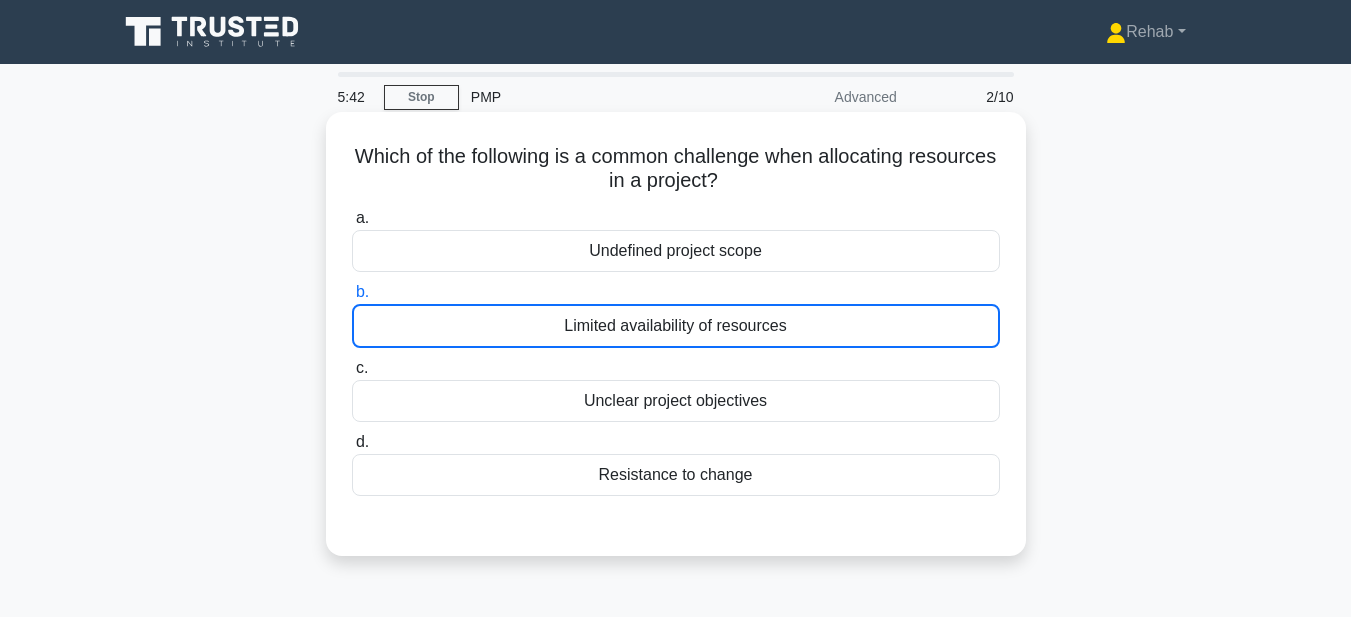 click on "Undefined project scope" at bounding box center [676, 251] 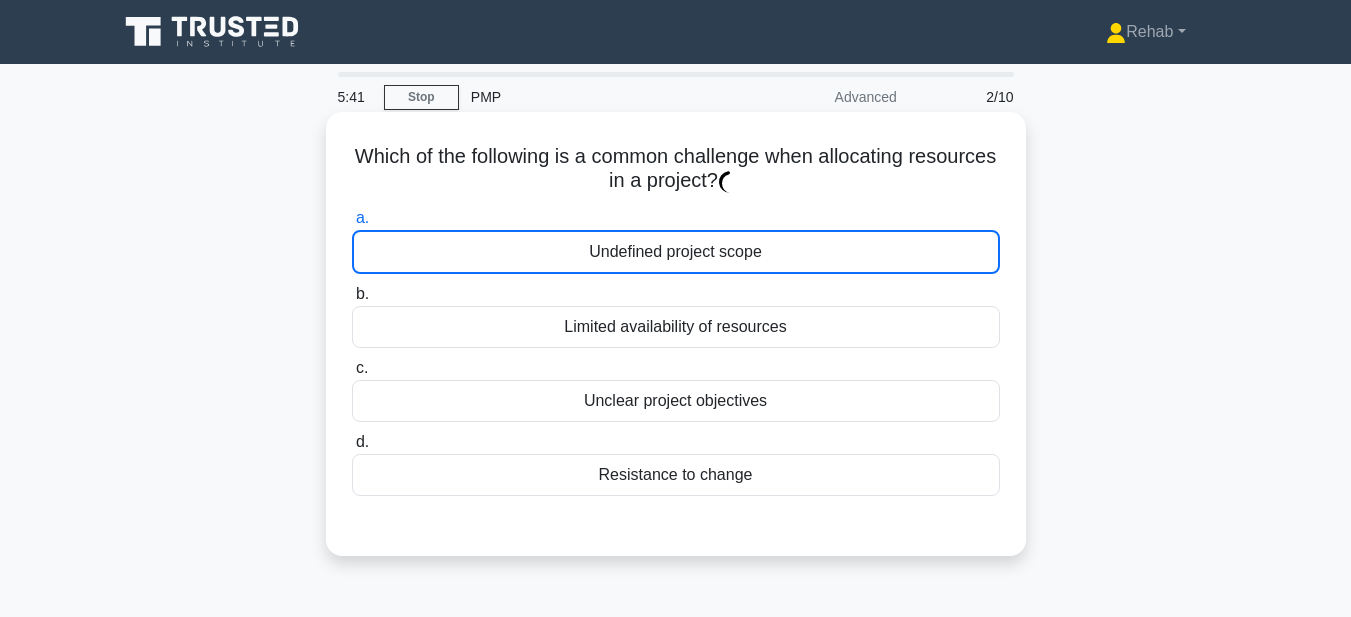 click on "Limited availability of resources" at bounding box center [676, 327] 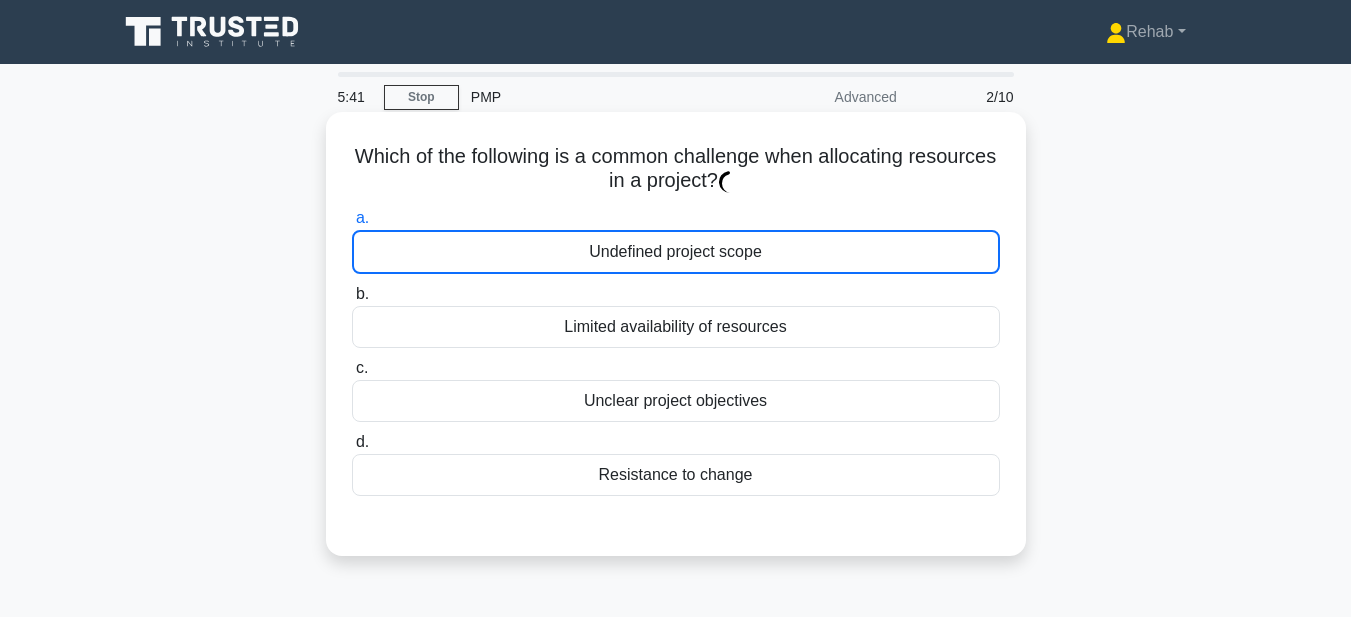 click on "b.
Limited availability of resources" at bounding box center (352, 294) 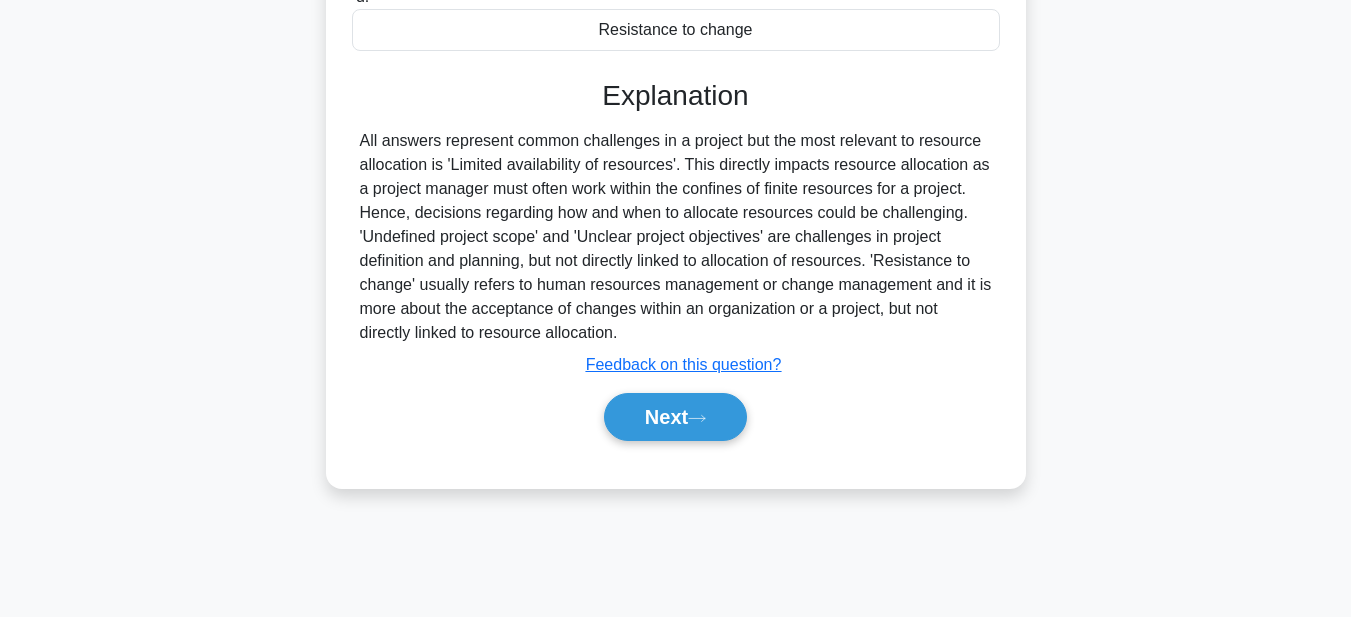 scroll, scrollTop: 463, scrollLeft: 0, axis: vertical 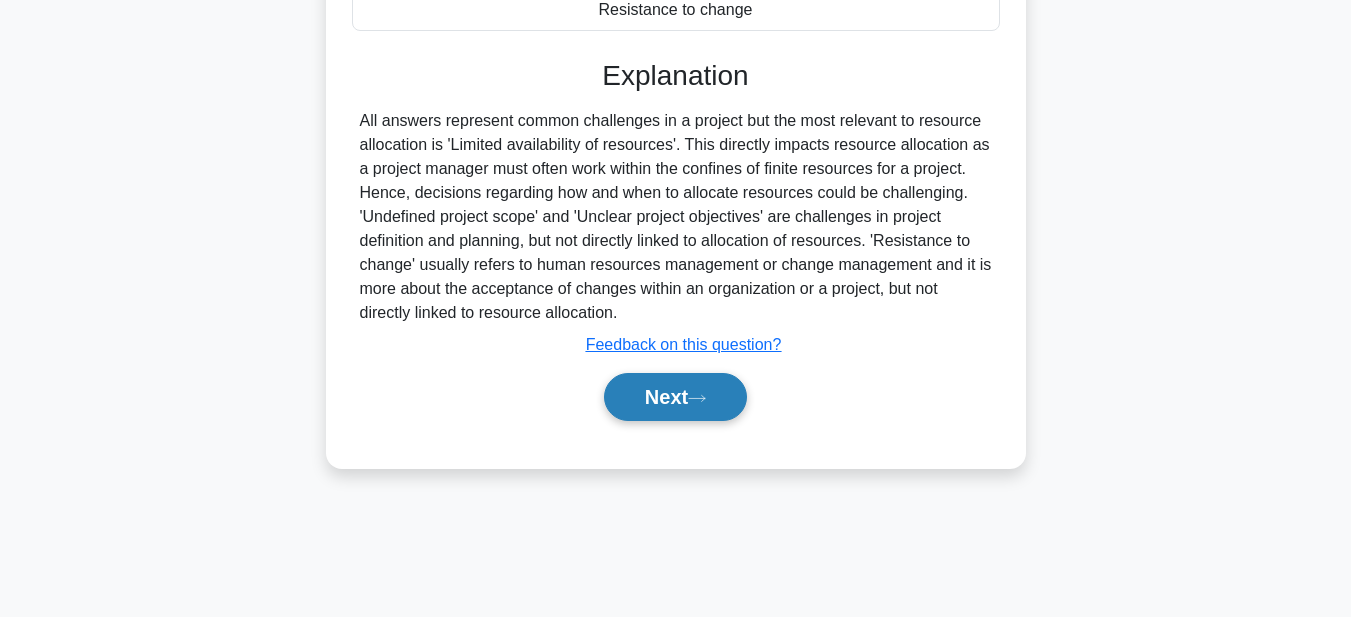 click on "Next" at bounding box center [675, 397] 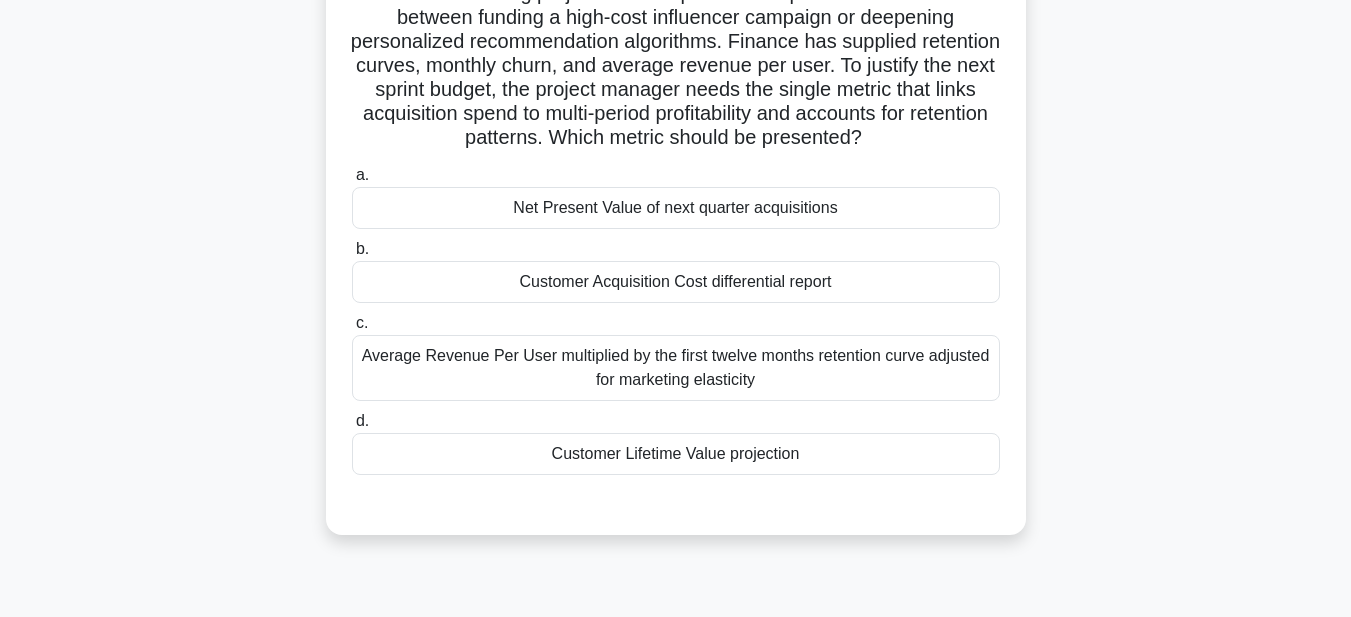 scroll, scrollTop: 0, scrollLeft: 0, axis: both 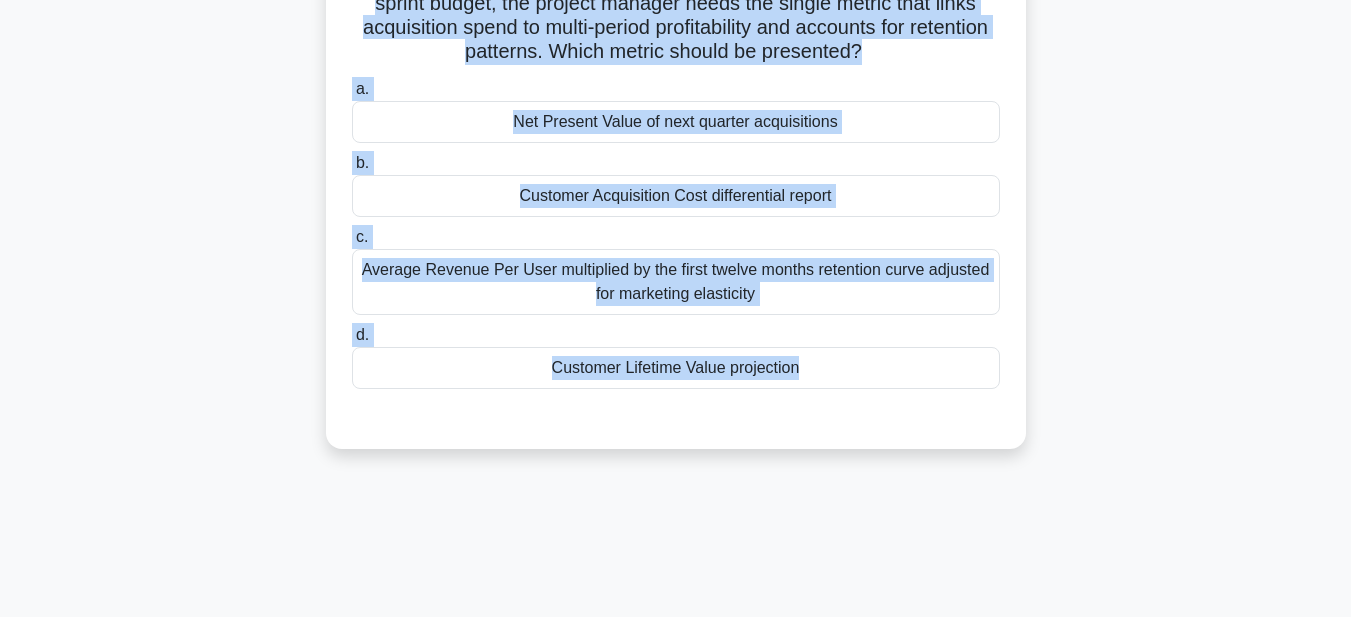 drag, startPoint x: 571, startPoint y: 224, endPoint x: 959, endPoint y: 577, distance: 524.5503 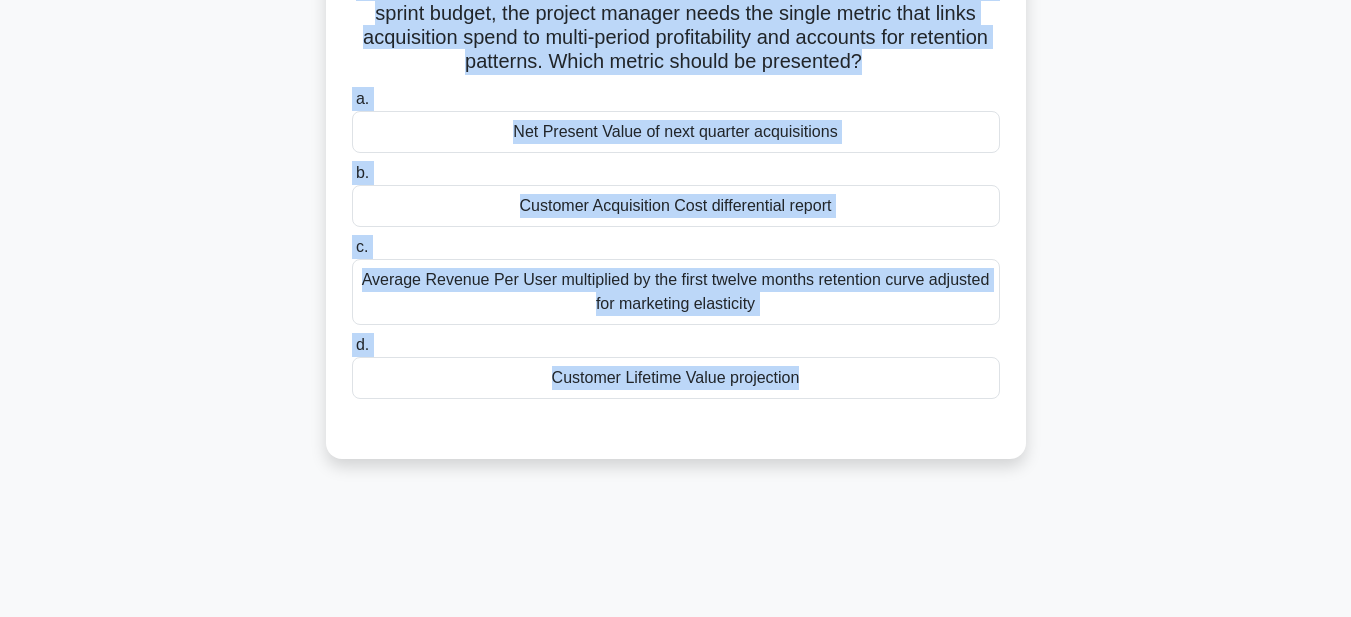 scroll, scrollTop: 0, scrollLeft: 0, axis: both 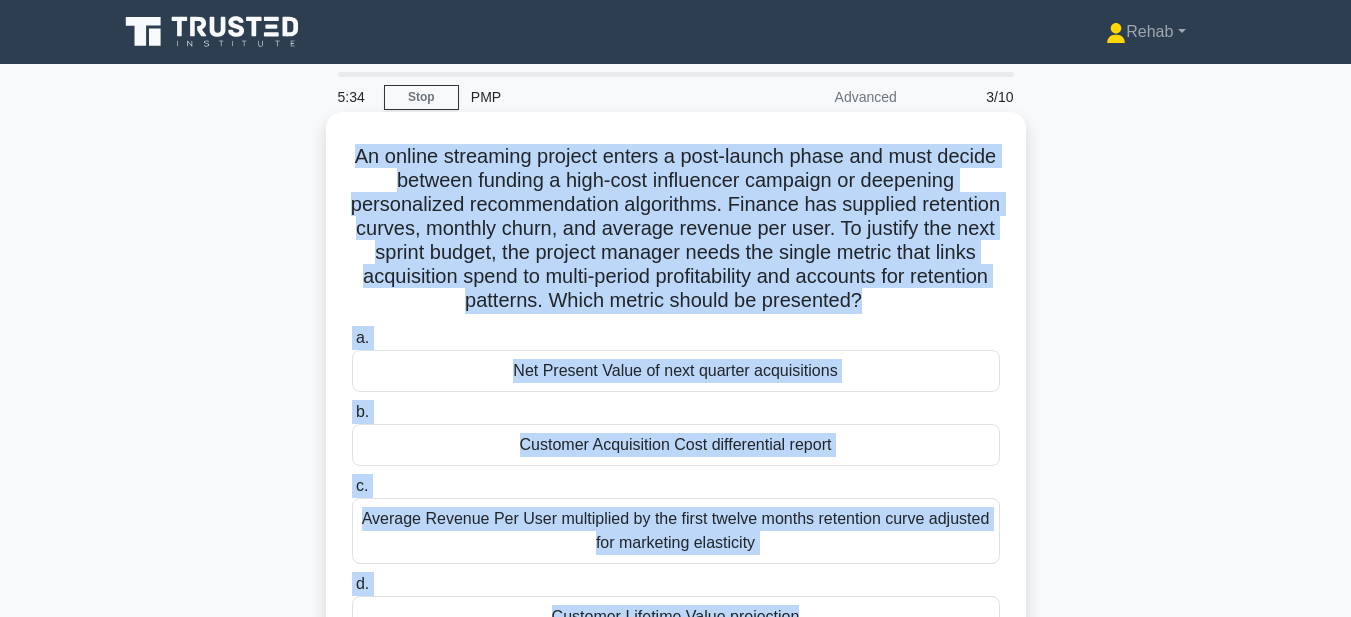 copy on "An online streaming project enters a post-launch phase and must decide between funding a high-cost influencer campaign or deepening personalized recommendation algorithms. Finance has supplied retention curves, monthly churn, and average revenue per user. To justify the next sprint budget, the project manager needs the single metric that links acquisition spend to multi-period profitability and accounts for retention patterns. Which metric should be presented?
.spinner_0XTQ{transform-origin:center;animation:spinner_y6GP .75s linear infinite}@keyframes spinner_y6GP{100%{transform:rotate(360deg)}}
a.
Net Present Value of next quarter acquisitions
b.
Customer Acquisition Cost differential report
c.
Average Revenue Per User multiplied by the first twelve months retention curve a..." 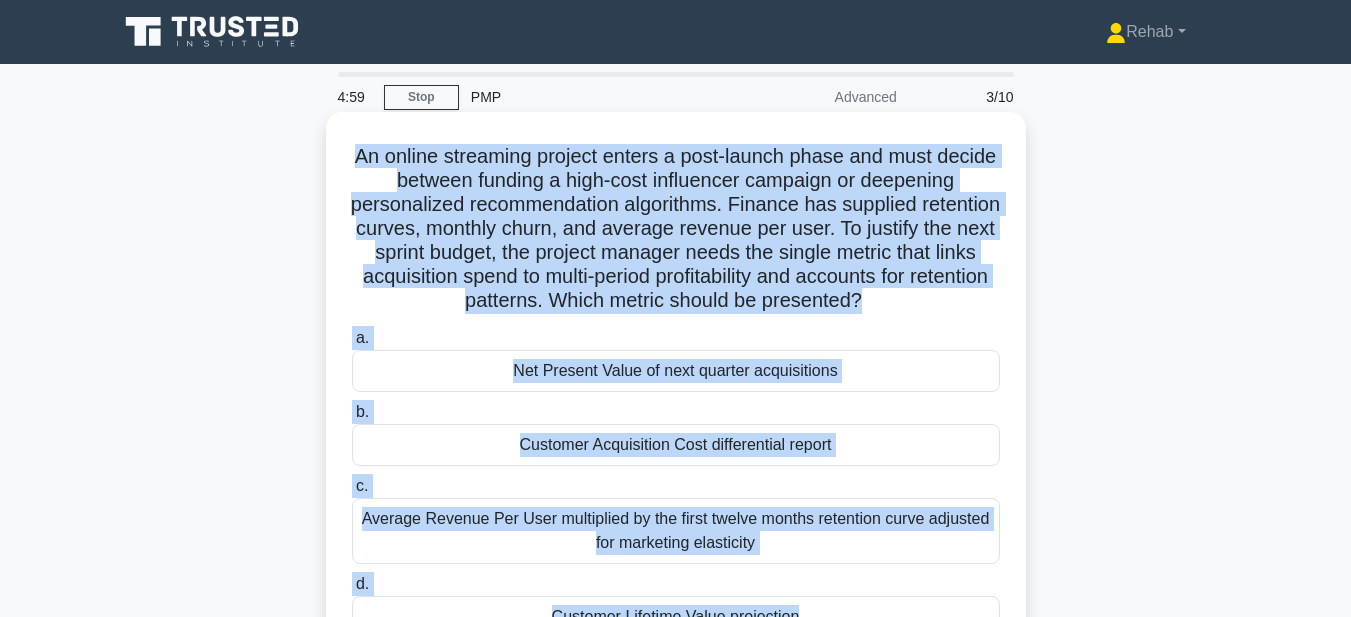 click on "Net Present Value of next quarter acquisitions" at bounding box center [676, 371] 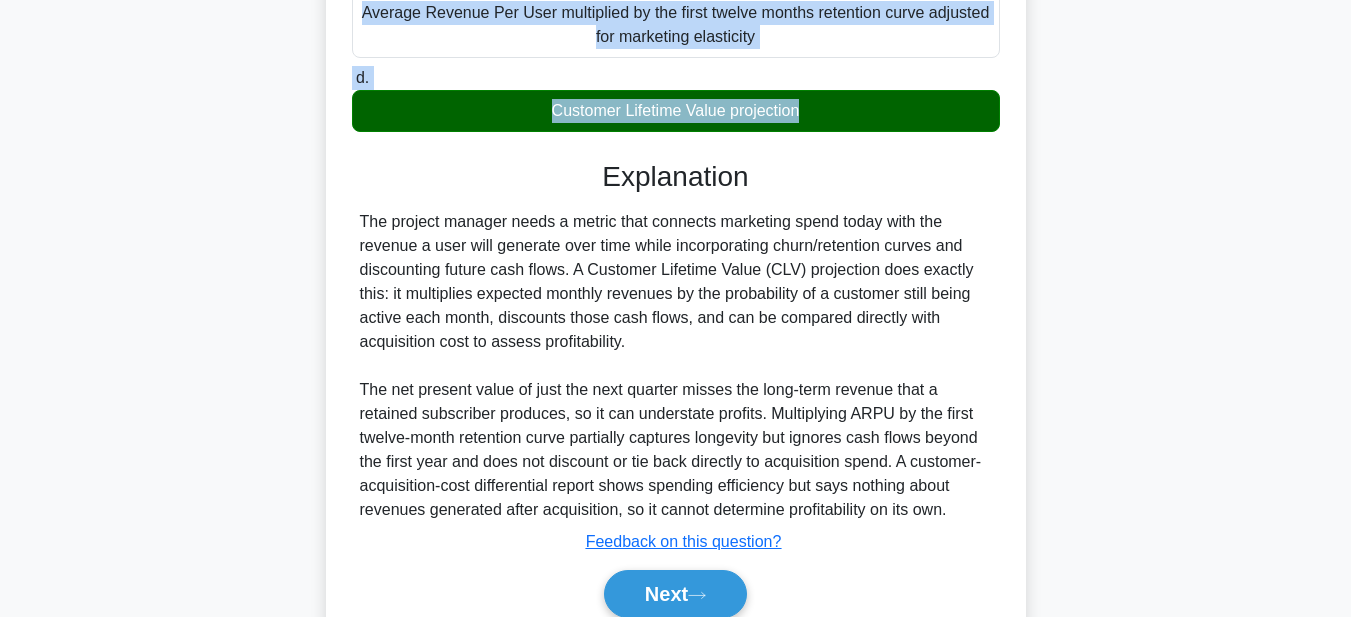scroll, scrollTop: 595, scrollLeft: 0, axis: vertical 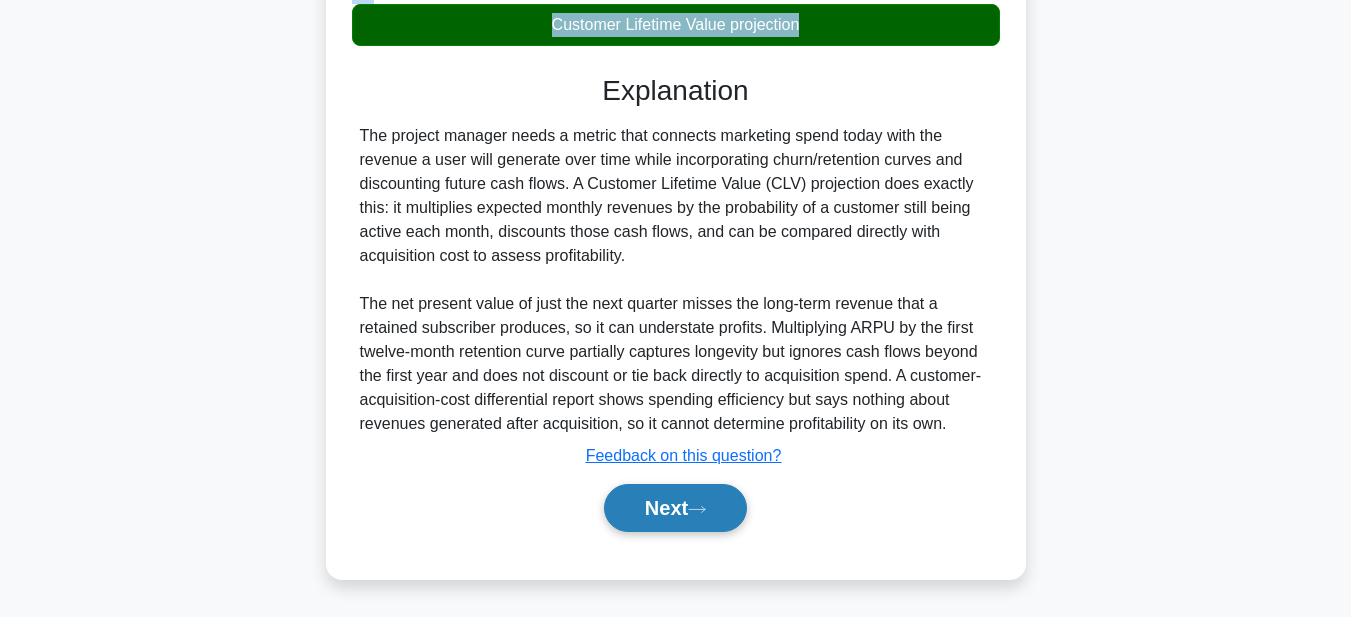 click on "Next" at bounding box center (675, 508) 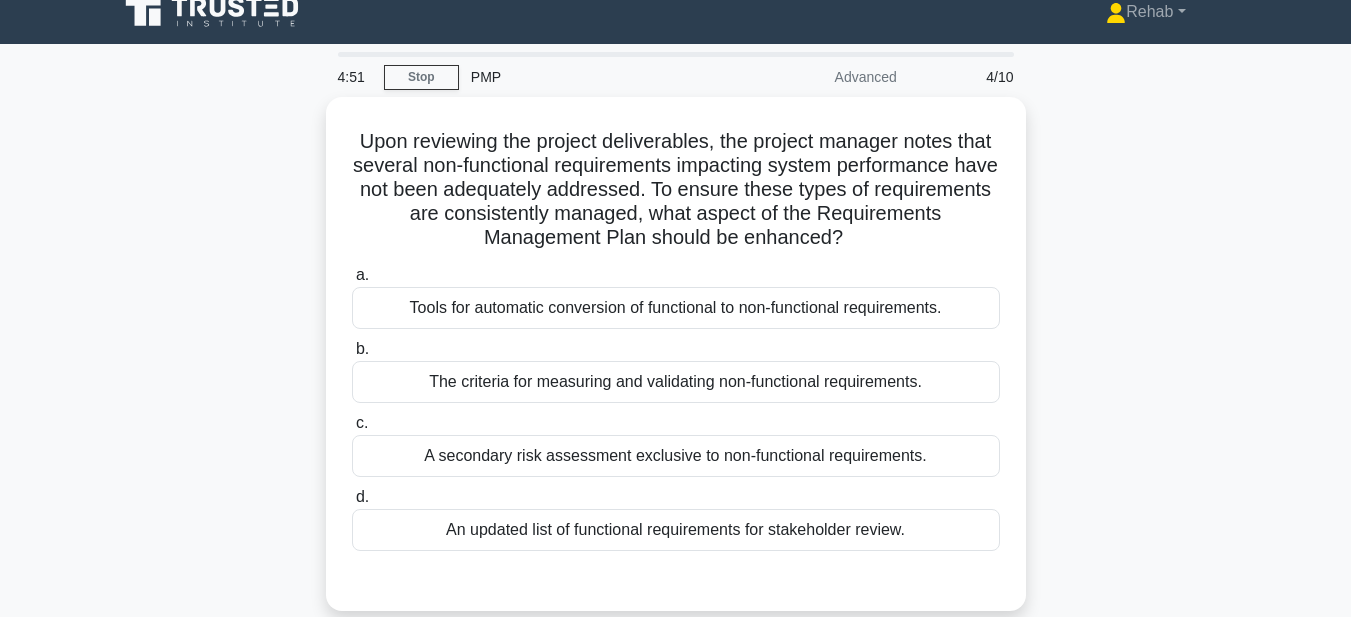 scroll, scrollTop: 0, scrollLeft: 0, axis: both 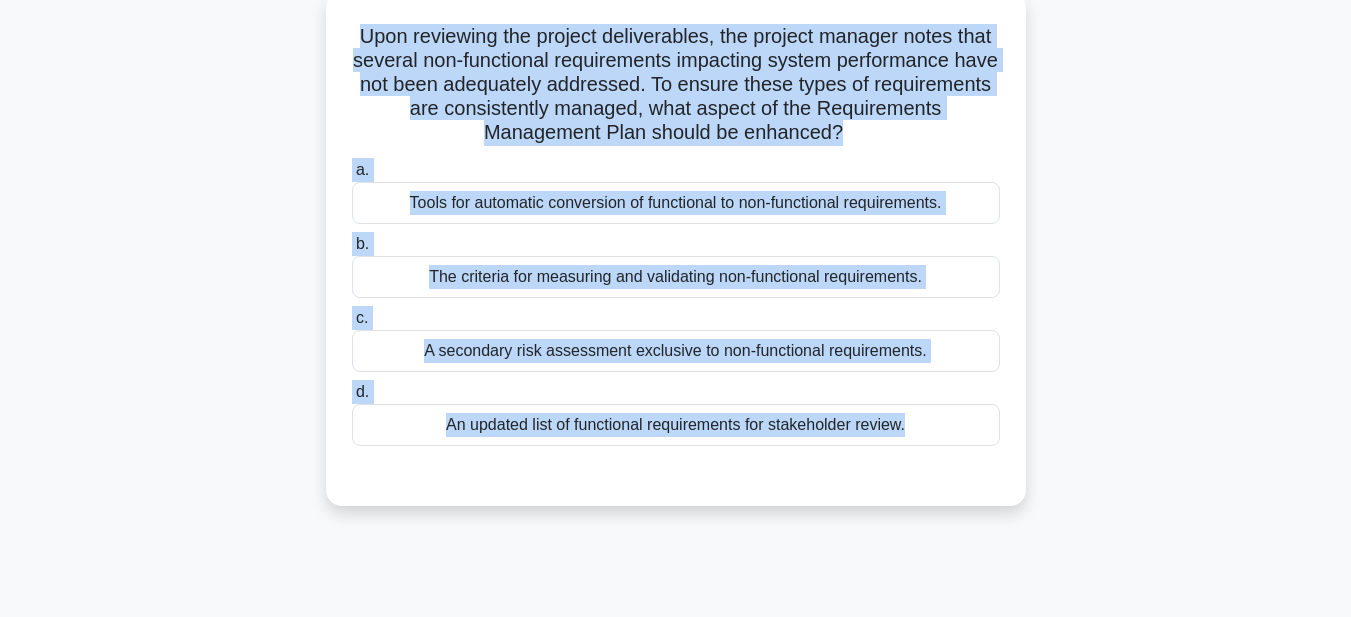 drag, startPoint x: 367, startPoint y: 148, endPoint x: 839, endPoint y: 390, distance: 530.4225 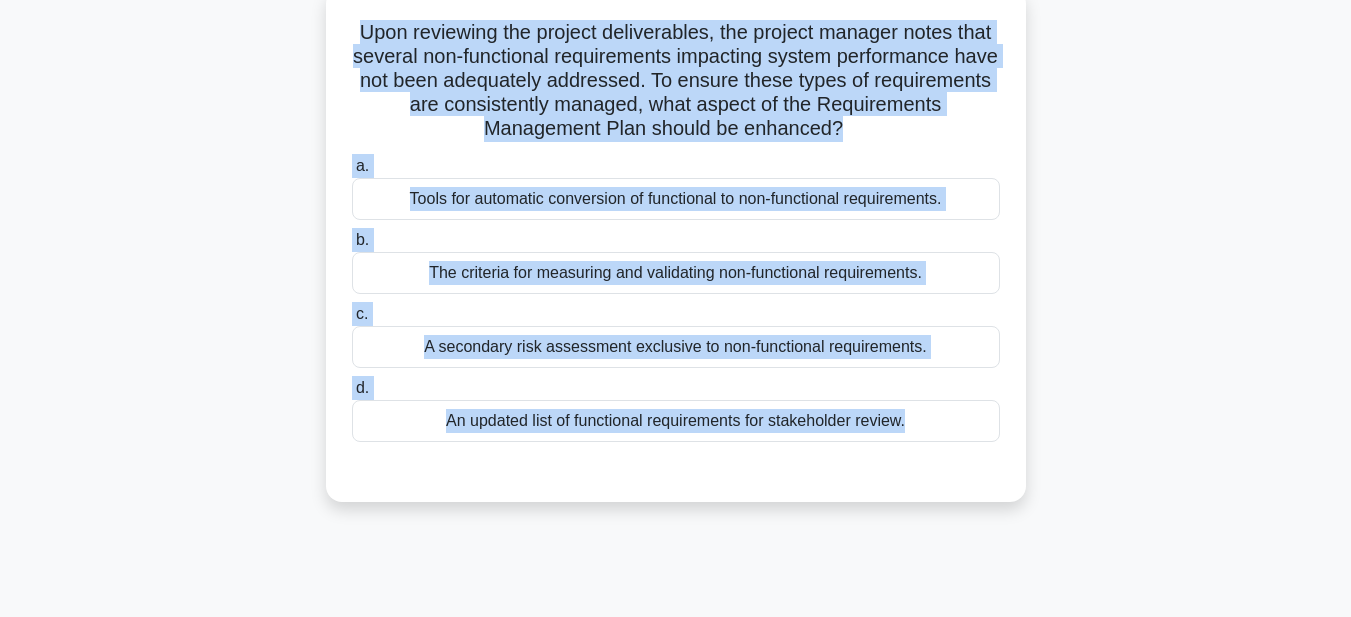 copy on "Upon reviewing the project deliverables, the project manager notes that several non-functional requirements impacting system performance have not been adequately addressed. To ensure these types of requirements are consistently managed, what aspect of the Requirements Management Plan should be enhanced?
.spinner_0XTQ{transform-origin:center;animation:spinner_y6GP .75s linear infinite}@keyframes spinner_y6GP{100%{transform:rotate(360deg)}}
a.
Tools for automatic conversion of functional to non-functional requirements.
b.
The criteria for measuring and validating non-functional requirements.
c.
A secondary risk assessment exclusive to non-functional requirements.
d.
An updated list of functional requirements..." 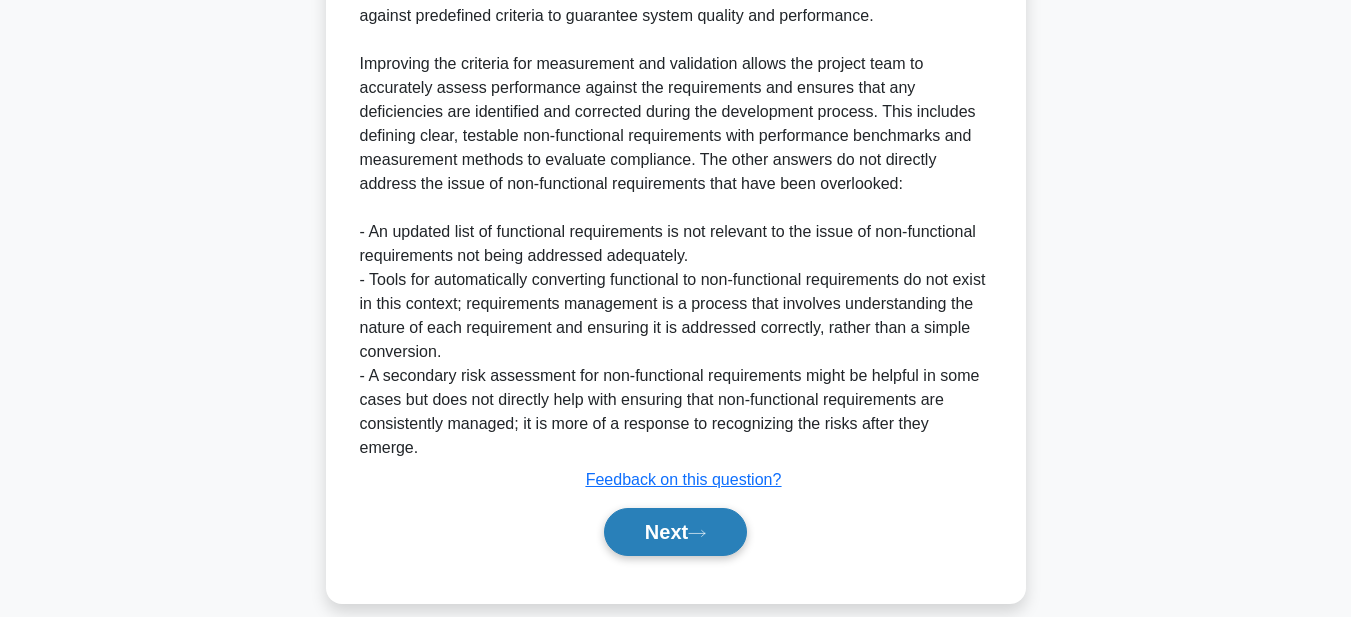 scroll, scrollTop: 811, scrollLeft: 0, axis: vertical 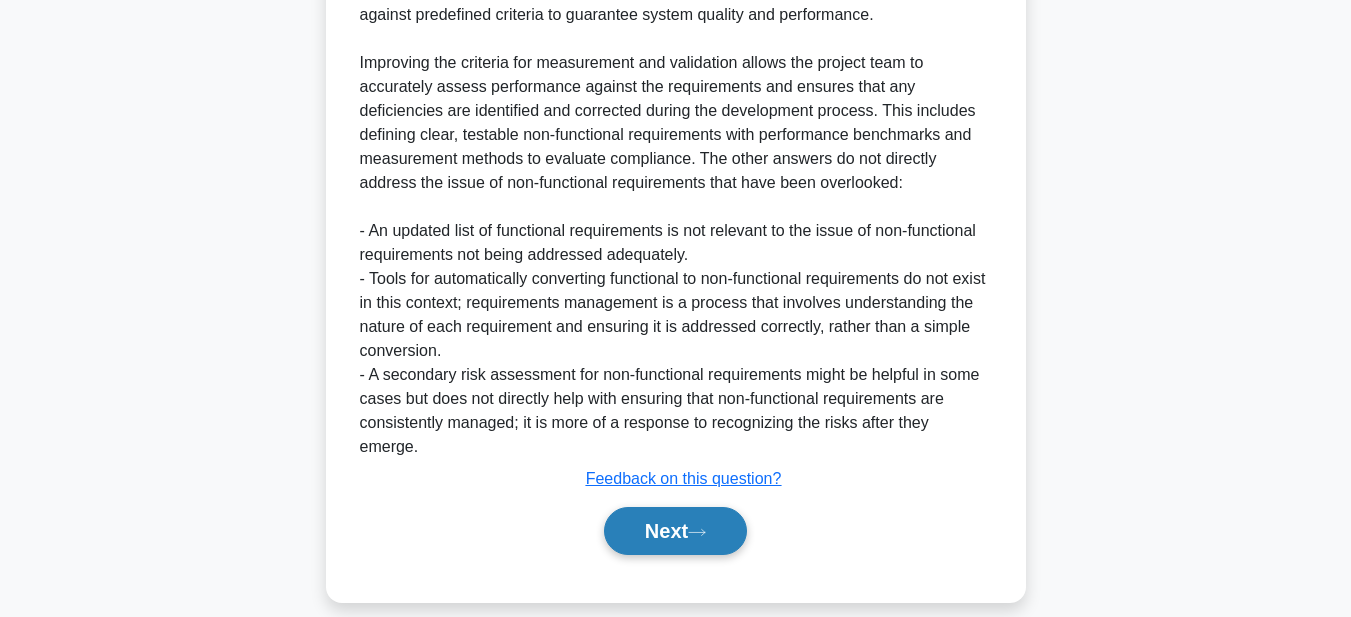 click on "Next" at bounding box center [675, 531] 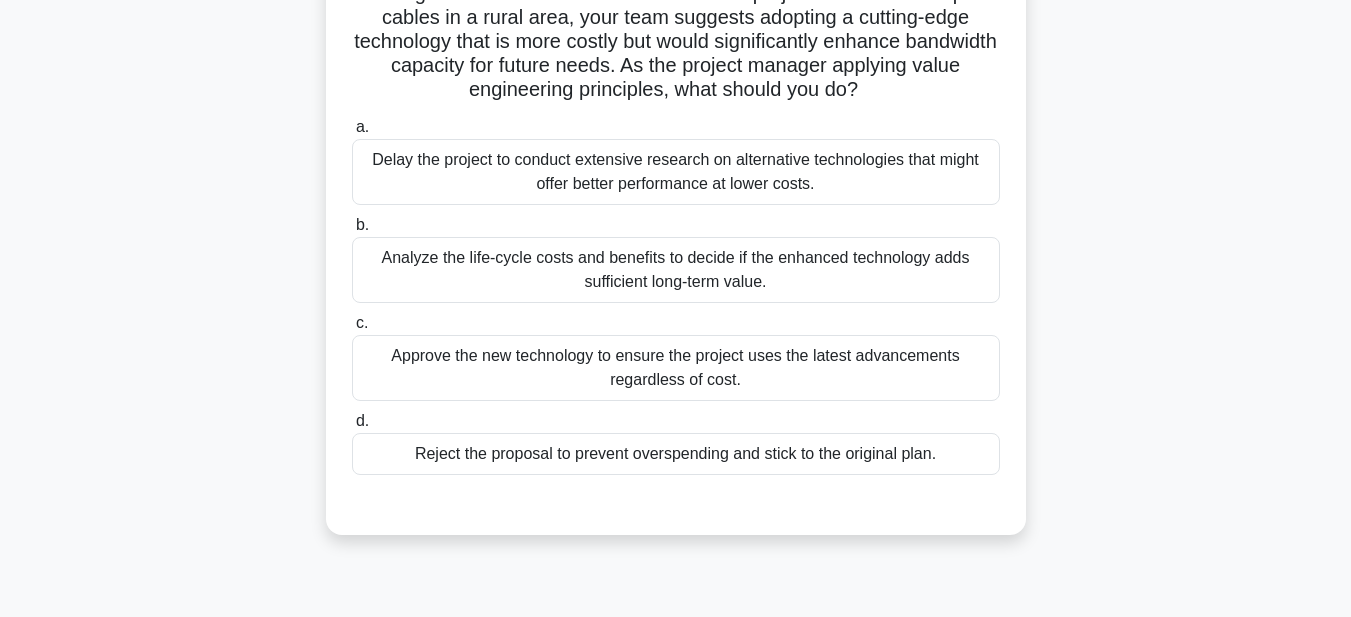 scroll, scrollTop: 63, scrollLeft: 0, axis: vertical 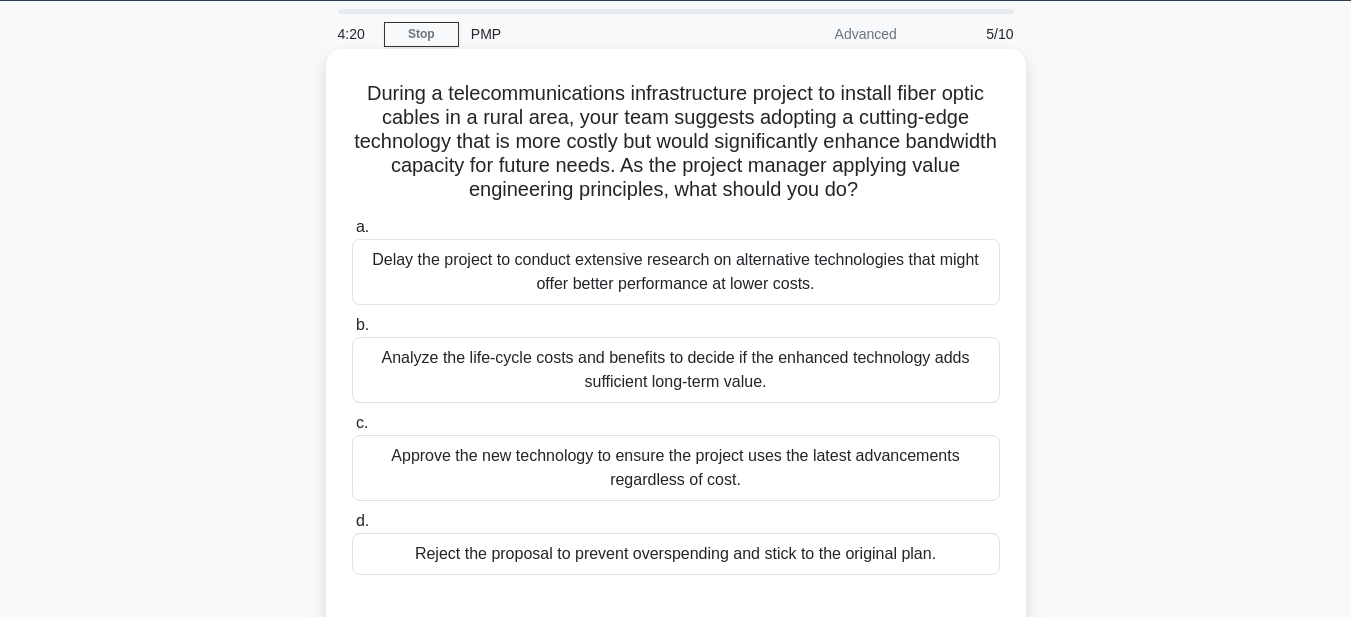 drag, startPoint x: 348, startPoint y: 93, endPoint x: 980, endPoint y: 562, distance: 787.0102 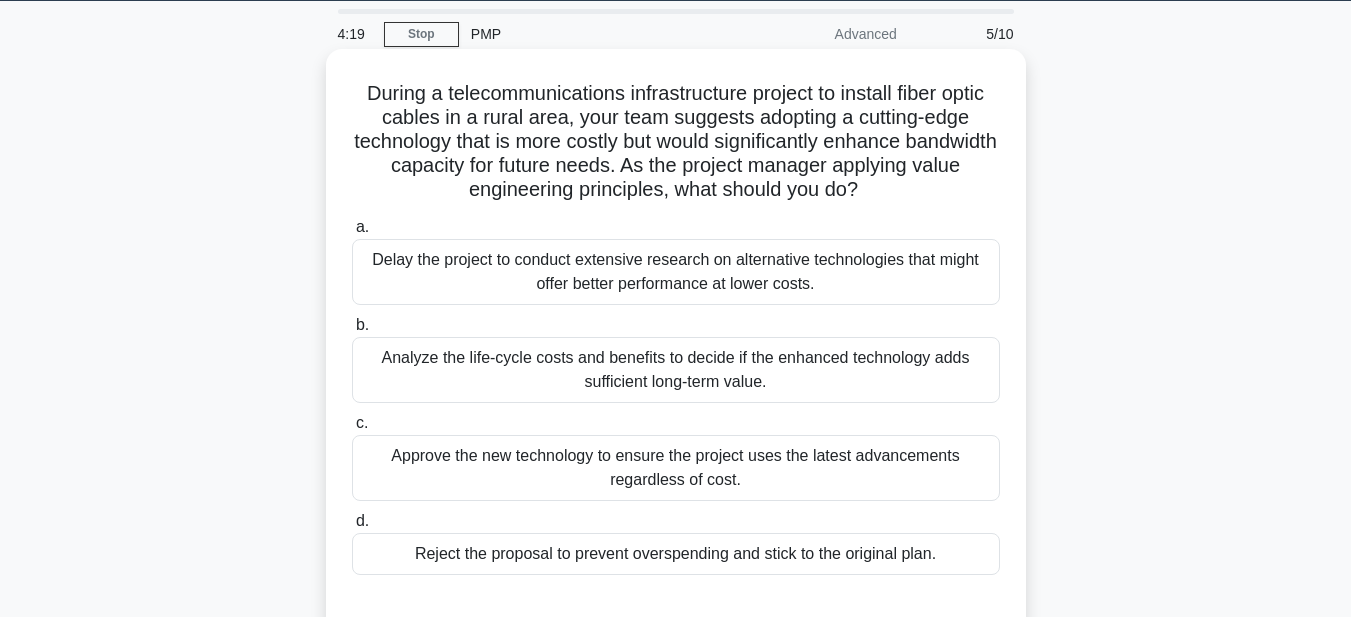 copy on "During a telecommunications infrastructure project to install fiber optic cables in a rural area, your team suggests adopting a cutting-edge technology that is more costly but would significantly enhance bandwidth capacity for future needs. As the project manager applying value engineering principles, what should you do?
.spinner_0XTQ{transform-origin:center;animation:spinner_y6GP .75s linear infinite}@keyframes spinner_y6GP{100%{transform:rotate(360deg)}}
a.
Delay the project to conduct extensive research on alternative technologies that might offer better performance at lower costs.
b.
Analyze the life-cycle costs and benefits to decide if the enhanced technology adds sufficient long-term value.
c.
Approve the new technology to ensure the project uses the latest advancemen..." 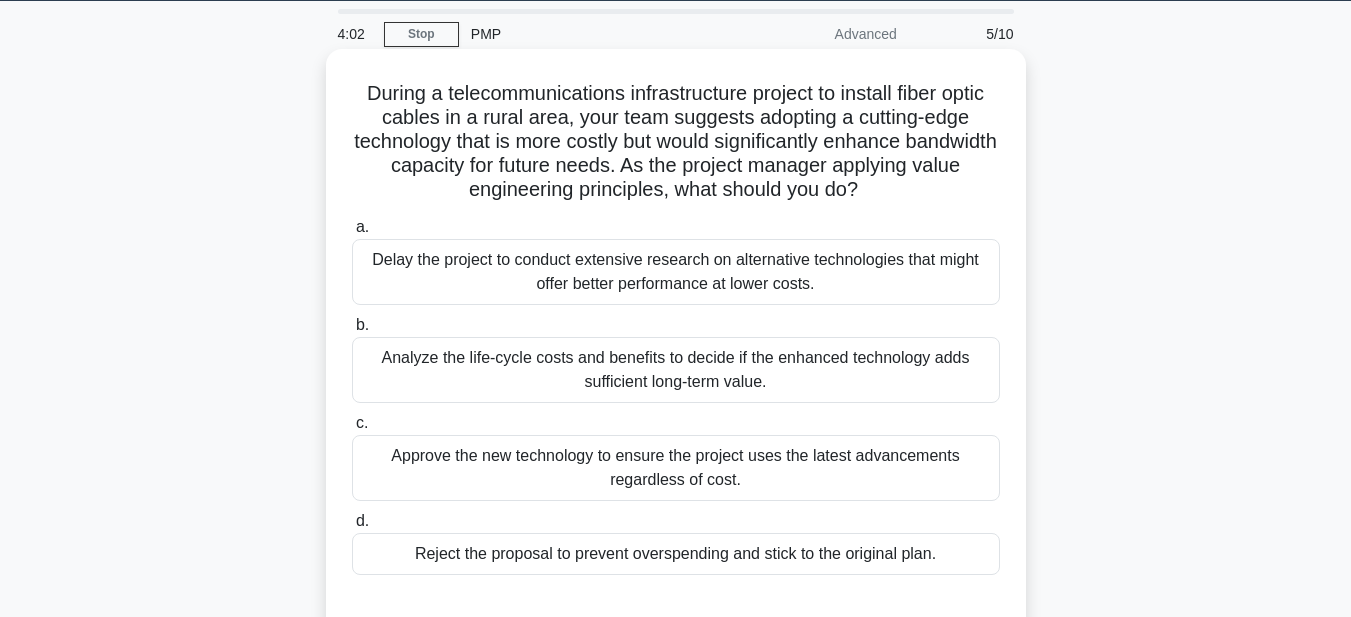 click on "Analyze the life-cycle costs and benefits to decide if the enhanced technology adds sufficient long-term value." at bounding box center [676, 370] 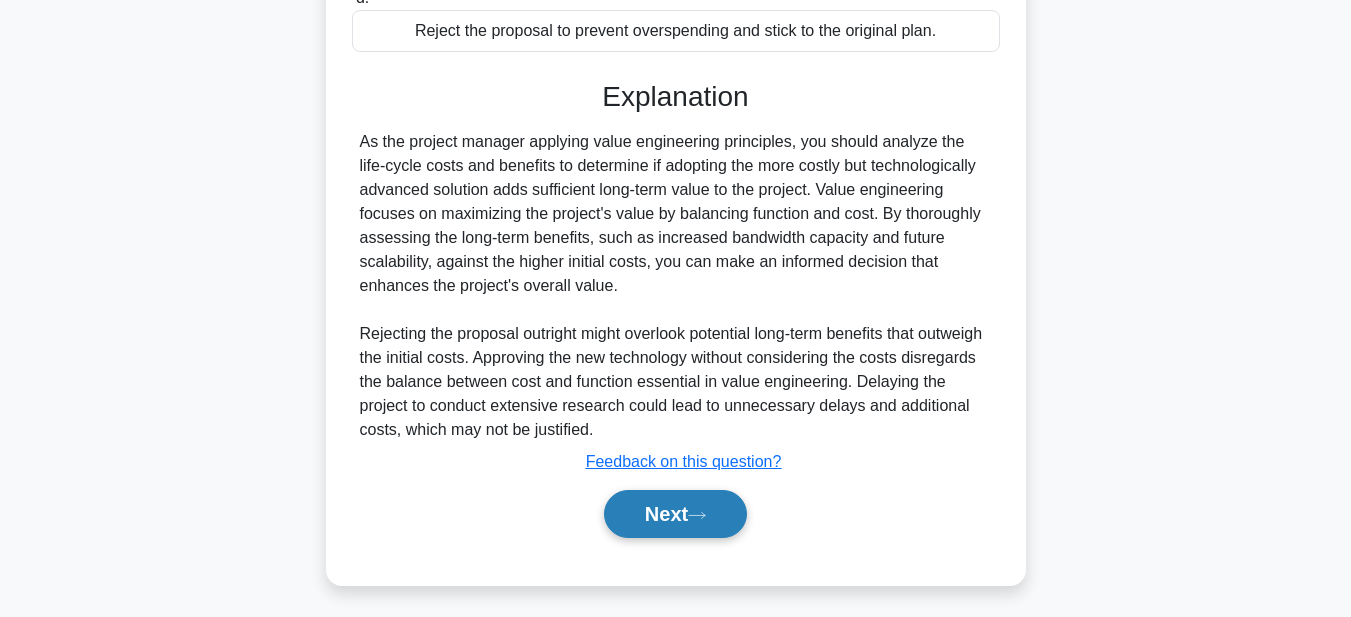 scroll, scrollTop: 593, scrollLeft: 0, axis: vertical 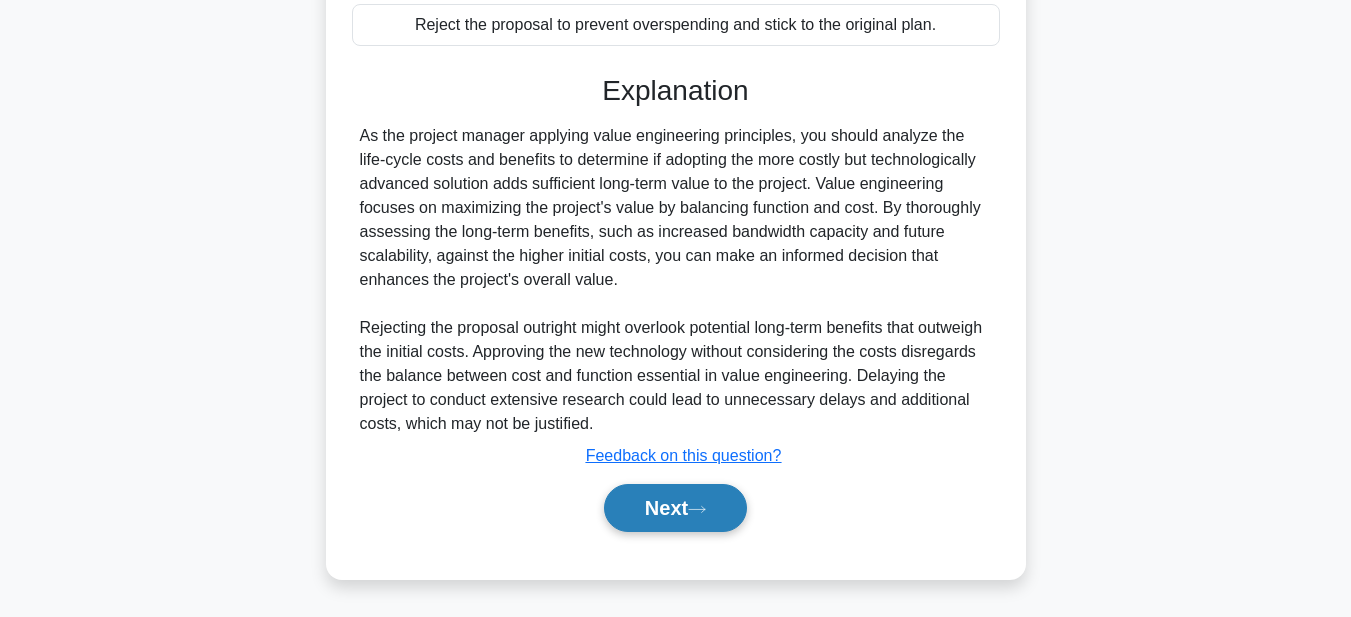 click on "Next" at bounding box center (675, 508) 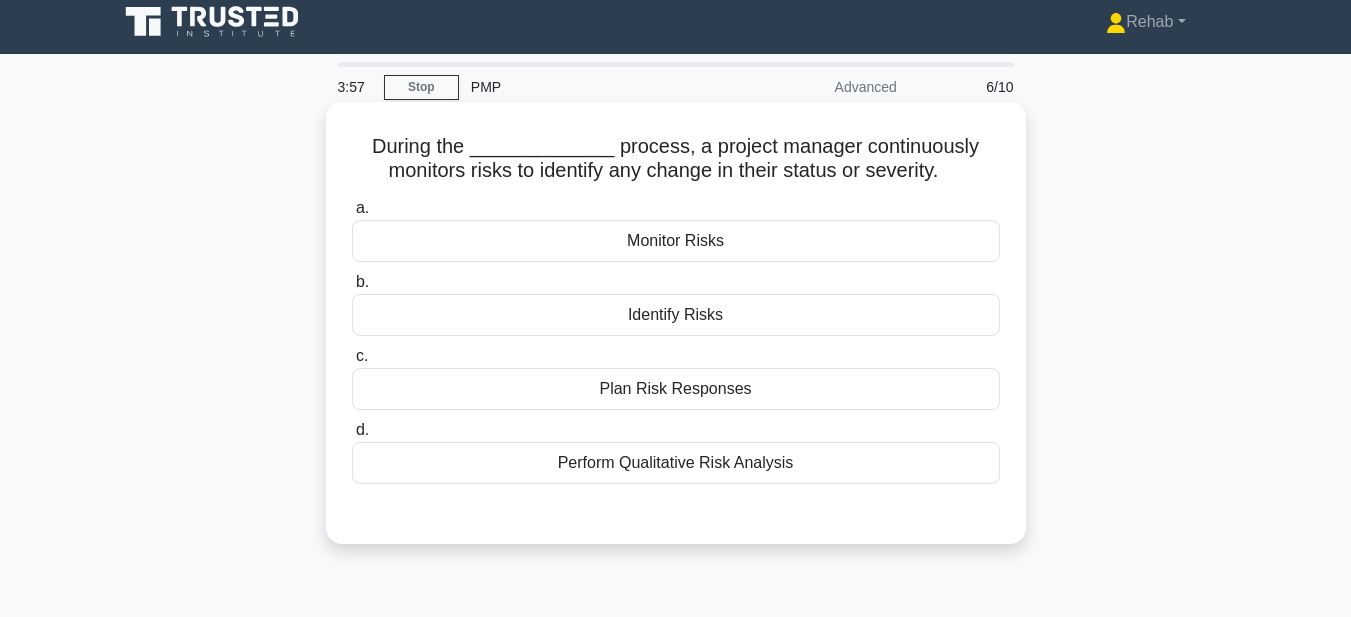scroll, scrollTop: 0, scrollLeft: 0, axis: both 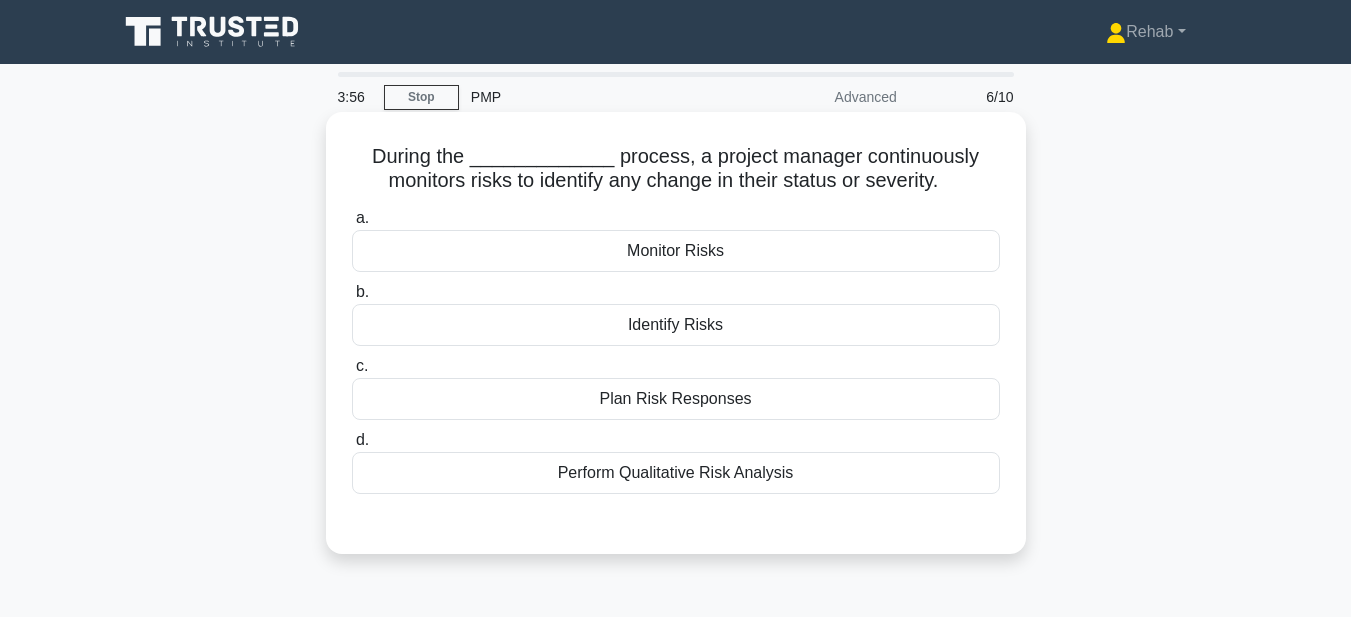drag, startPoint x: 380, startPoint y: 153, endPoint x: 871, endPoint y: 375, distance: 538.8553 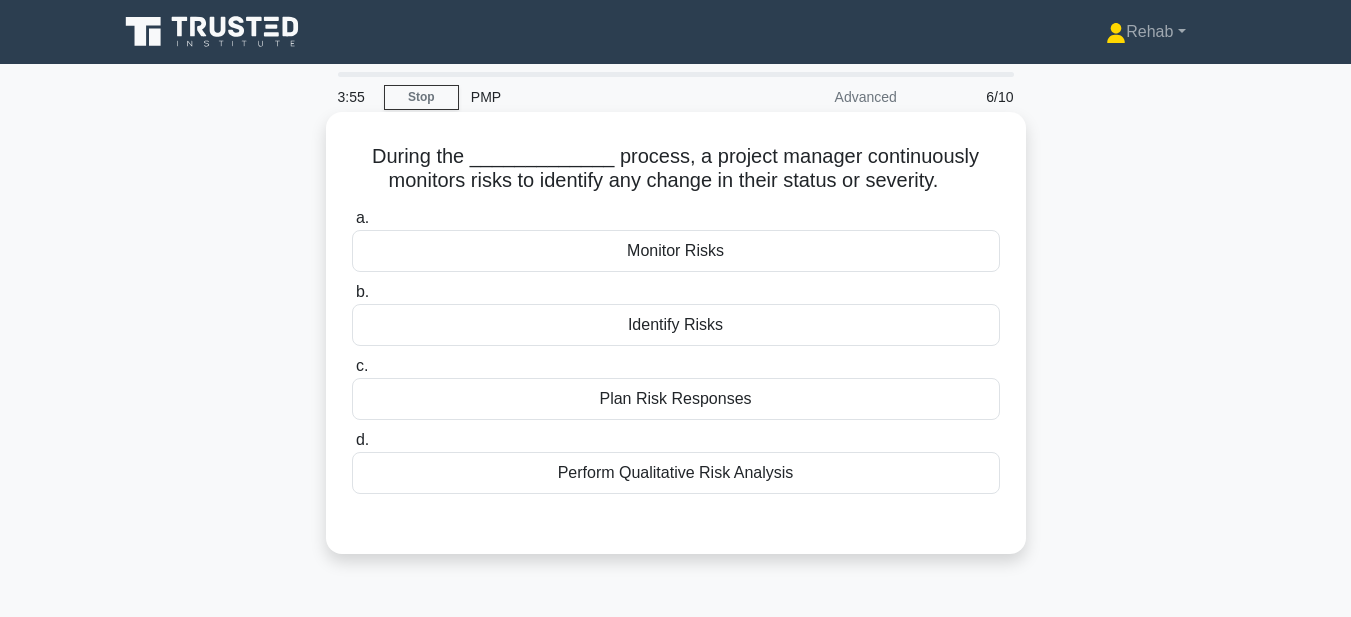 copy on "During the _____________ process, a project manager continuously monitors risks to identify any change in their status or severity.
.spinner_0XTQ{transform-origin:center;animation:spinner_y6GP .75s linear infinite}@keyframes spinner_y6GP{100%{transform:rotate(360deg)}}
a.
Monitor Risks
b.
Identify Risks
c.
Plan Risk Responses
d.
Perform Qualitative Risk Analysis" 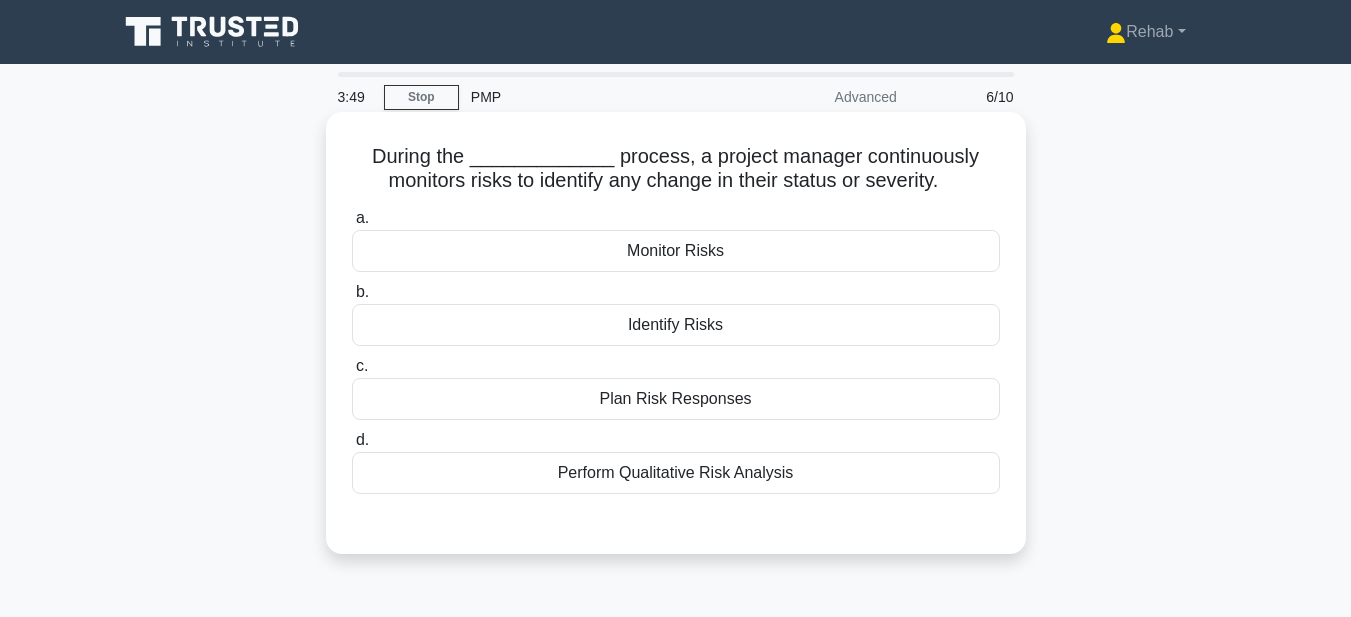 click on "Monitor Risks" at bounding box center [676, 251] 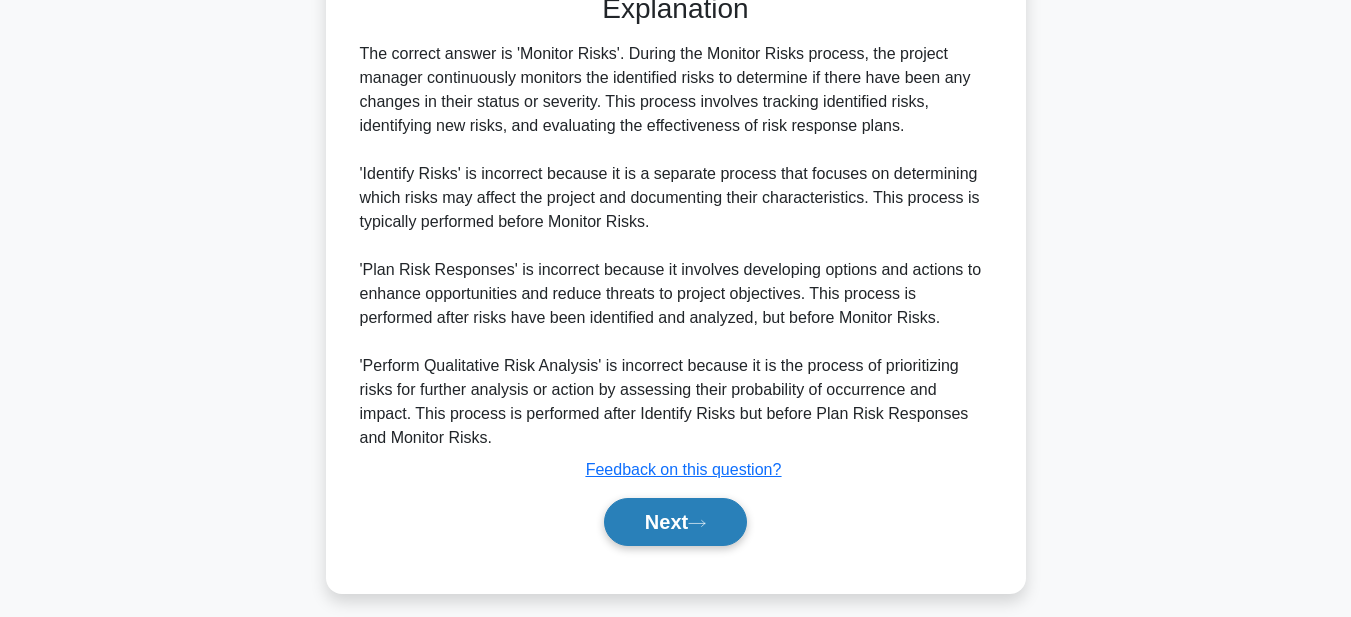 scroll, scrollTop: 545, scrollLeft: 0, axis: vertical 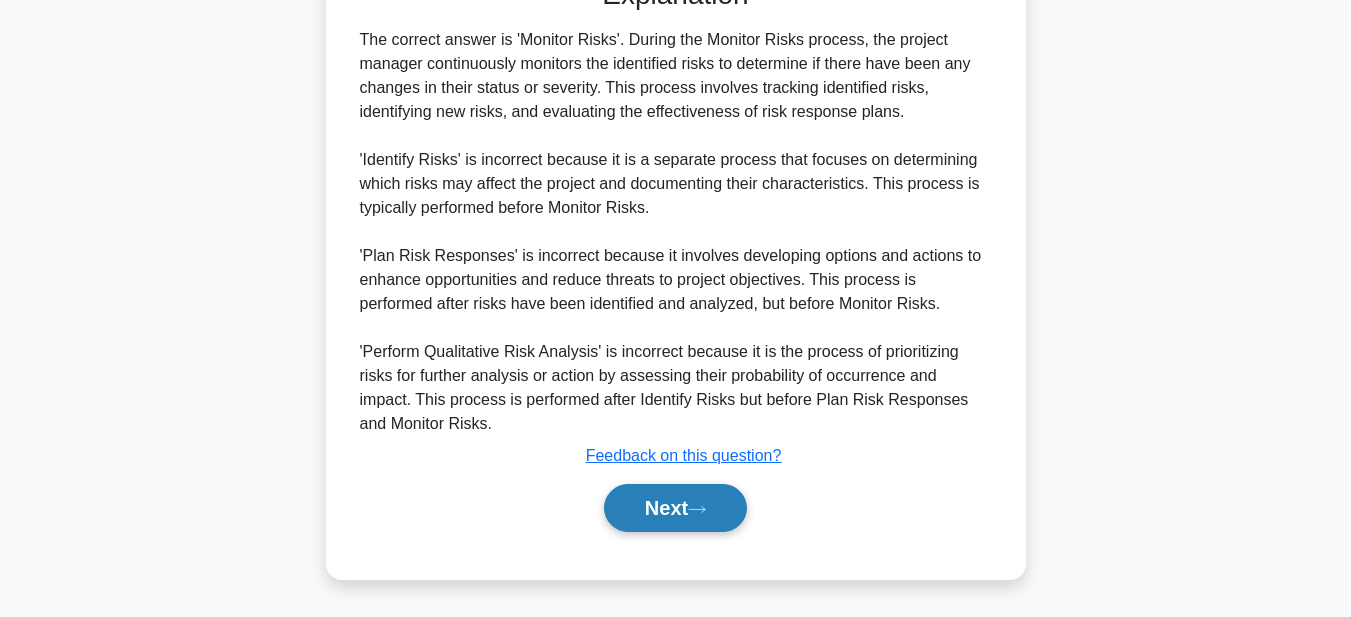 click on "Next" at bounding box center (675, 508) 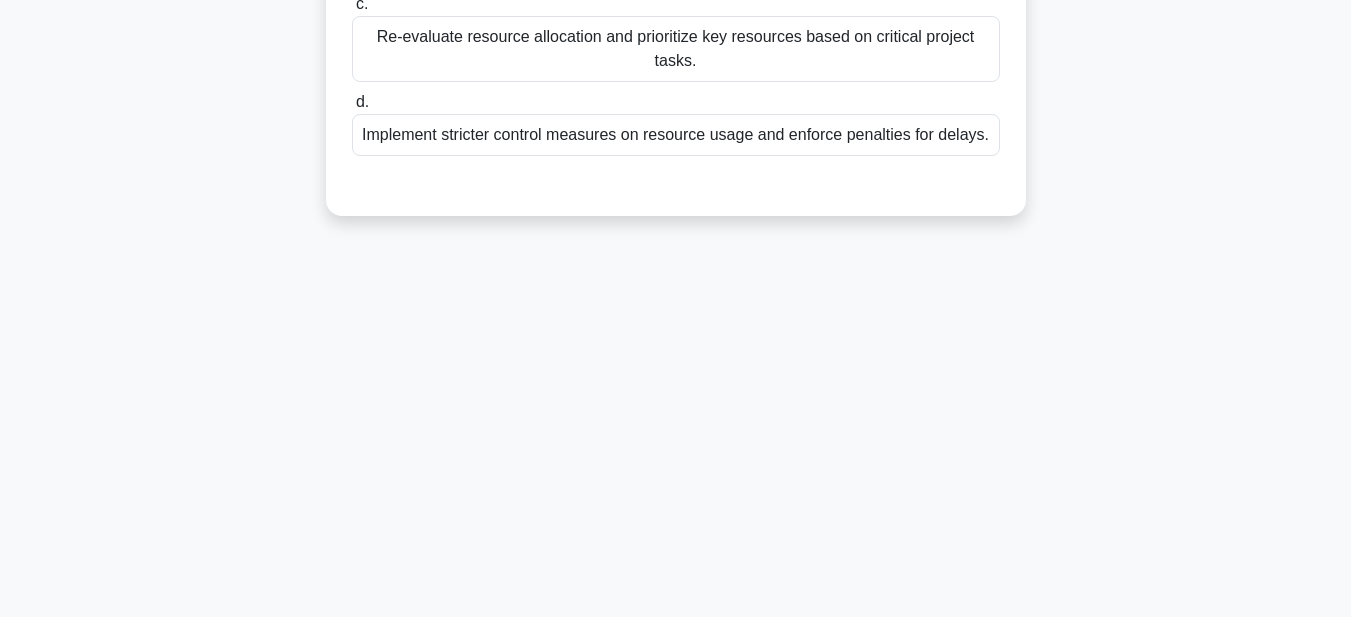 scroll, scrollTop: 63, scrollLeft: 0, axis: vertical 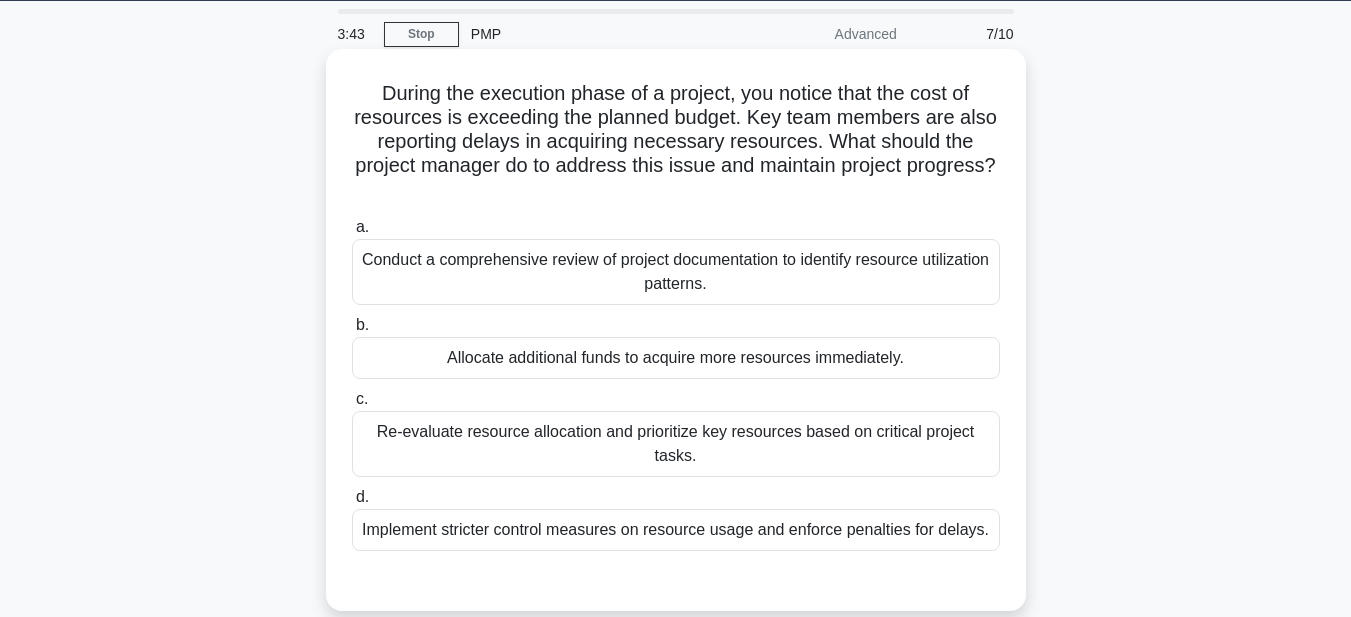 drag, startPoint x: 355, startPoint y: 81, endPoint x: 1024, endPoint y: 522, distance: 801.2752 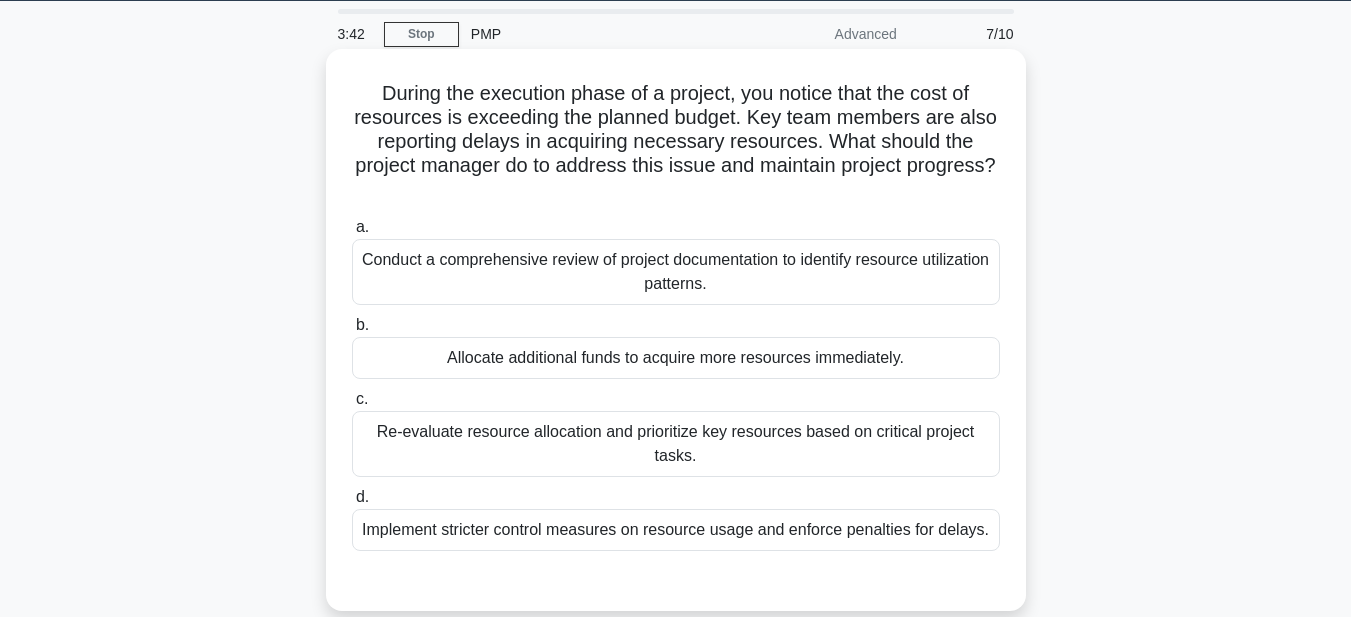 copy on "During the execution phase of a project, you notice that the cost of resources is exceeding the planned budget. Key team members are also reporting delays in acquiring necessary resources. What should the project manager do to address this issue and maintain project progress?
.spinner_0XTQ{transform-origin:center;animation:spinner_y6GP .75s linear infinite}@keyframes spinner_y6GP{100%{transform:rotate(360deg)}}
a.
Conduct a comprehensive review of project documentation to identify resource utilization patterns.
b.
Allocate additional funds to acquire more resources immediately.
c.
Re-evaluate resource allocation and prioritize key resources based on critical project tasks.
d.
Implement stricter control mea..." 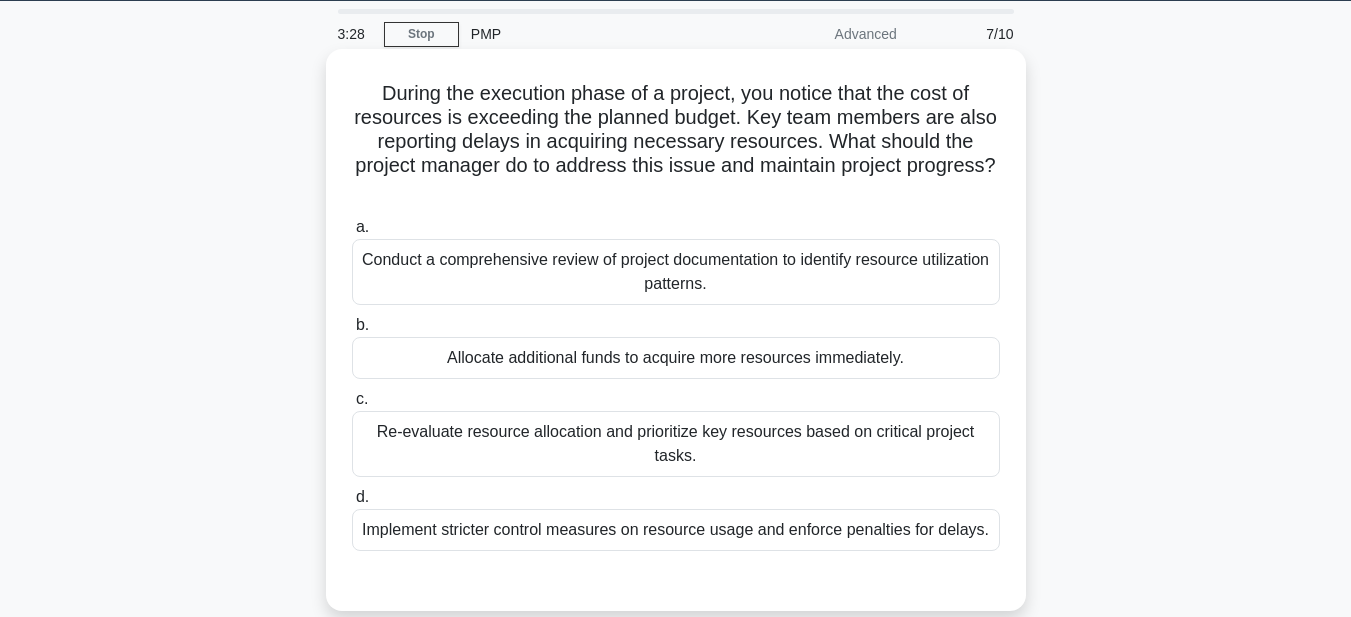 click on "Re-evaluate resource allocation and prioritize key resources based on critical project tasks." at bounding box center (676, 444) 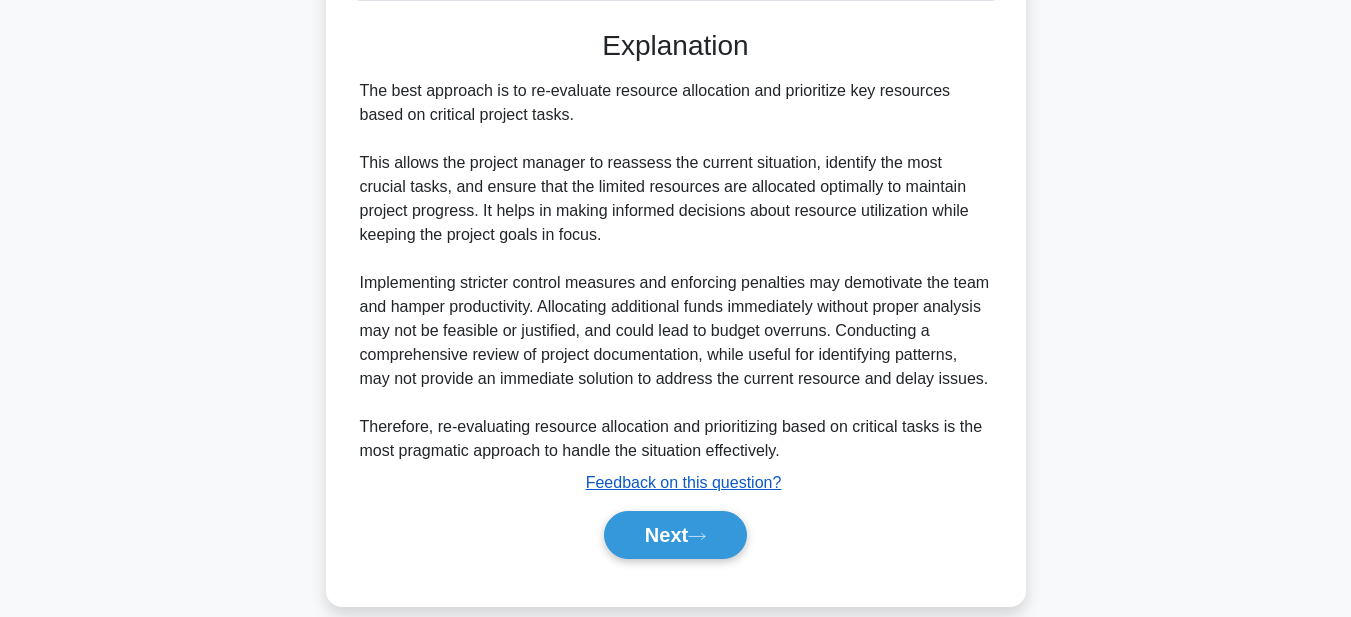 scroll, scrollTop: 641, scrollLeft: 0, axis: vertical 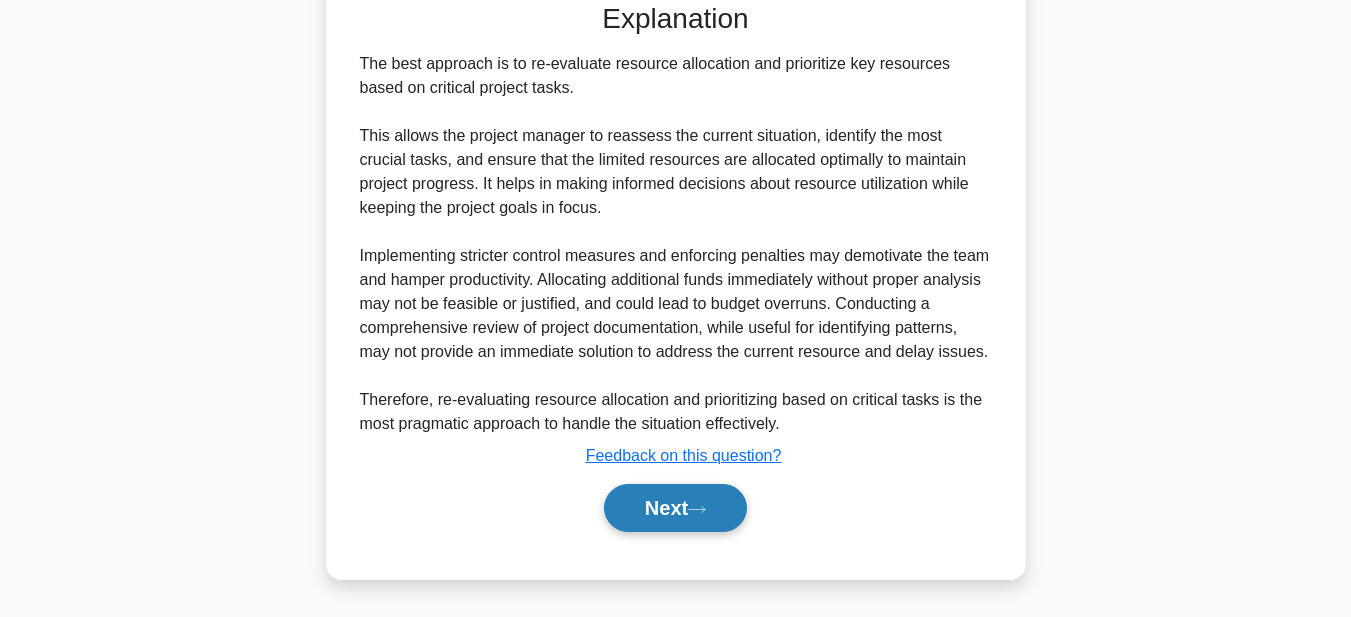 click on "Next" at bounding box center (675, 508) 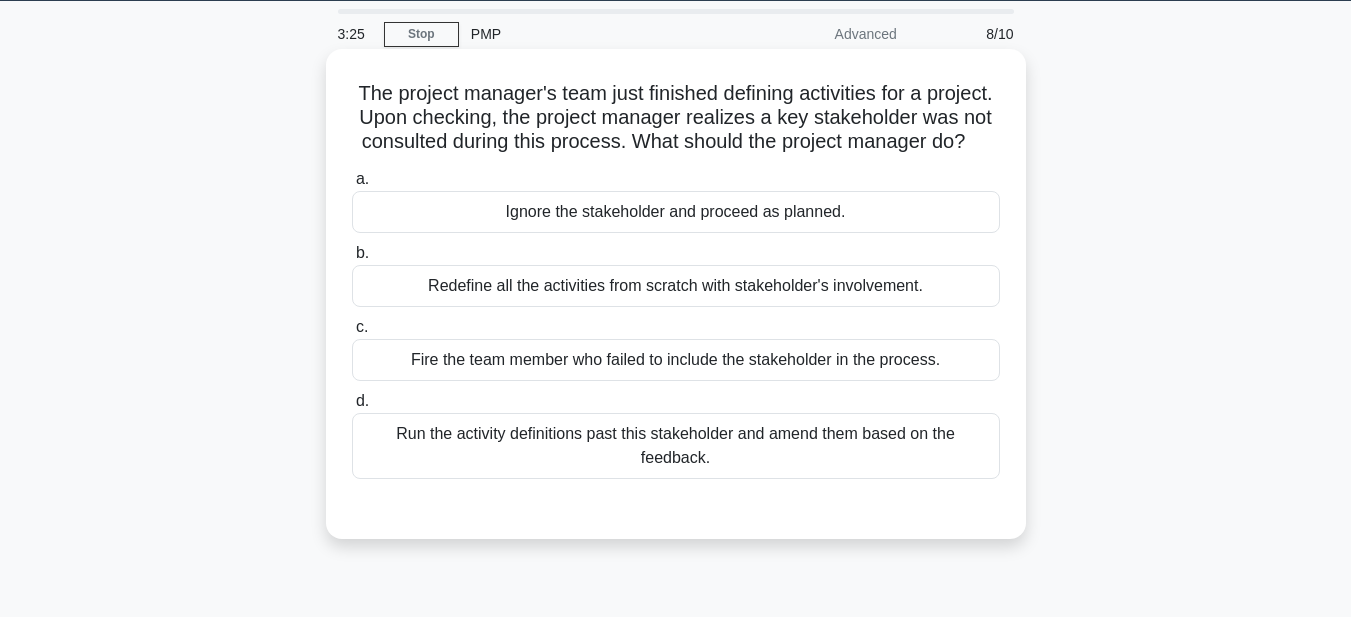 scroll, scrollTop: 0, scrollLeft: 0, axis: both 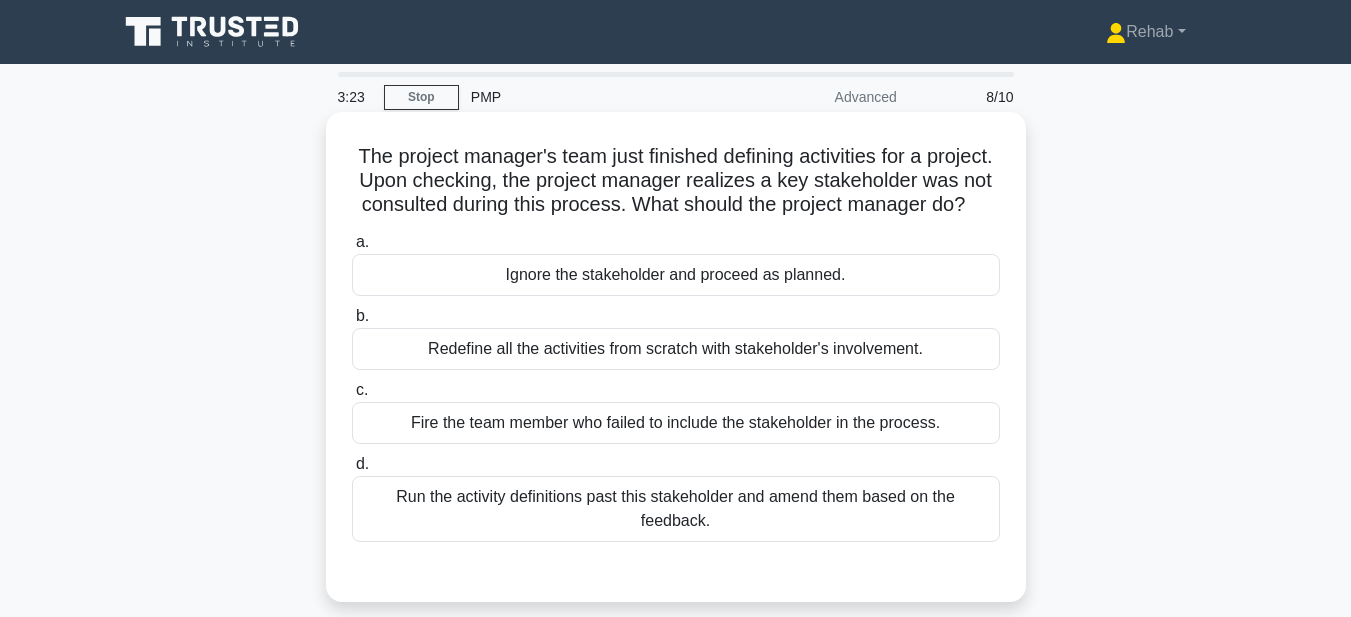 drag, startPoint x: 372, startPoint y: 149, endPoint x: 922, endPoint y: 550, distance: 680.6622 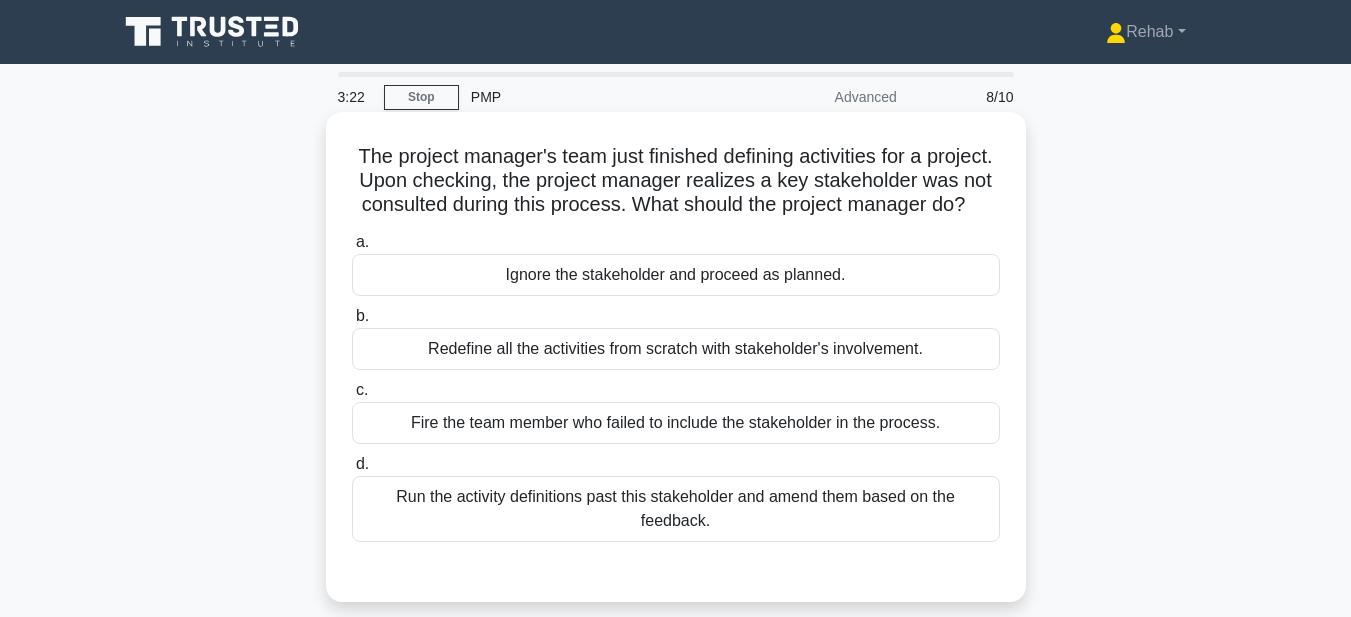 copy on "The project manager's team just finished defining activities for a project. Upon checking, the project manager realizes a key stakeholder was not consulted during this process. What should the project manager do?
.spinner_0XTQ{transform-origin:center;animation:spinner_y6GP .75s linear infinite}@keyframes spinner_y6GP{100%{transform:rotate(360deg)}}
a.
Ignore the stakeholder and proceed as planned.
b.
Redefine all the activities from scratch with stakeholder's involvement.
c.
Fire the team member who failed to include the stakeholder in the process.
d.
Run the activity definitions past this stakeholder and amend them based on the feedback." 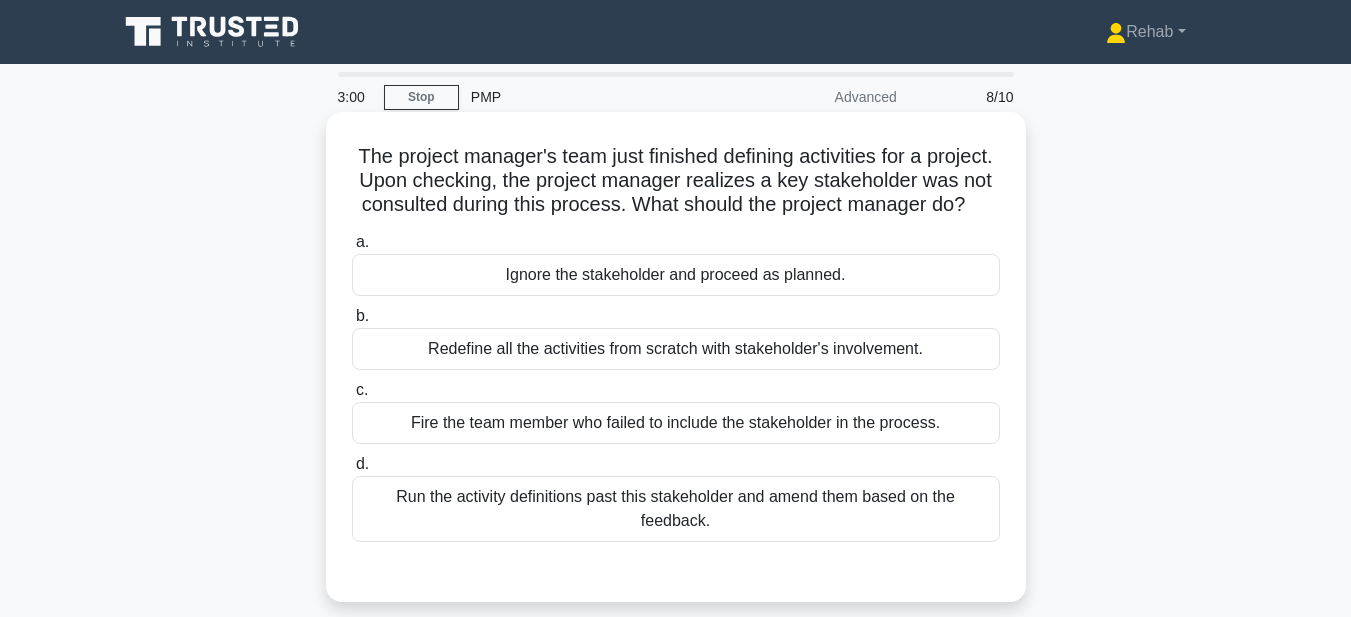 click on "Redefine all the activities from scratch with stakeholder's involvement." at bounding box center (676, 349) 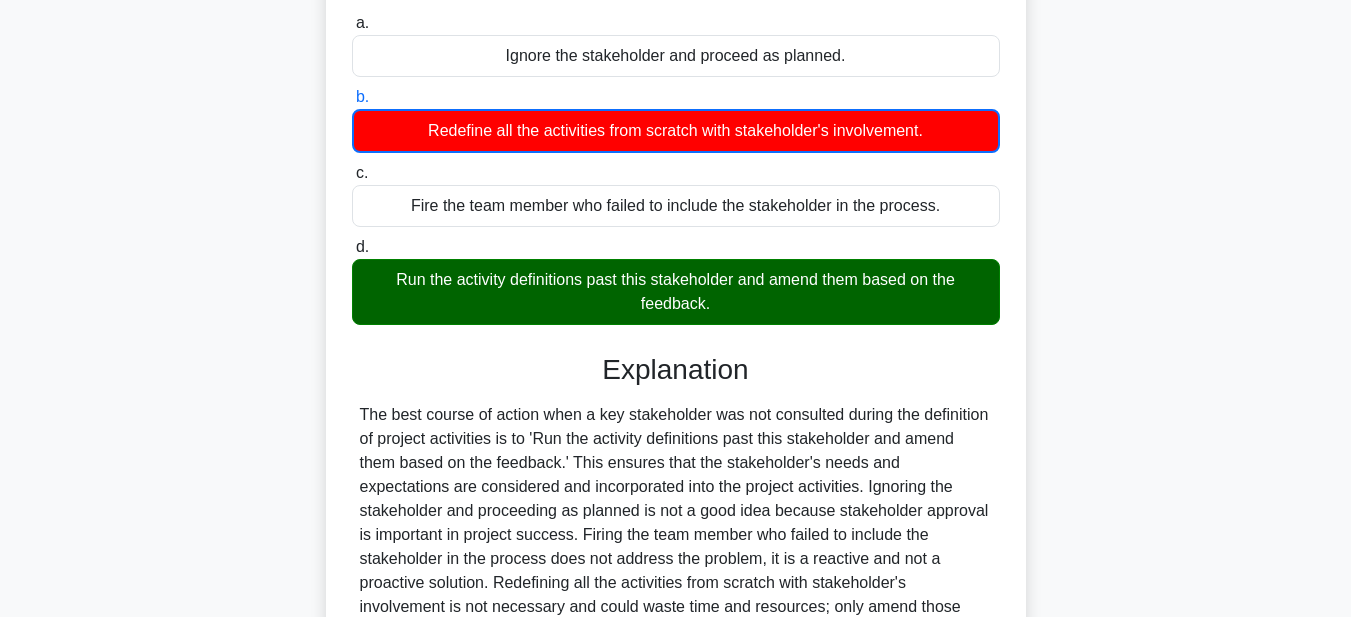 scroll, scrollTop: 463, scrollLeft: 0, axis: vertical 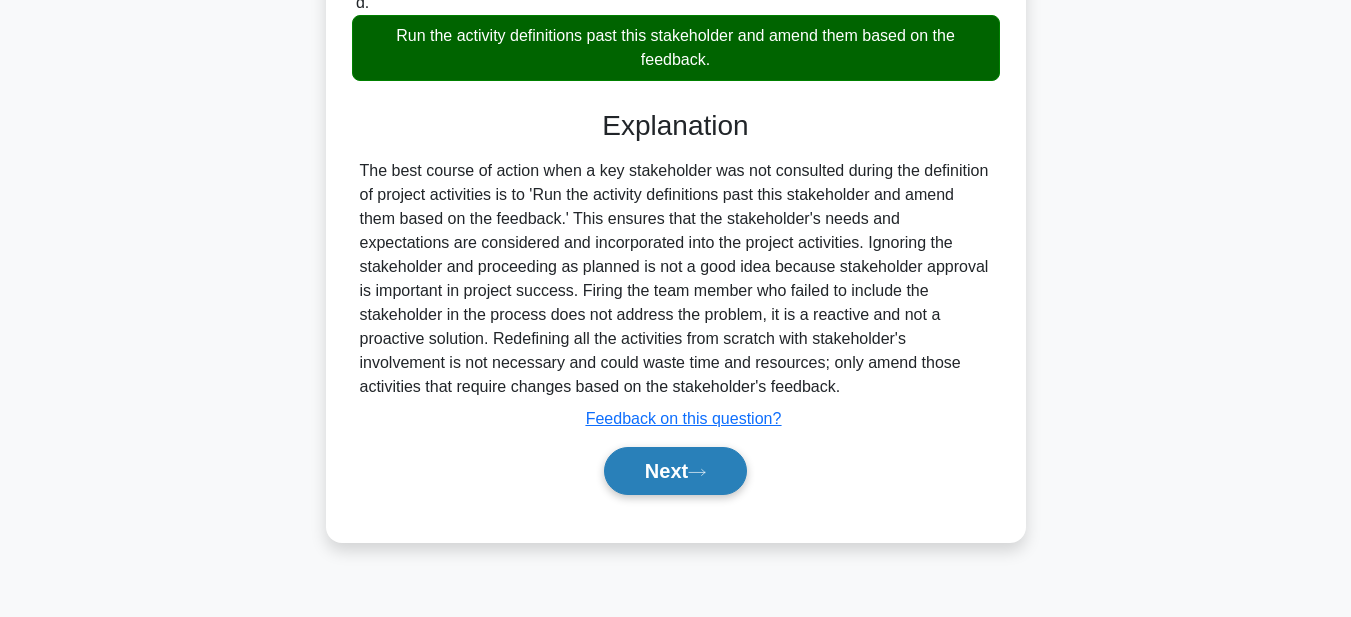 click on "Next" at bounding box center [675, 471] 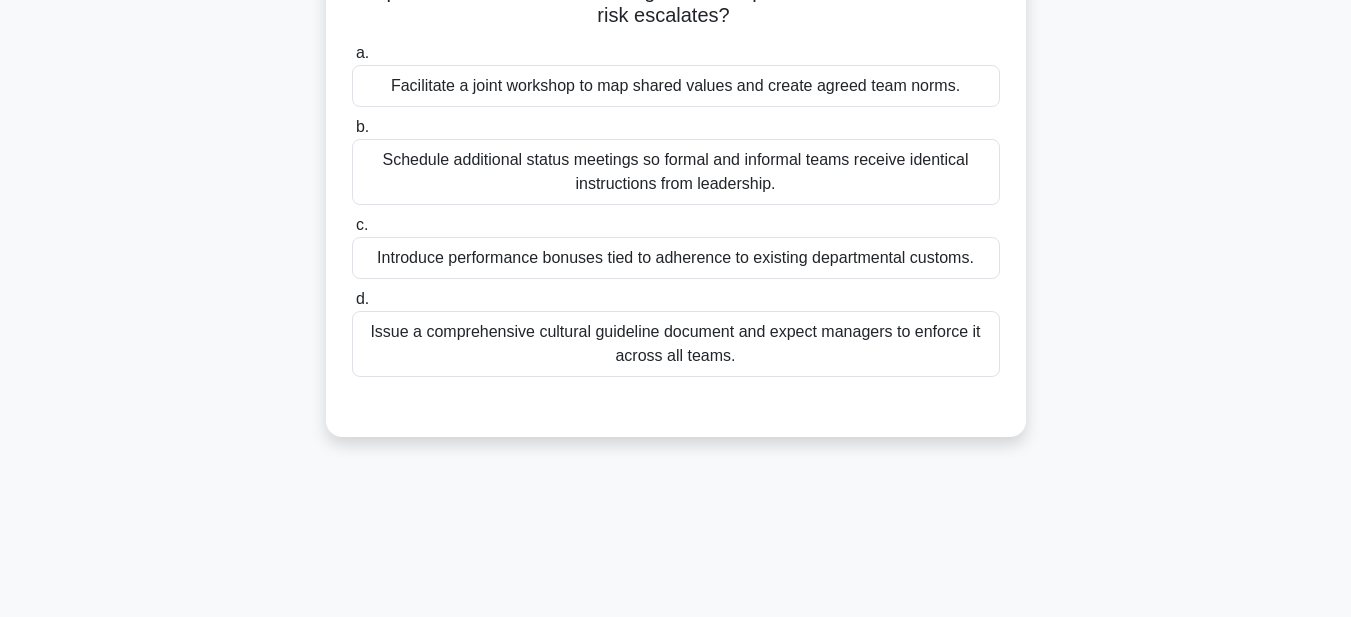scroll, scrollTop: 0, scrollLeft: 0, axis: both 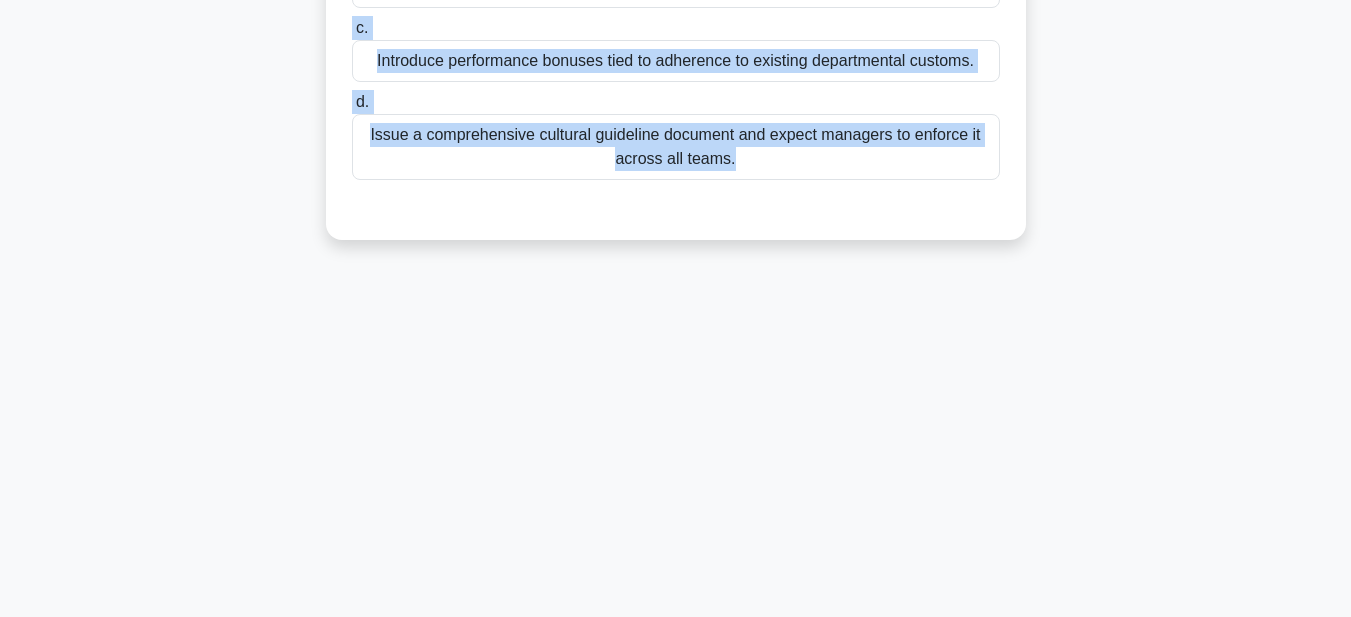 drag, startPoint x: 389, startPoint y: 152, endPoint x: 1002, endPoint y: 420, distance: 669.0239 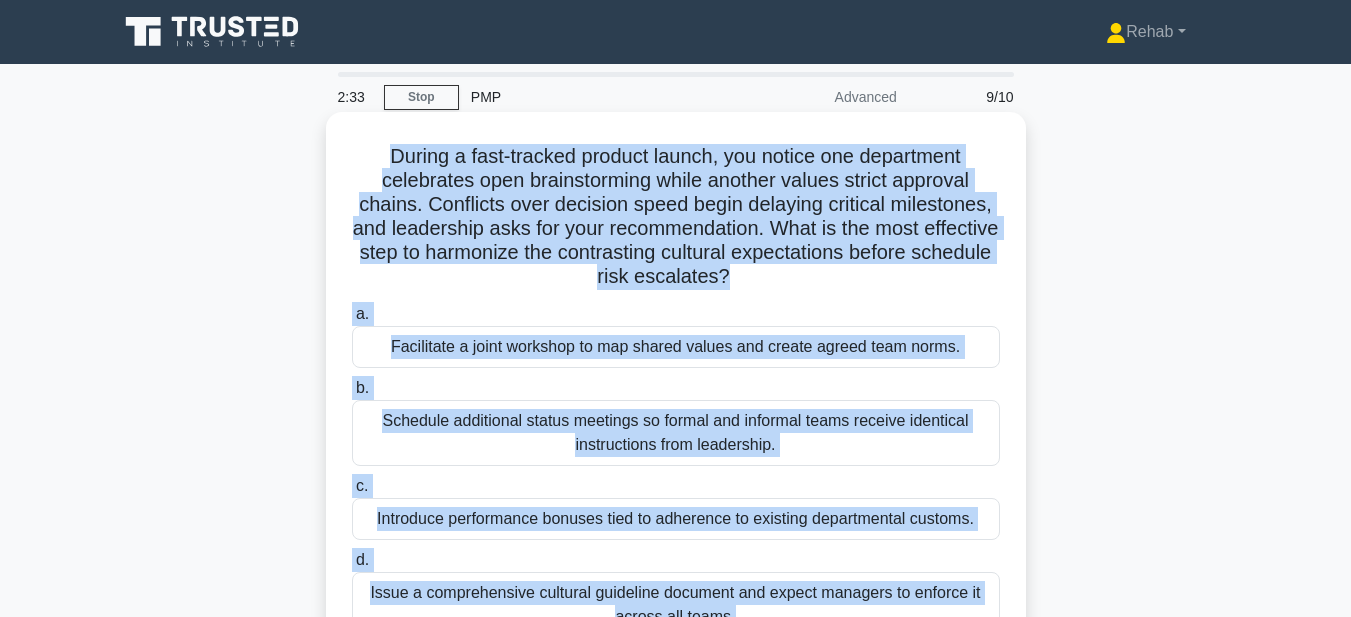 click on "Facilitate a joint workshop to map shared values and create agreed team norms." at bounding box center (676, 347) 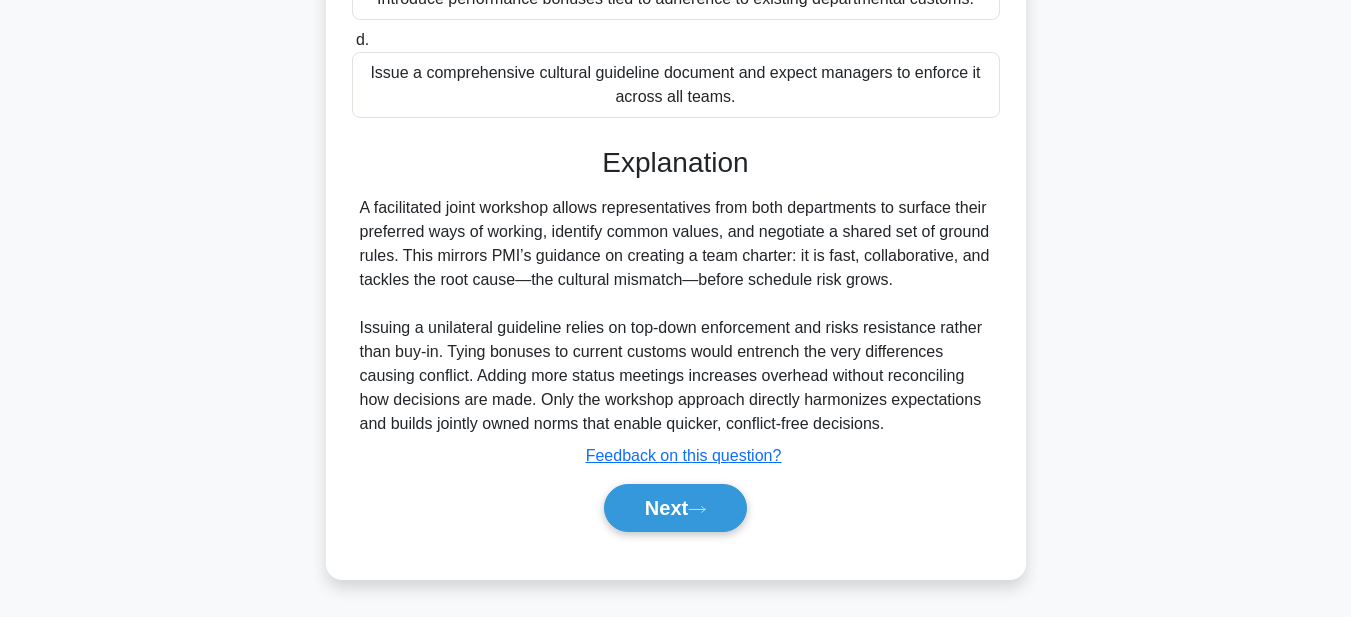 scroll, scrollTop: 545, scrollLeft: 0, axis: vertical 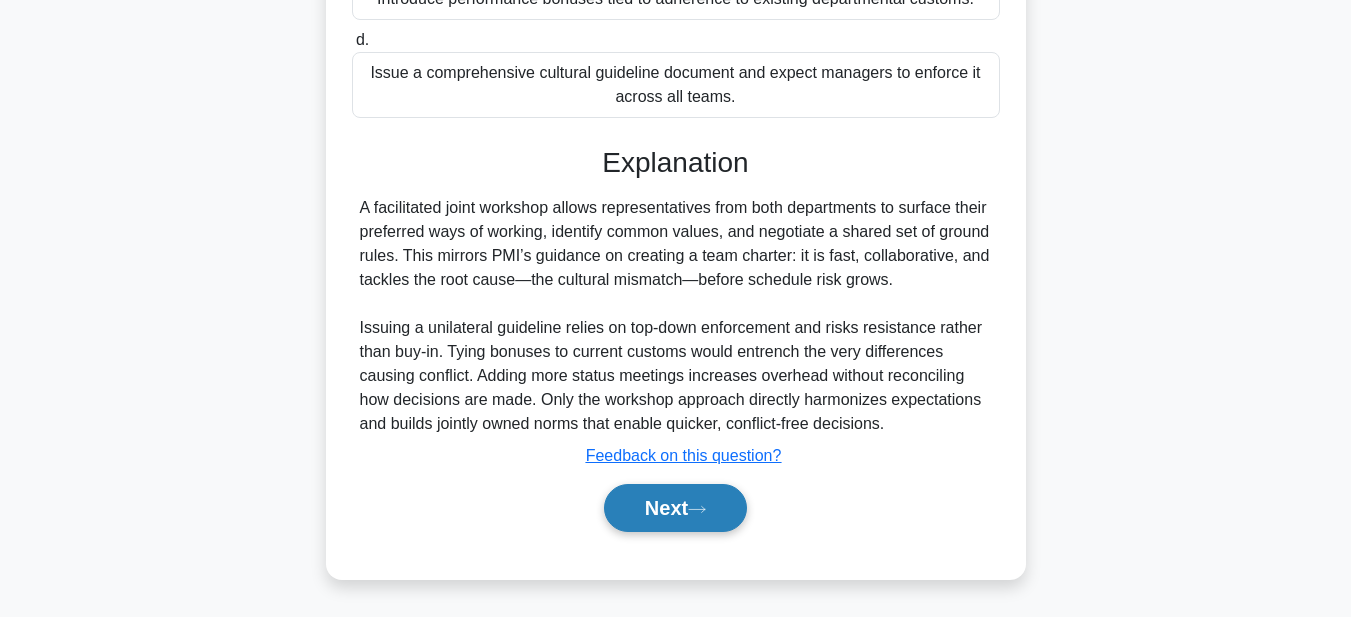 click on "Next" at bounding box center [675, 508] 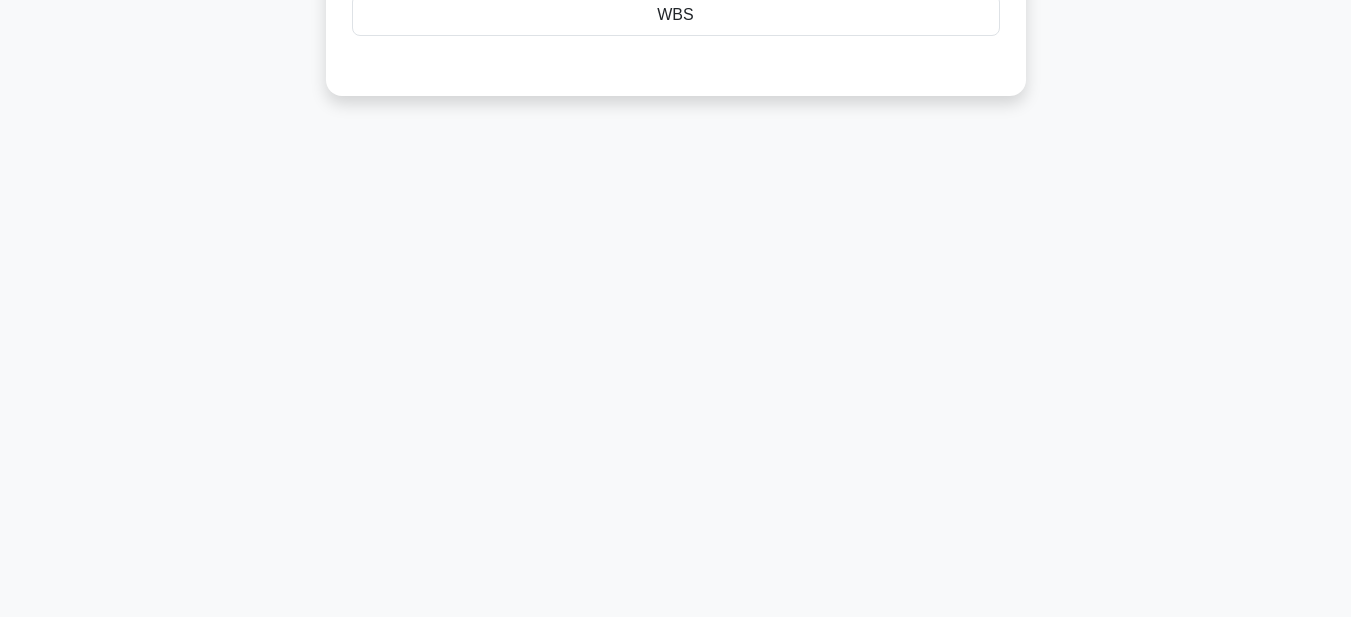 scroll, scrollTop: 63, scrollLeft: 0, axis: vertical 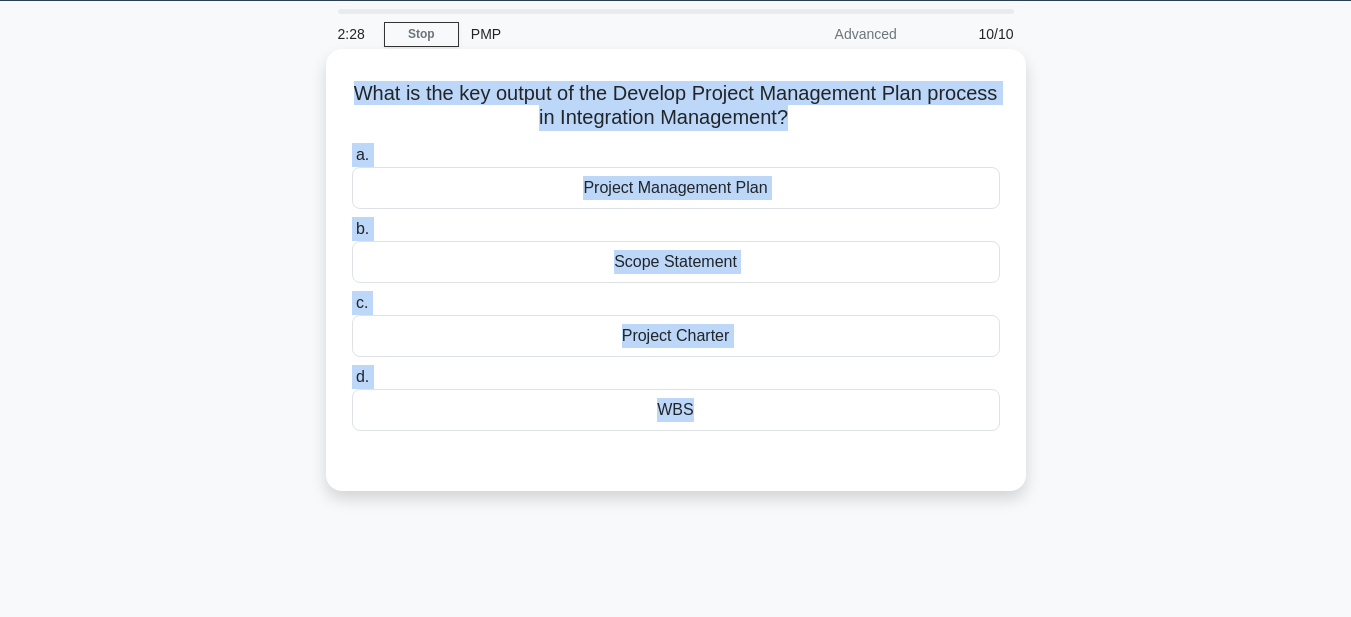 drag, startPoint x: 357, startPoint y: 88, endPoint x: 845, endPoint y: 437, distance: 599.95416 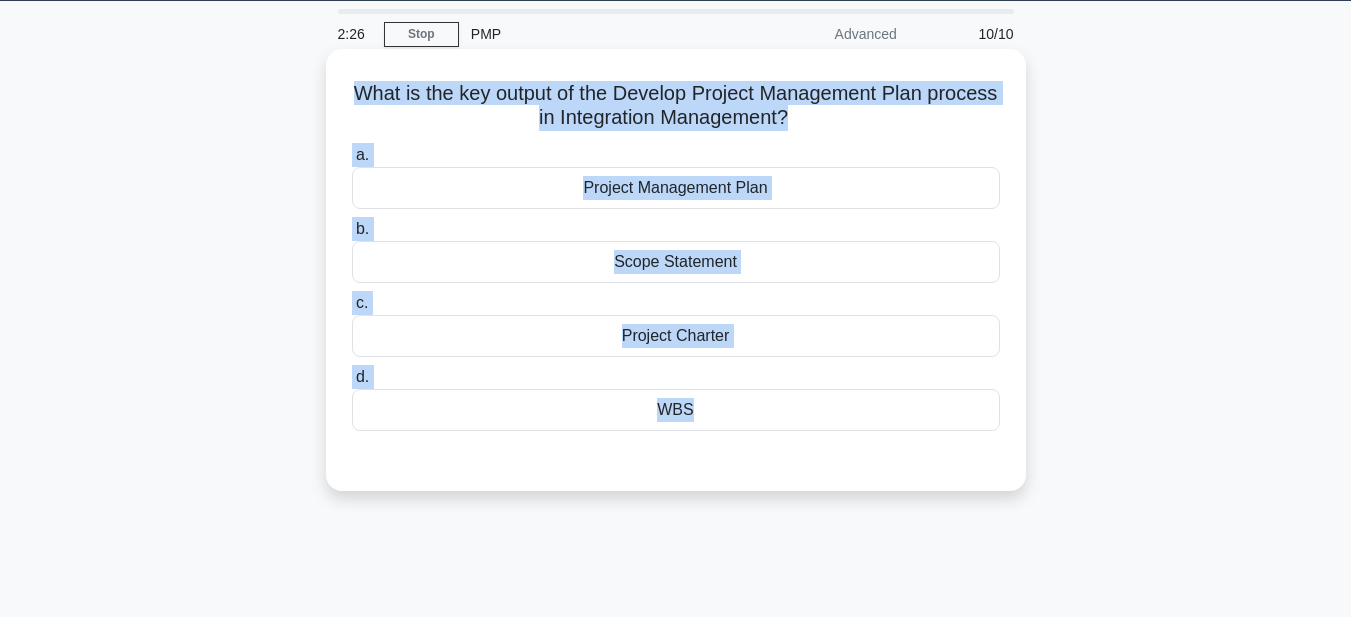 copy on "What is the key output of the Develop Project Management Plan process in Integration Management?
.spinner_0XTQ{transform-origin:center;animation:spinner_y6GP .75s linear infinite}@keyframes spinner_y6GP{100%{transform:rotate(360deg)}}
a.
Project Management Plan
b.
Scope Statement
c.
Project Charter
d.
WBS" 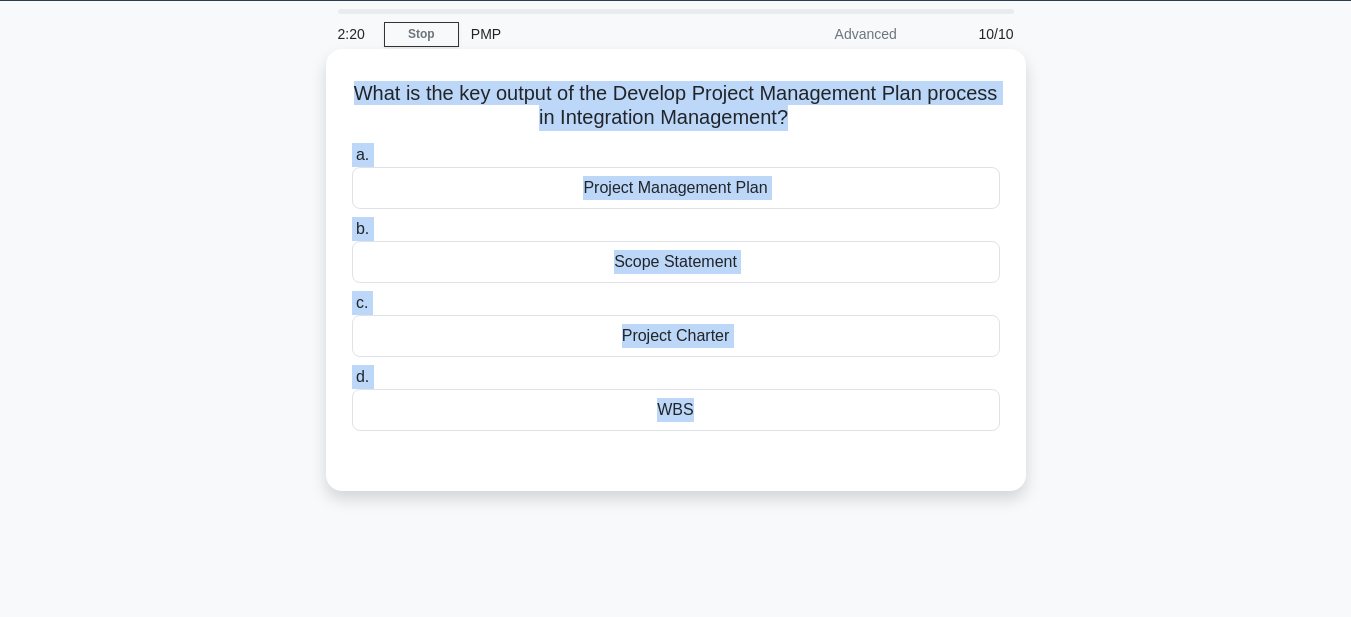 click on "Project Management Plan" at bounding box center [676, 188] 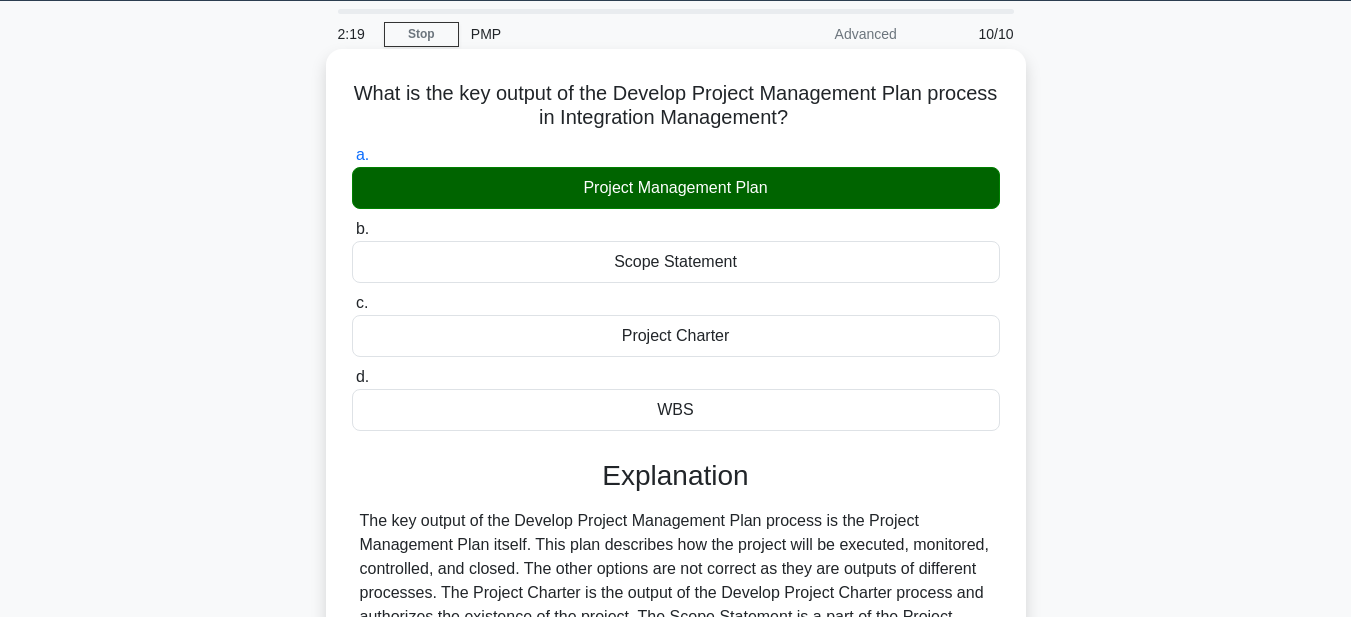 scroll, scrollTop: 463, scrollLeft: 0, axis: vertical 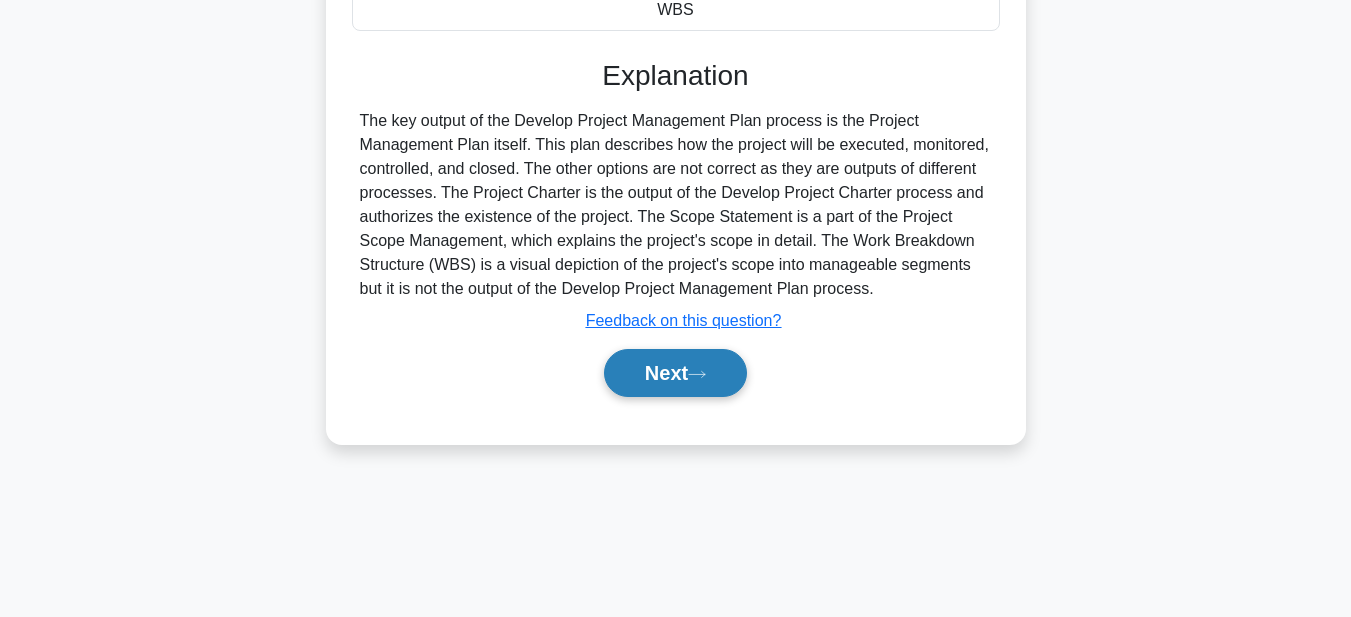 click on "Next" at bounding box center [675, 373] 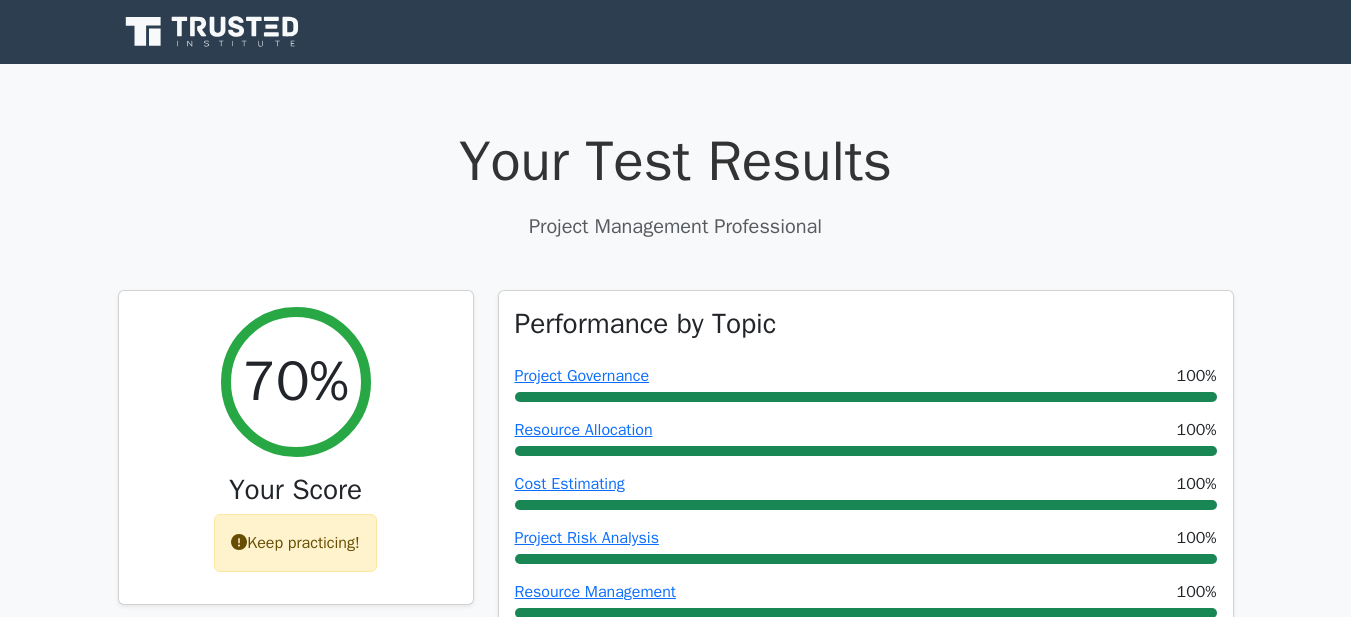 scroll, scrollTop: 0, scrollLeft: 0, axis: both 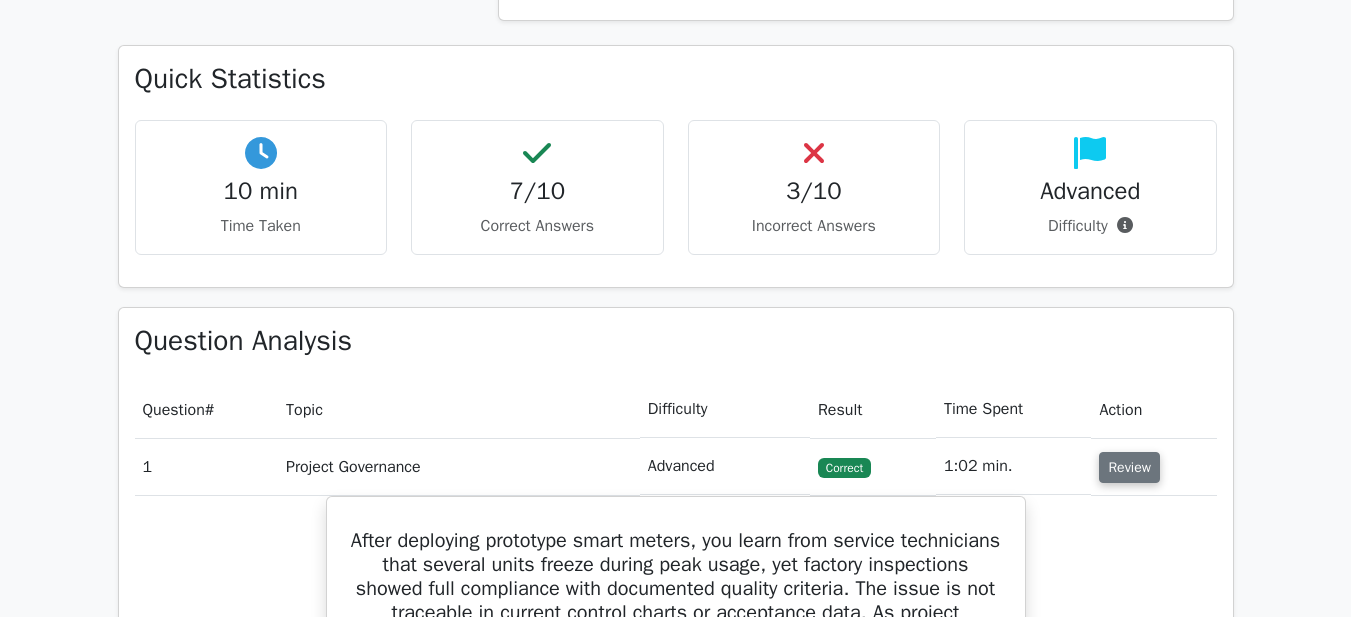 click on "Review" at bounding box center [1129, 467] 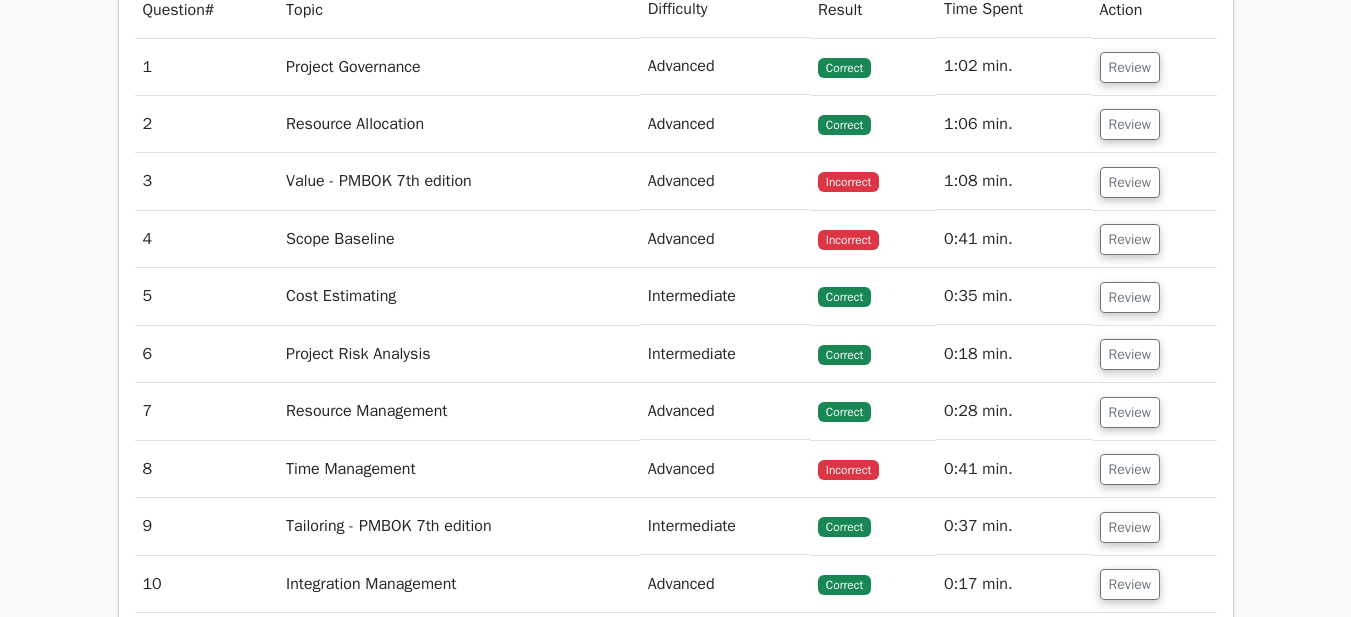 scroll, scrollTop: 1600, scrollLeft: 0, axis: vertical 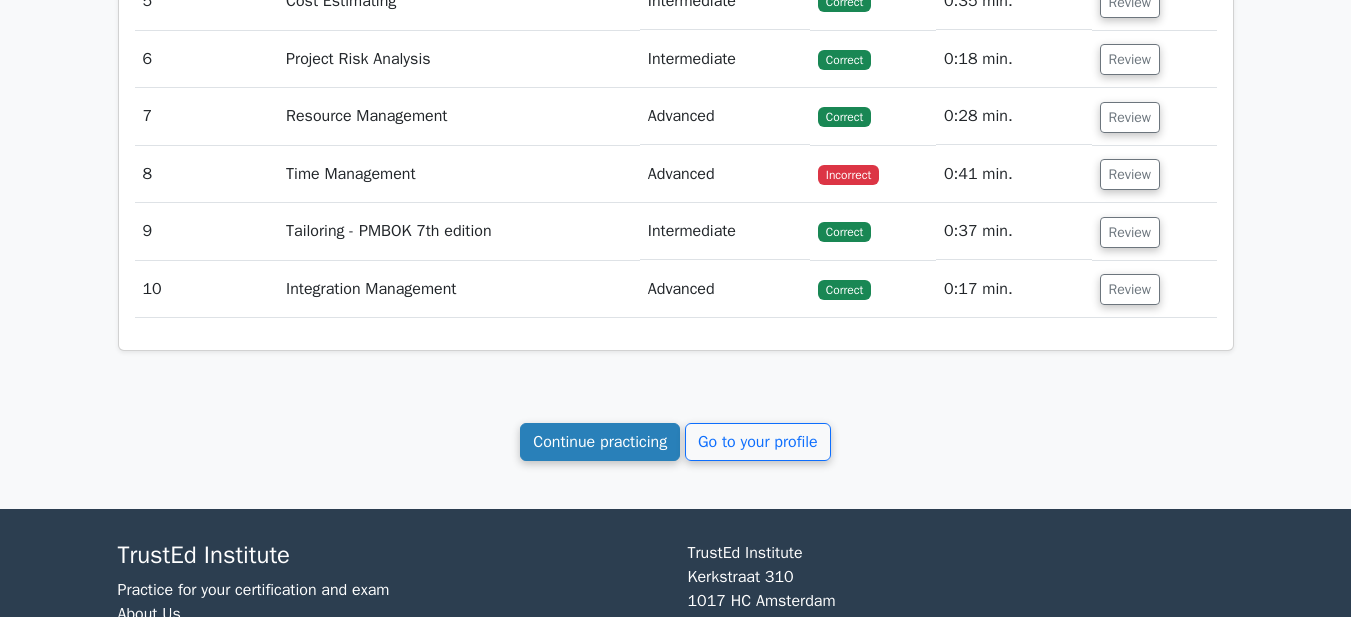 click on "Continue practicing" at bounding box center (600, 442) 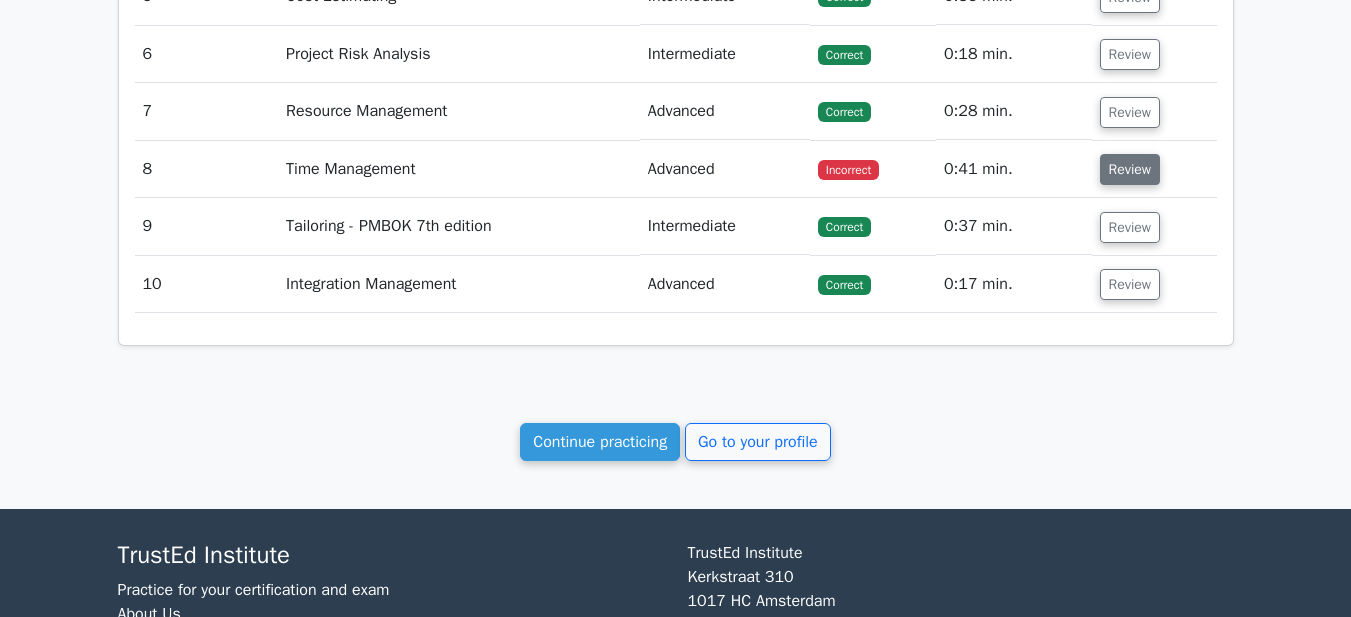 click on "Review" at bounding box center [1130, 169] 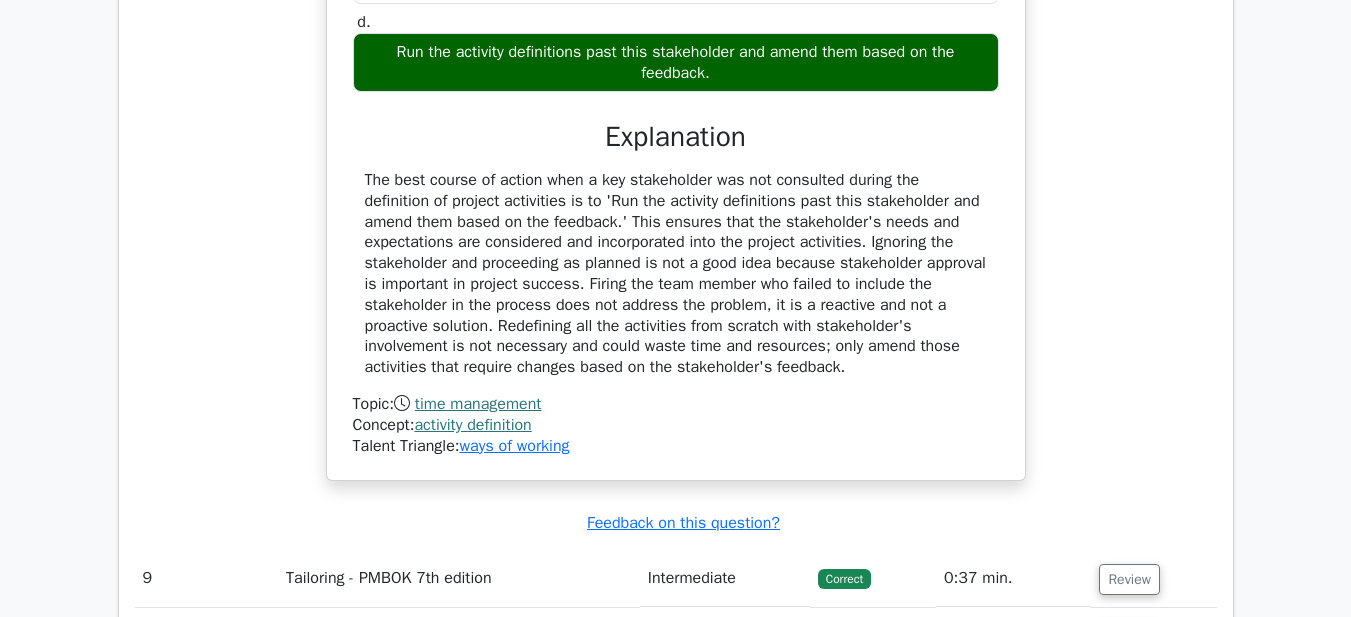 scroll, scrollTop: 2125, scrollLeft: 0, axis: vertical 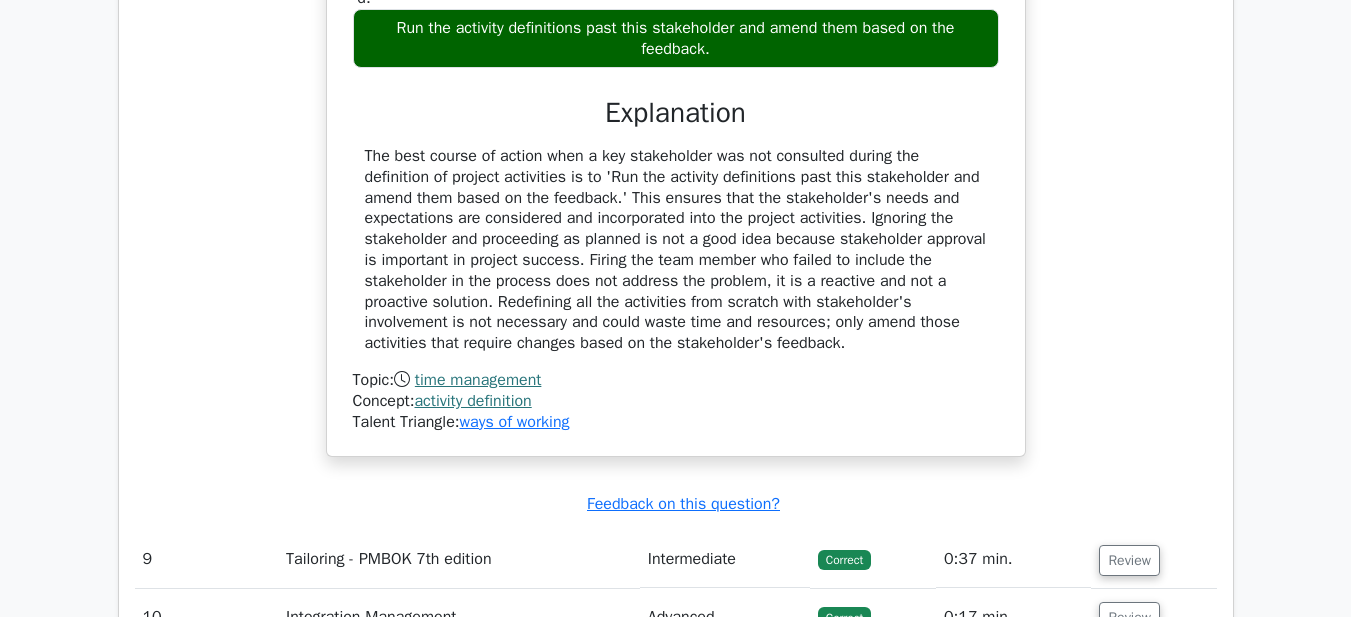 drag, startPoint x: 375, startPoint y: 232, endPoint x: 911, endPoint y: 360, distance: 551.07166 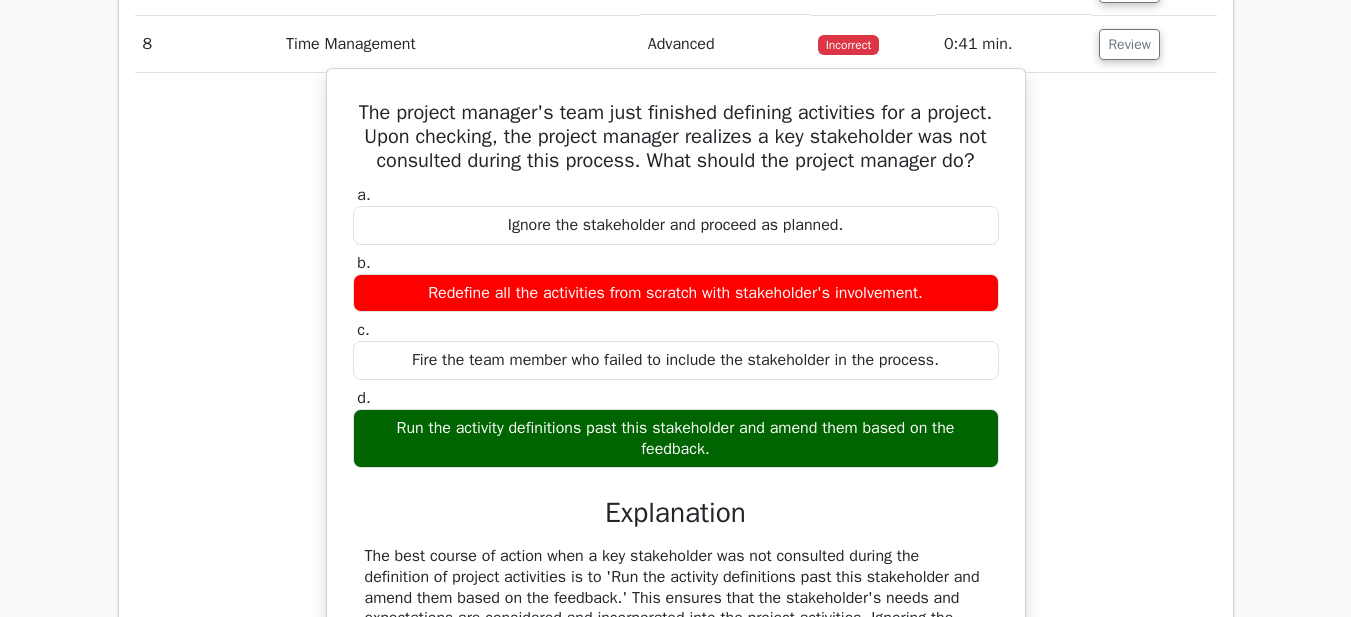 scroll, scrollTop: 1525, scrollLeft: 0, axis: vertical 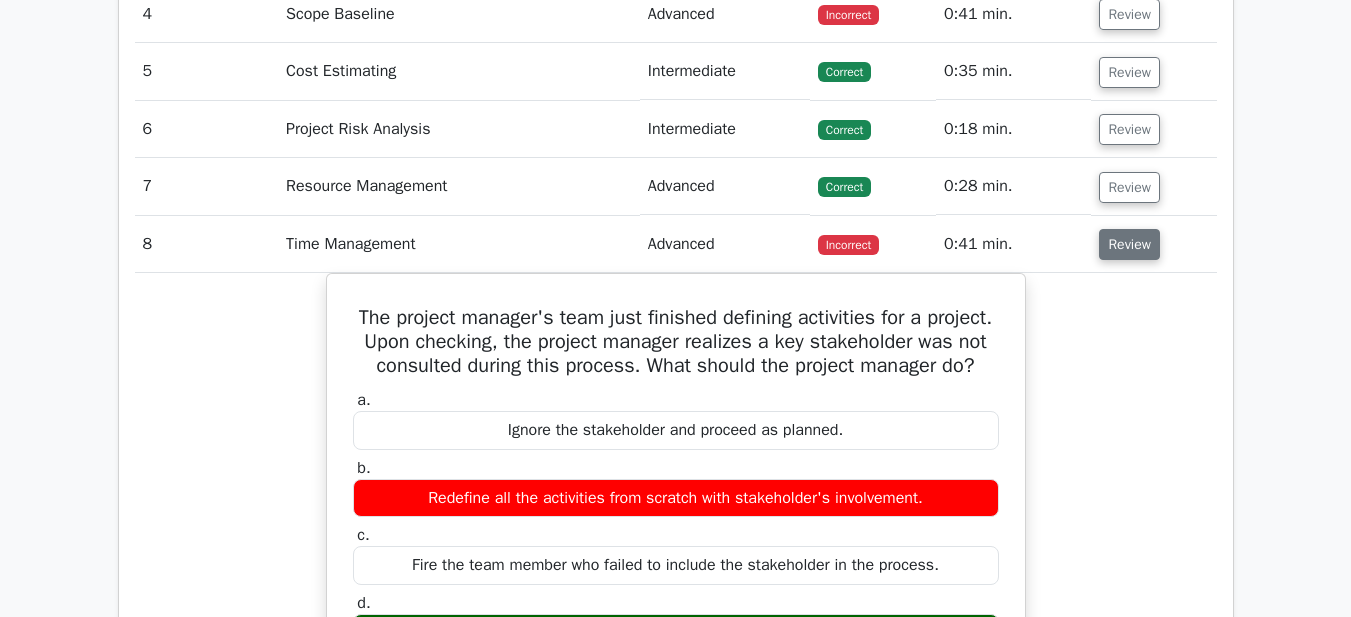 click on "Review" at bounding box center [1129, 244] 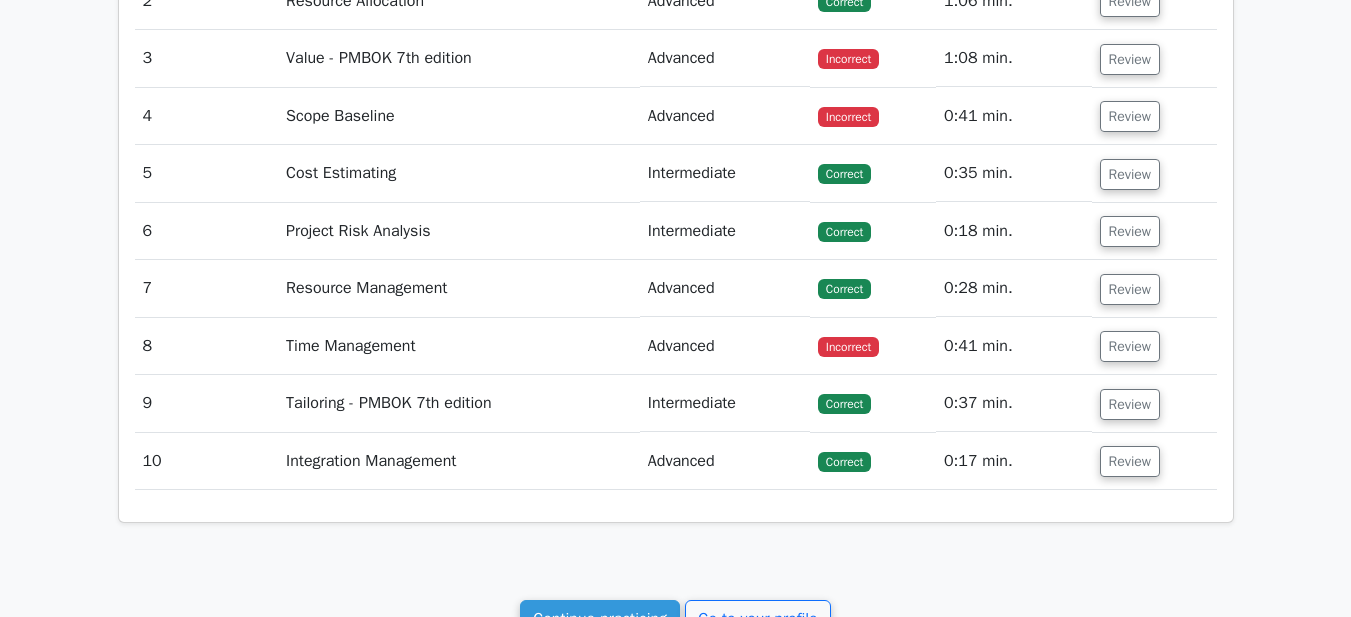 scroll, scrollTop: 1325, scrollLeft: 0, axis: vertical 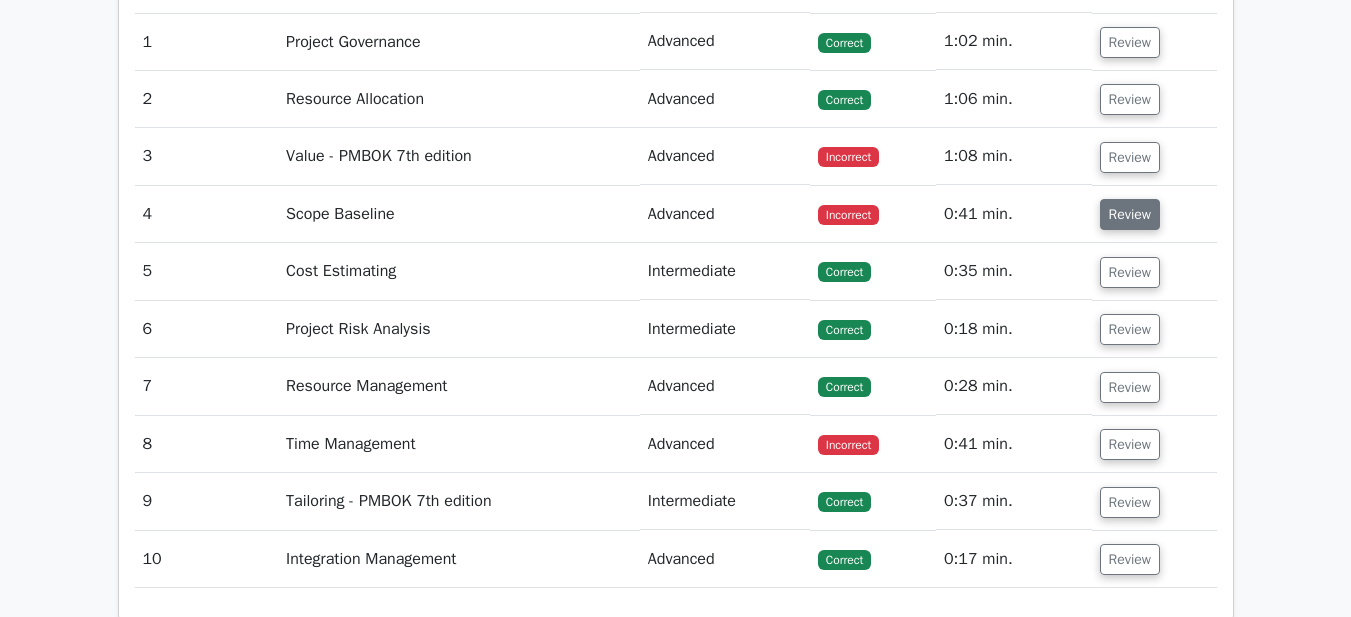 click on "Review" at bounding box center (1130, 214) 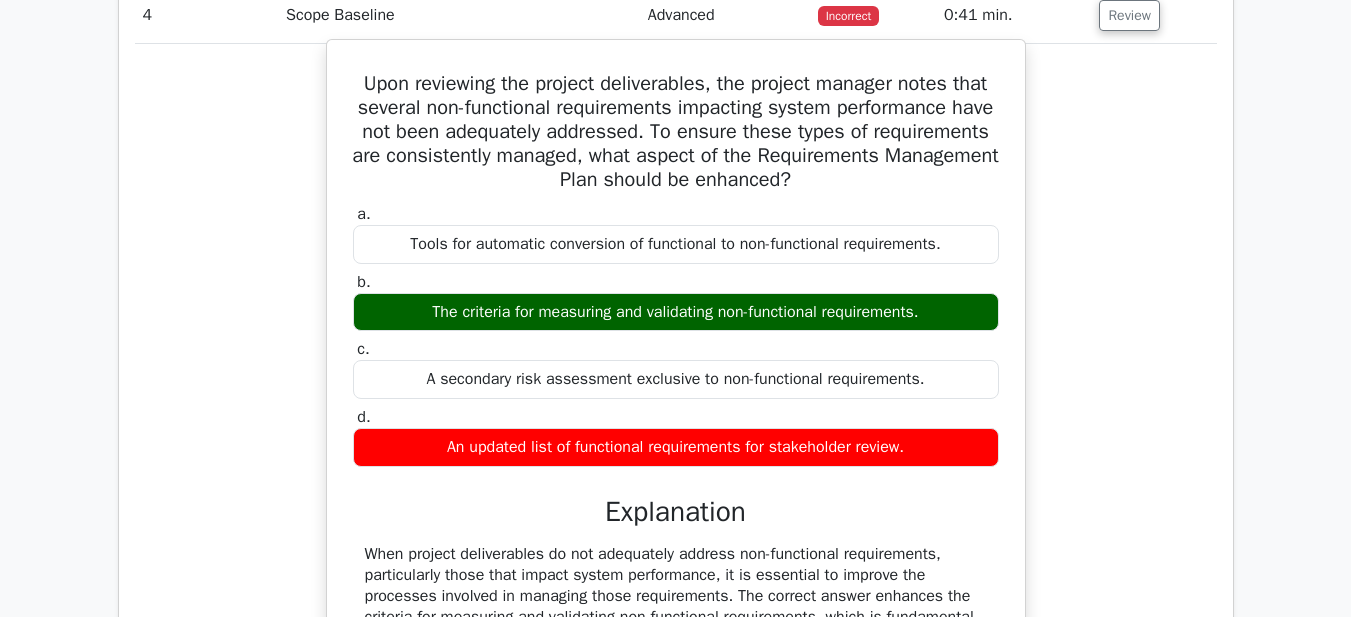 scroll, scrollTop: 1525, scrollLeft: 0, axis: vertical 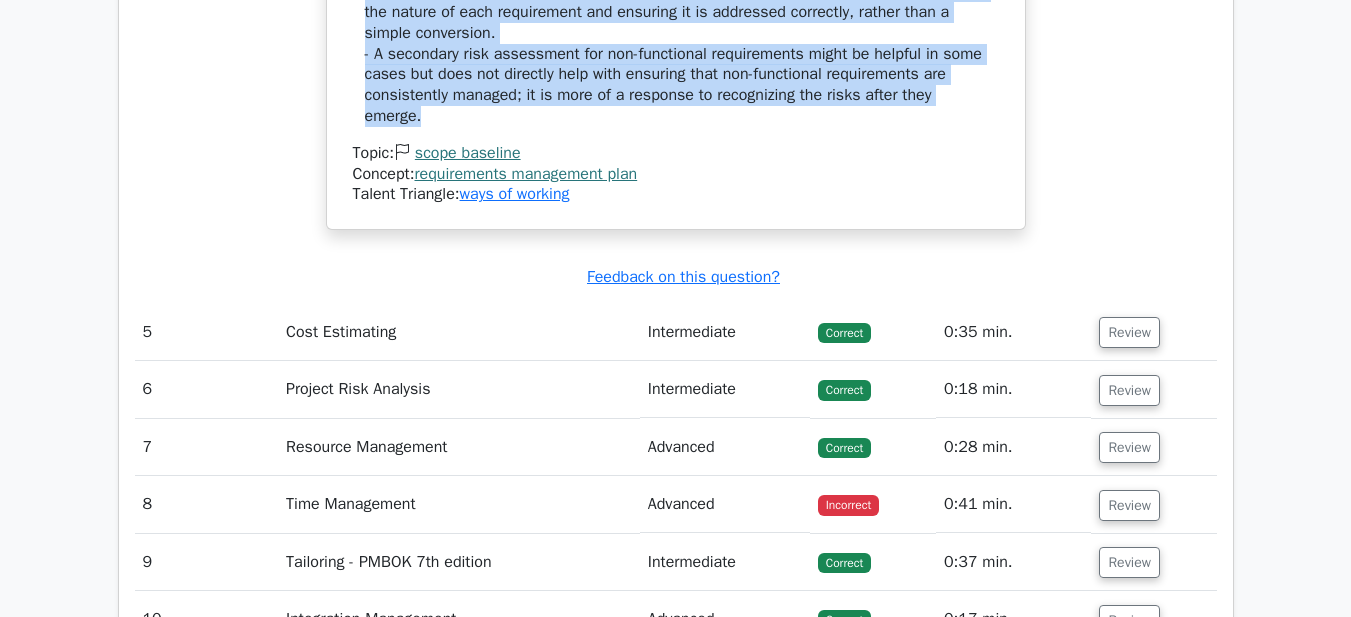 drag, startPoint x: 477, startPoint y: 129, endPoint x: 992, endPoint y: 101, distance: 515.7606 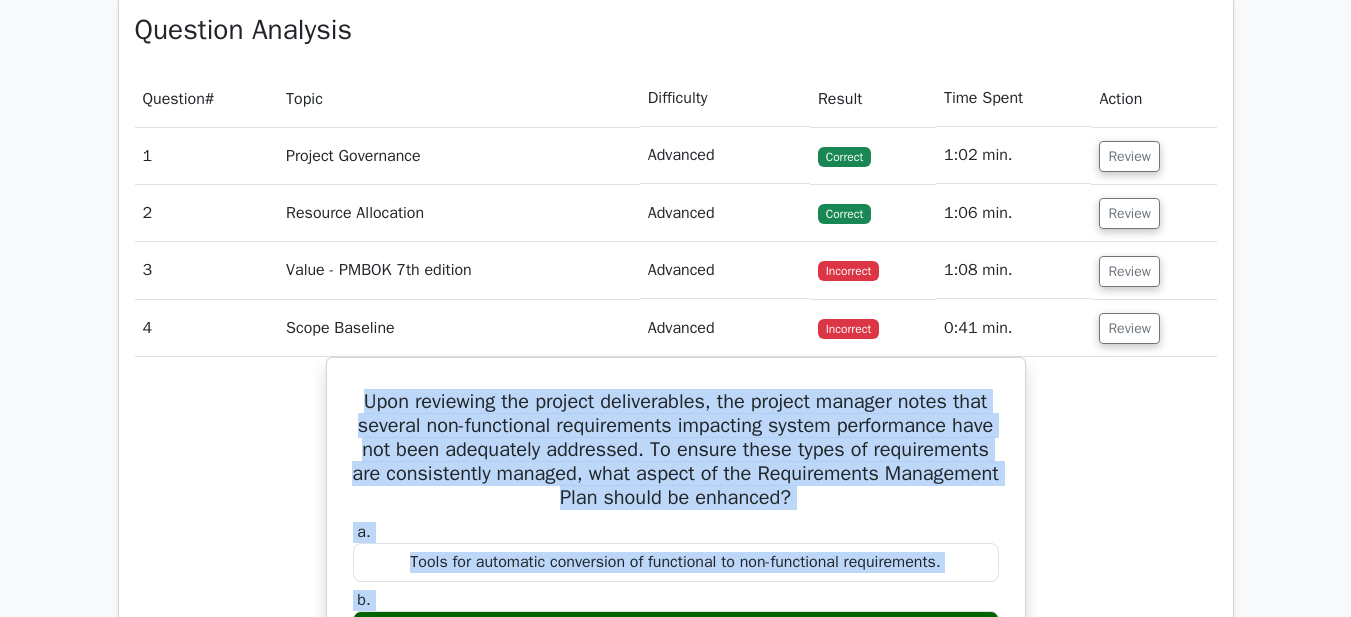 scroll, scrollTop: 1203, scrollLeft: 0, axis: vertical 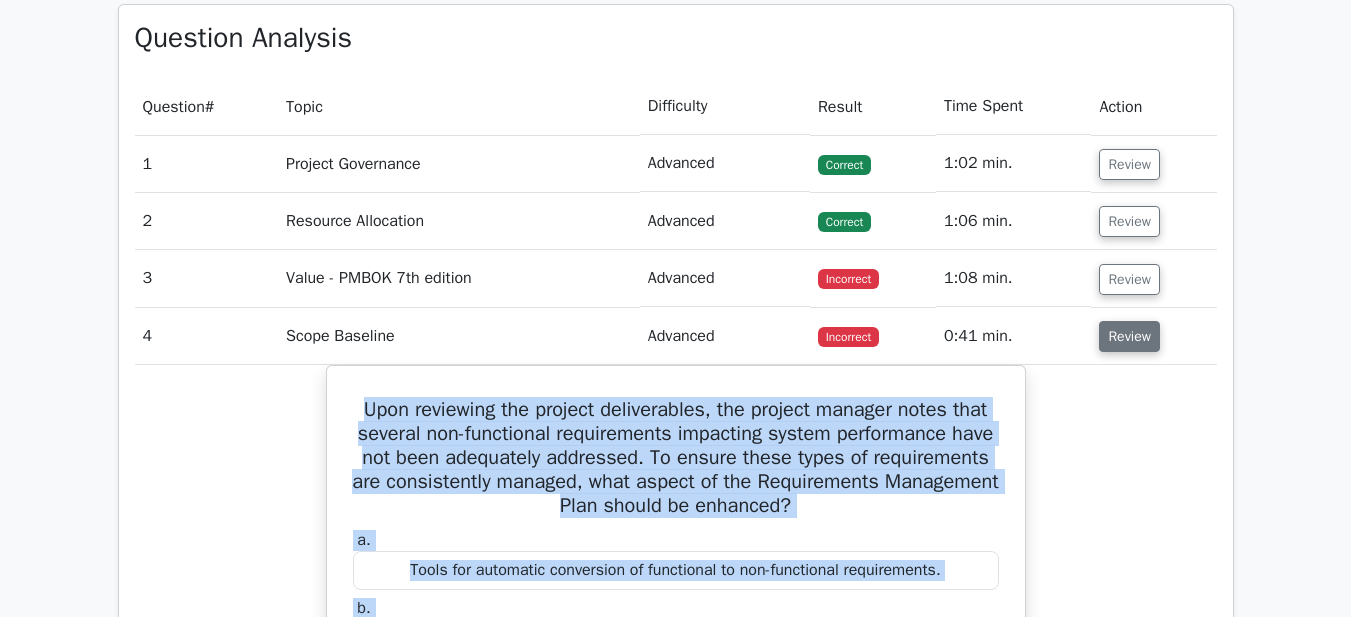 click on "Review" at bounding box center (1129, 336) 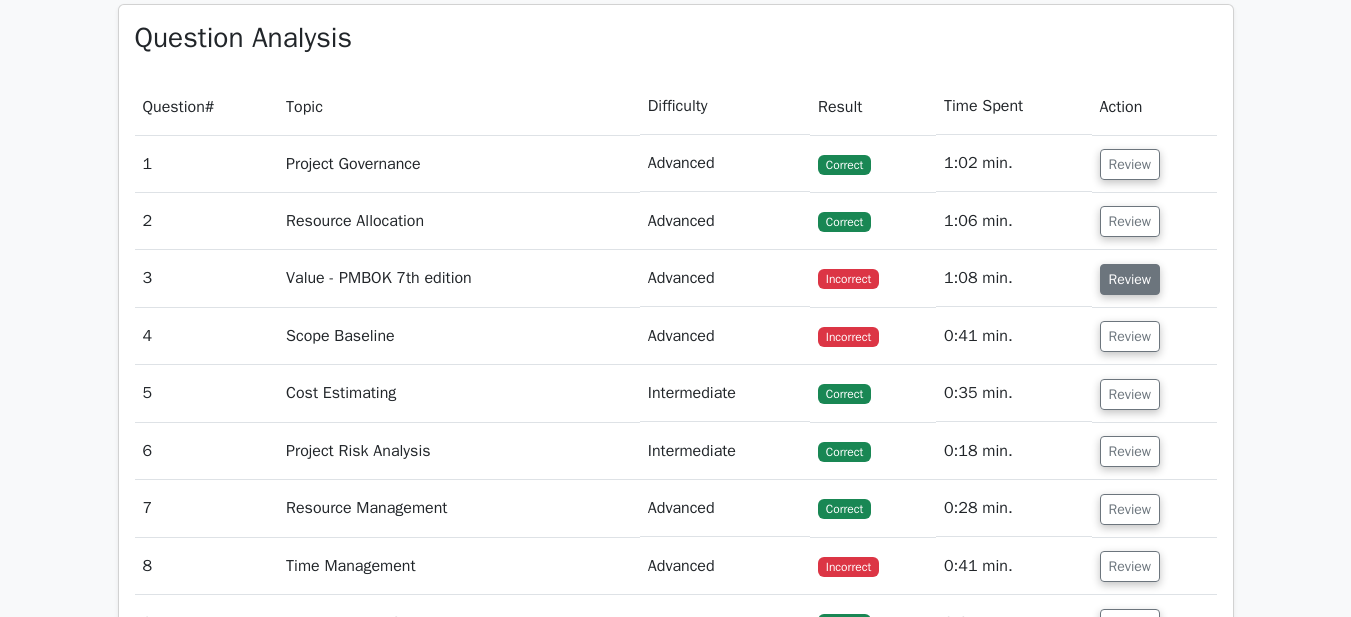click on "Review" at bounding box center (1130, 279) 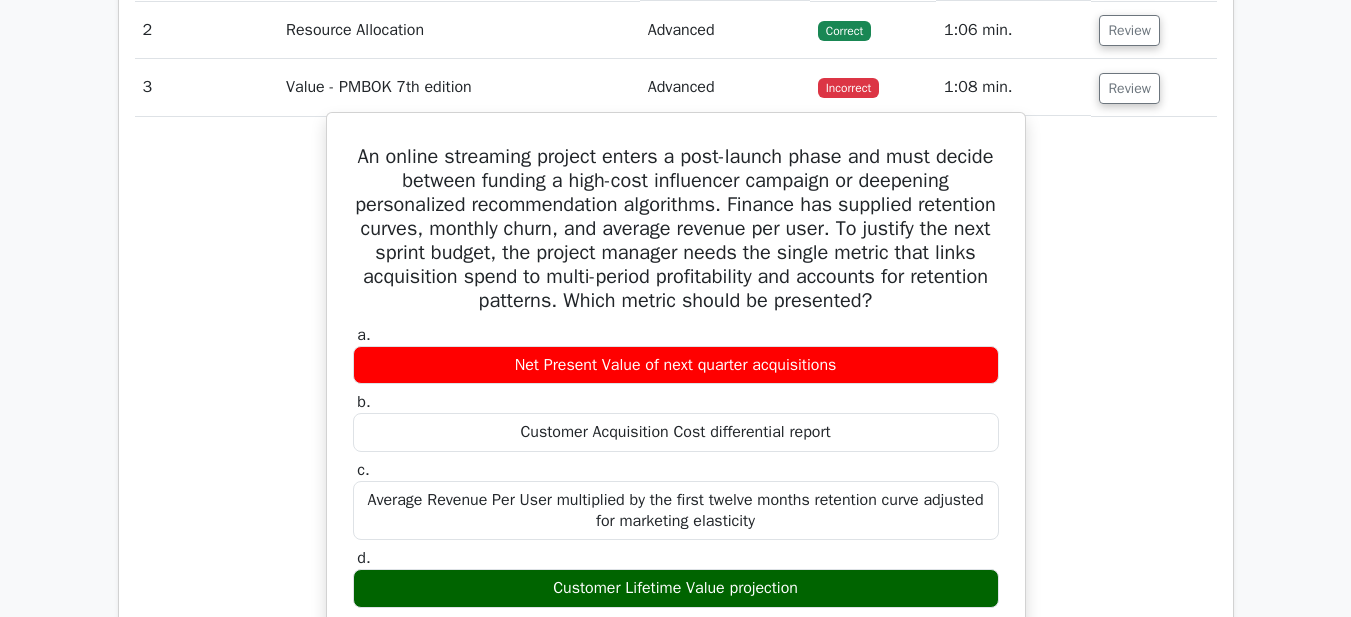 scroll, scrollTop: 1403, scrollLeft: 0, axis: vertical 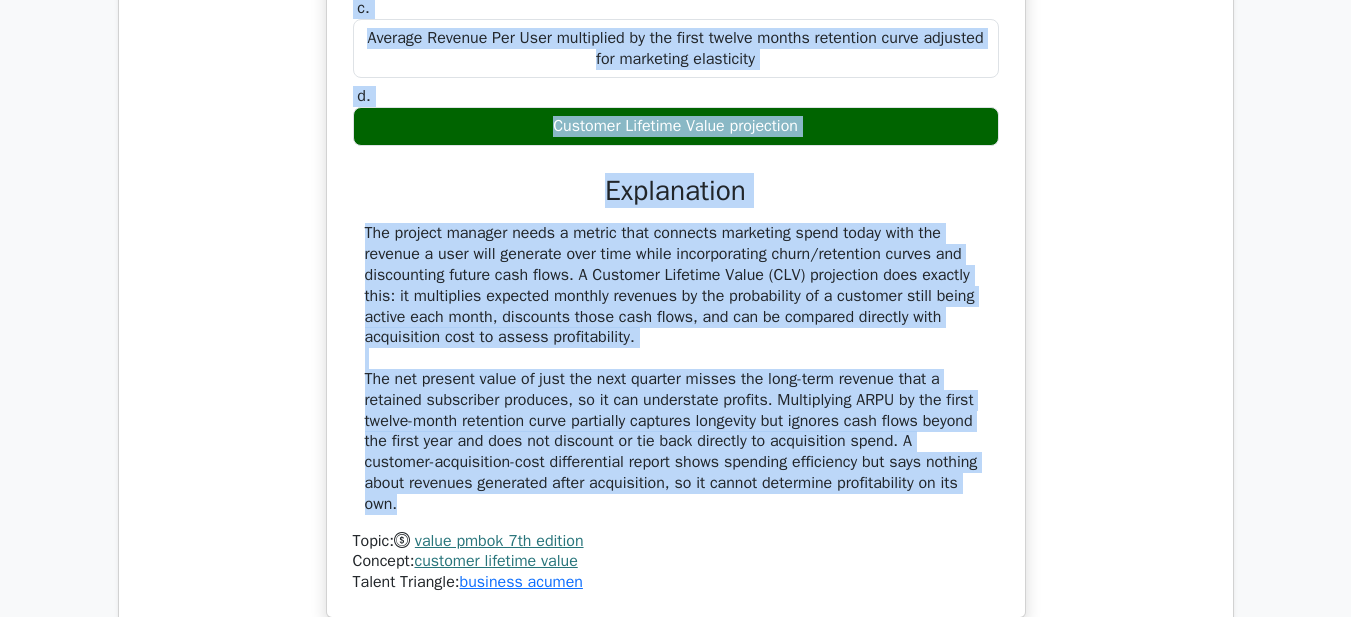 drag, startPoint x: 464, startPoint y: 184, endPoint x: 913, endPoint y: 505, distance: 551.94385 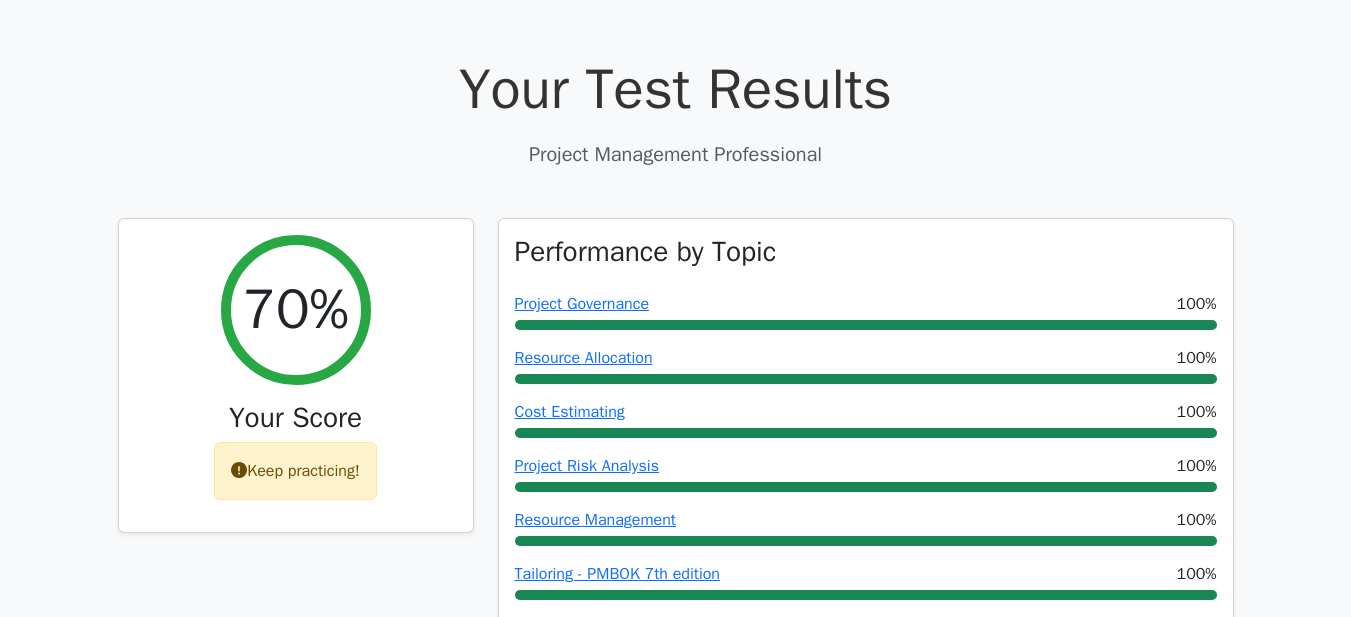 scroll, scrollTop: 0, scrollLeft: 0, axis: both 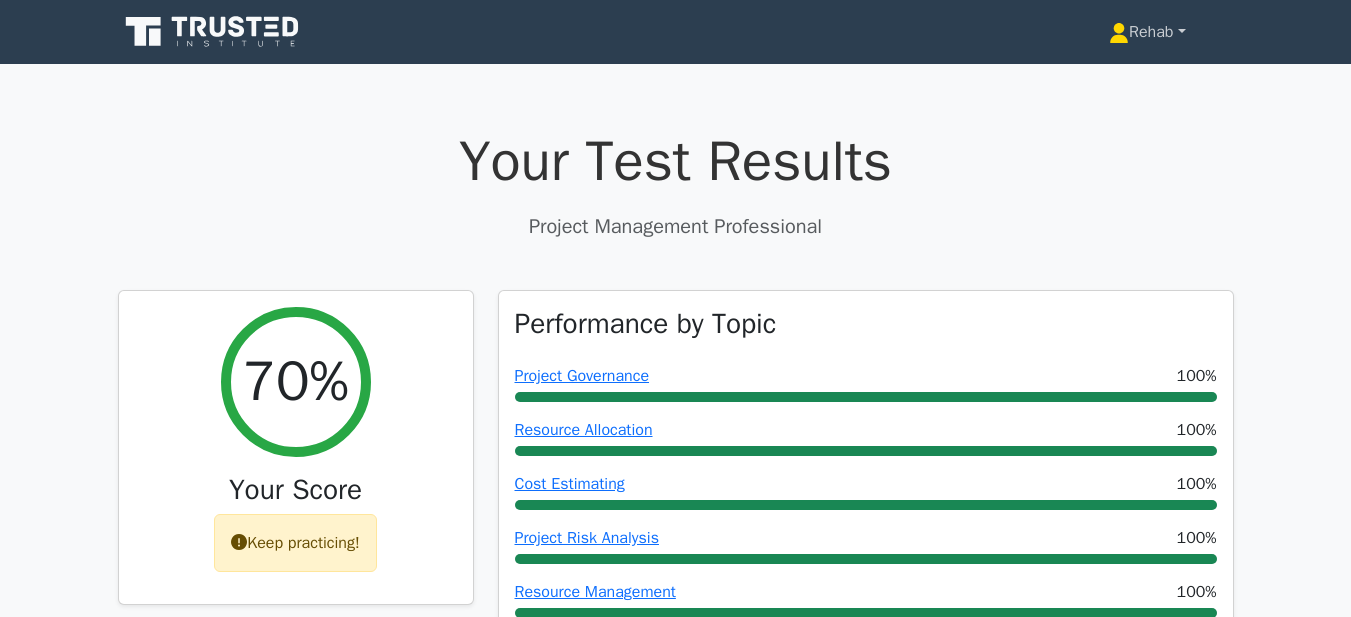 click on "Rehab" at bounding box center [1147, 32] 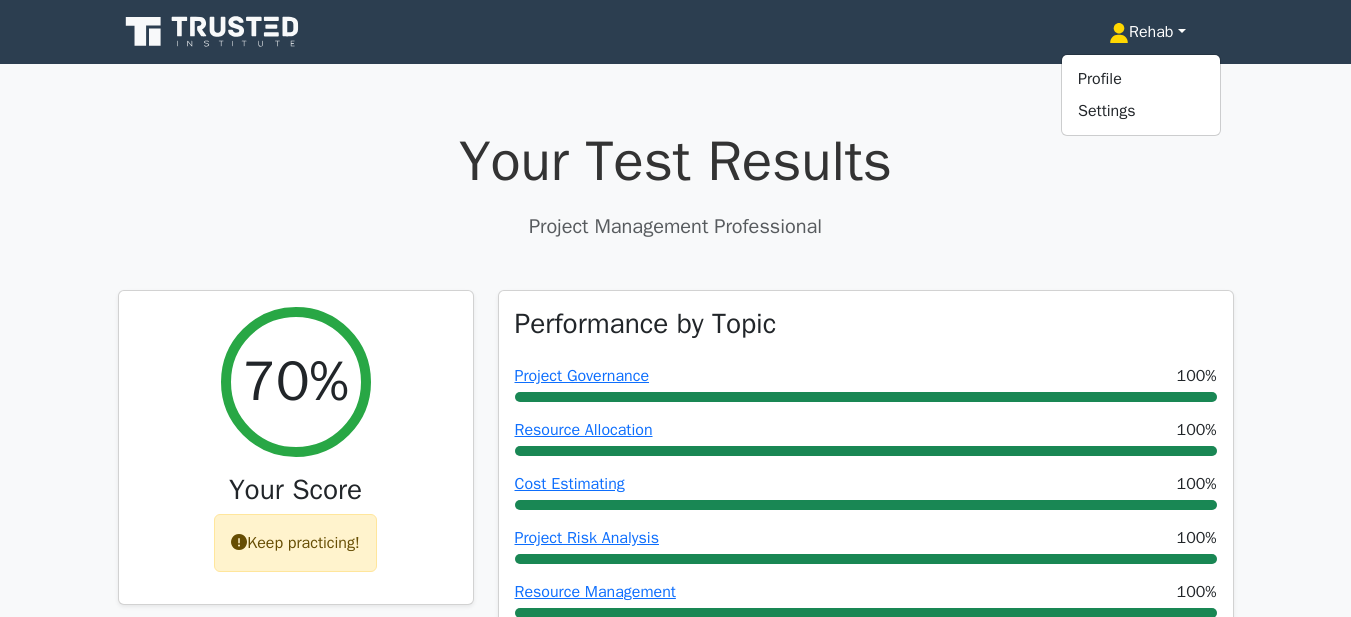click on "Profile
Settings" at bounding box center [1141, 95] 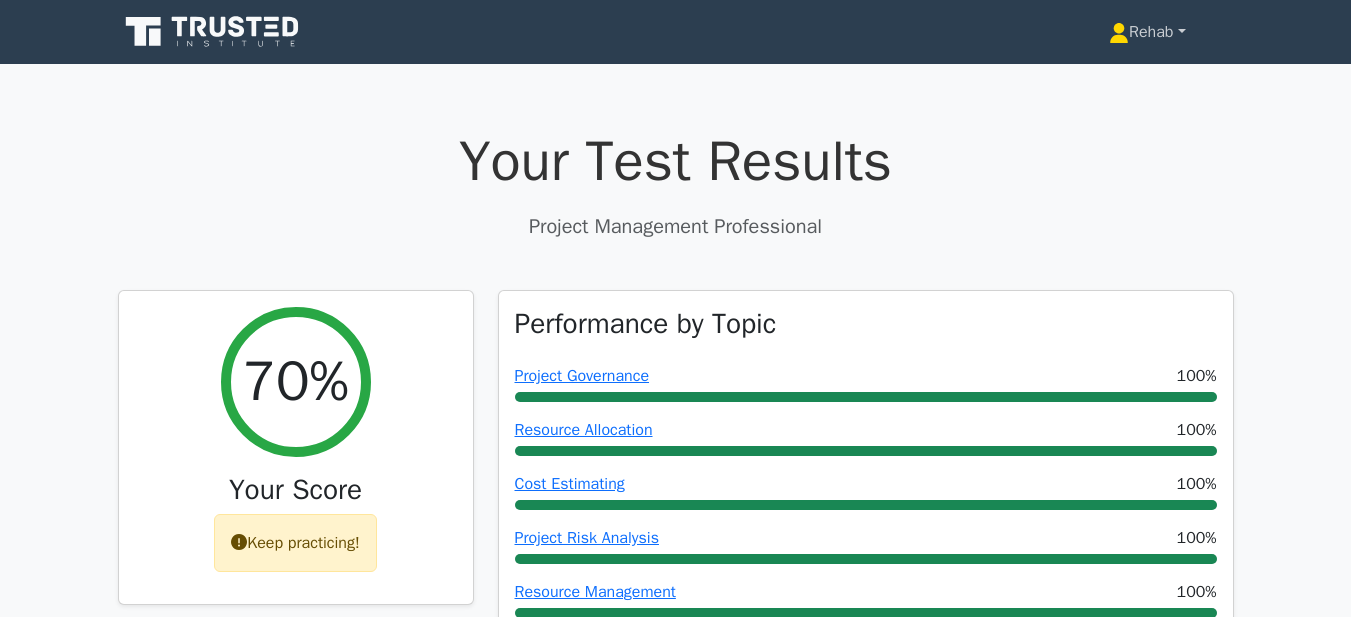 click on "Rehab" at bounding box center (1147, 32) 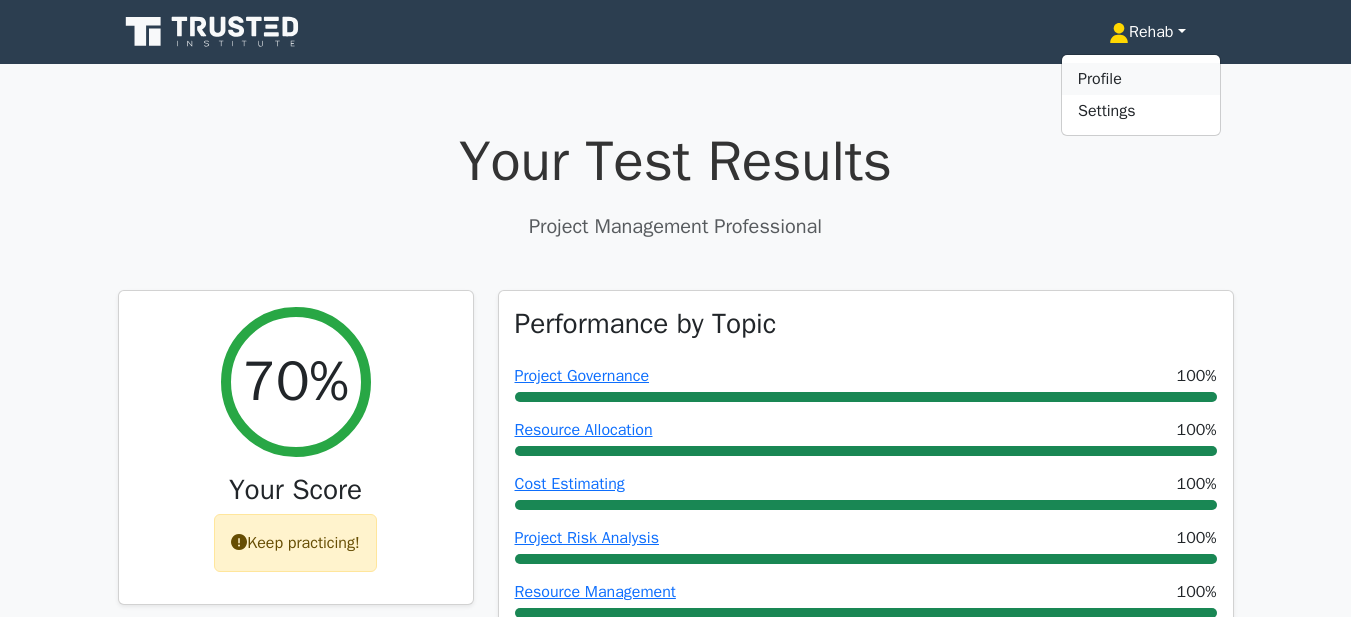 click on "Profile" at bounding box center (1141, 79) 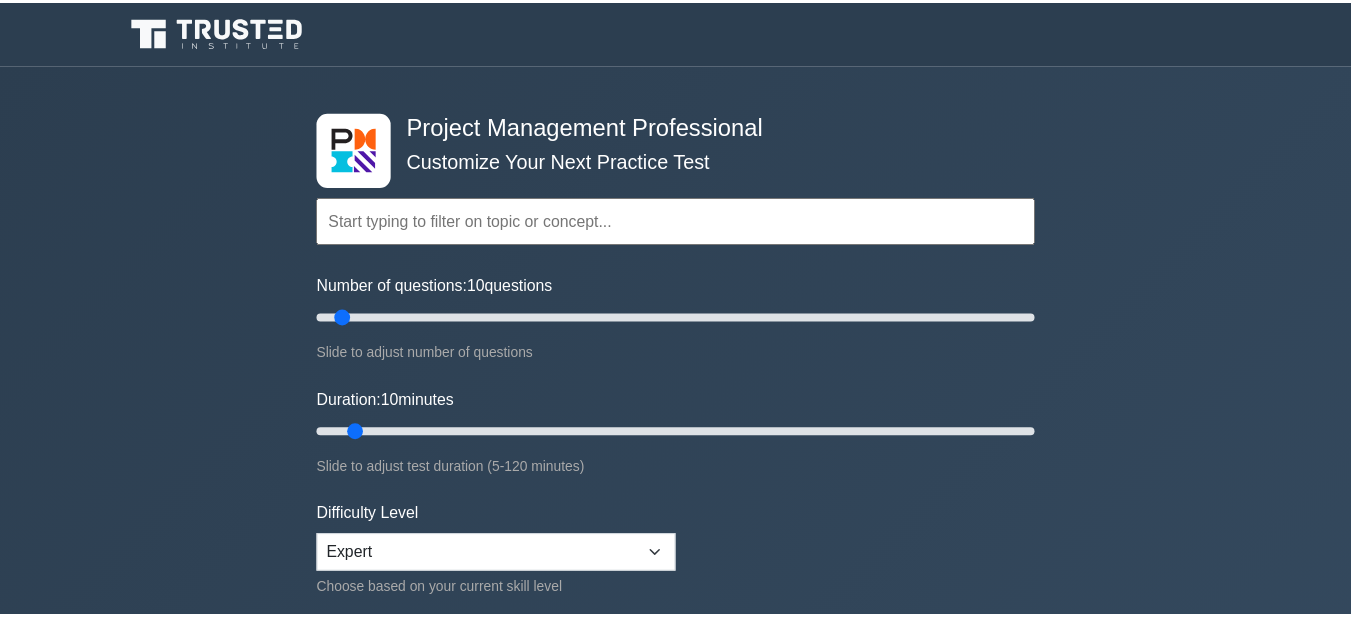 scroll, scrollTop: 0, scrollLeft: 0, axis: both 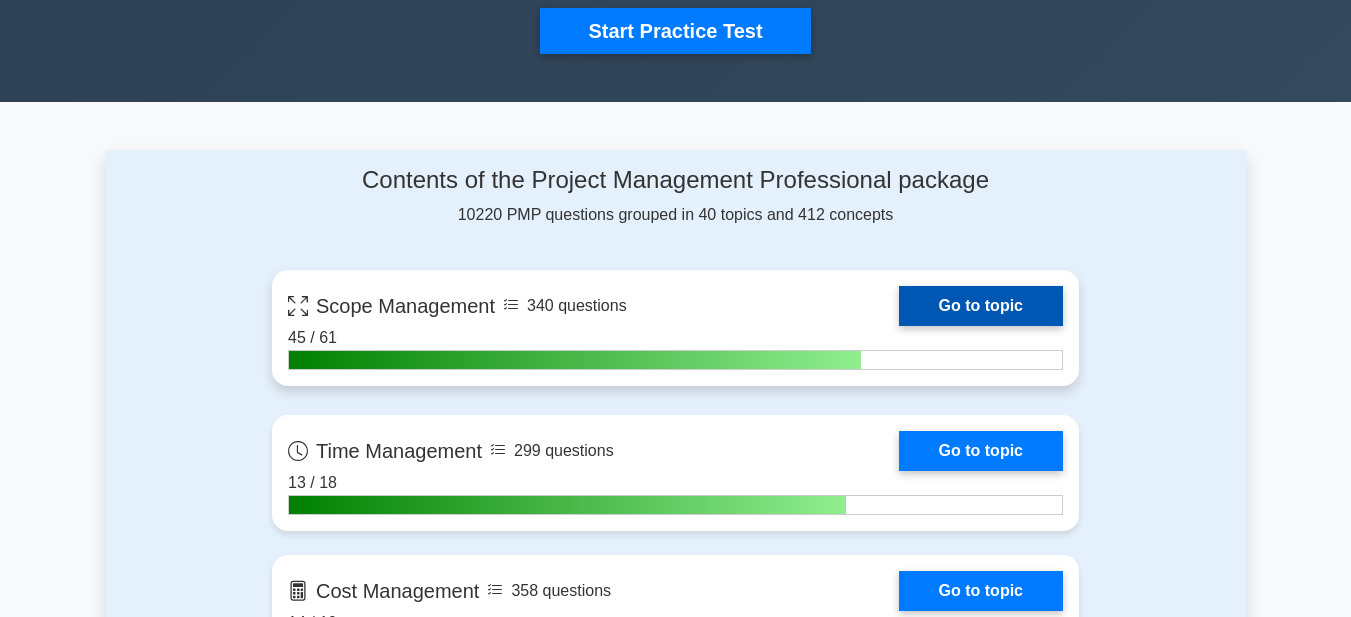 click on "Go to topic" at bounding box center [981, 306] 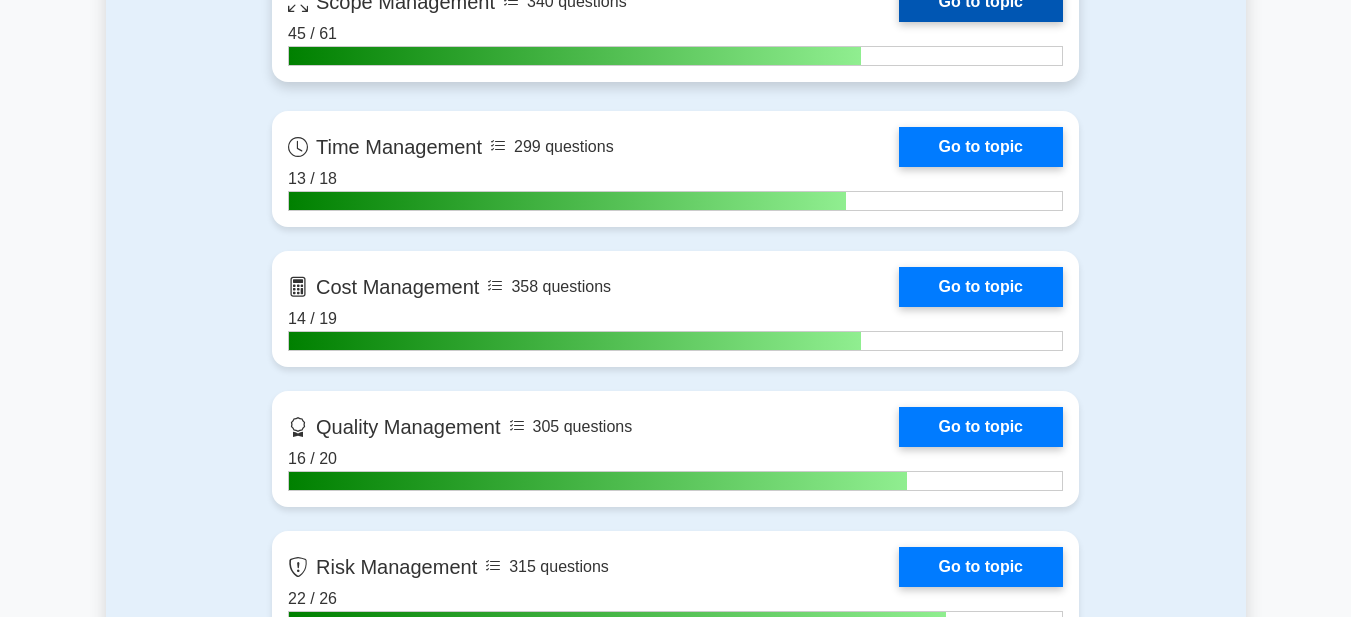 scroll, scrollTop: 1200, scrollLeft: 0, axis: vertical 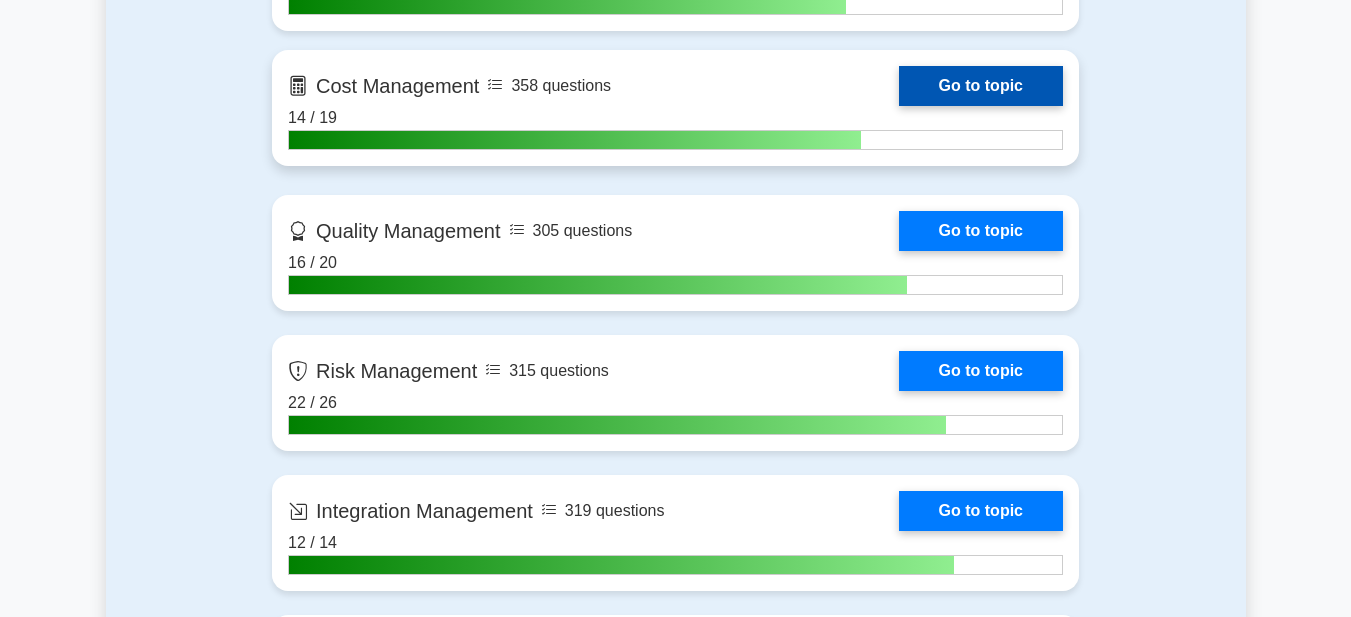 click on "Go to topic" at bounding box center [981, 86] 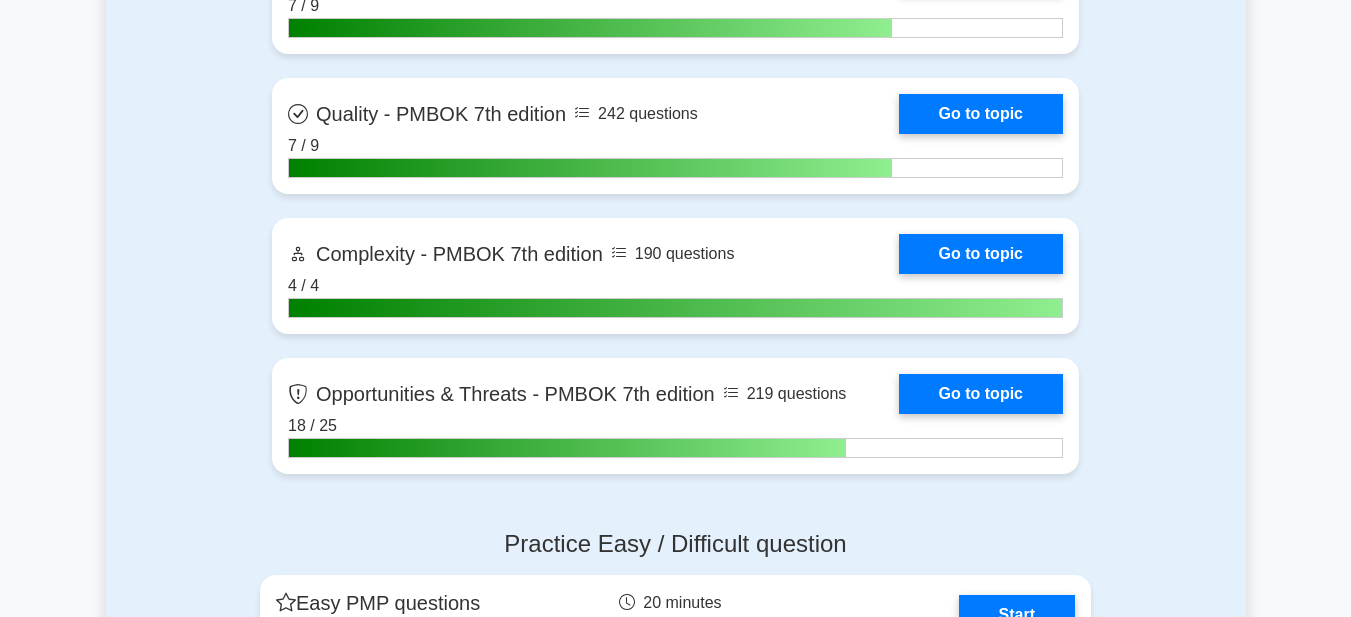 scroll, scrollTop: 6000, scrollLeft: 0, axis: vertical 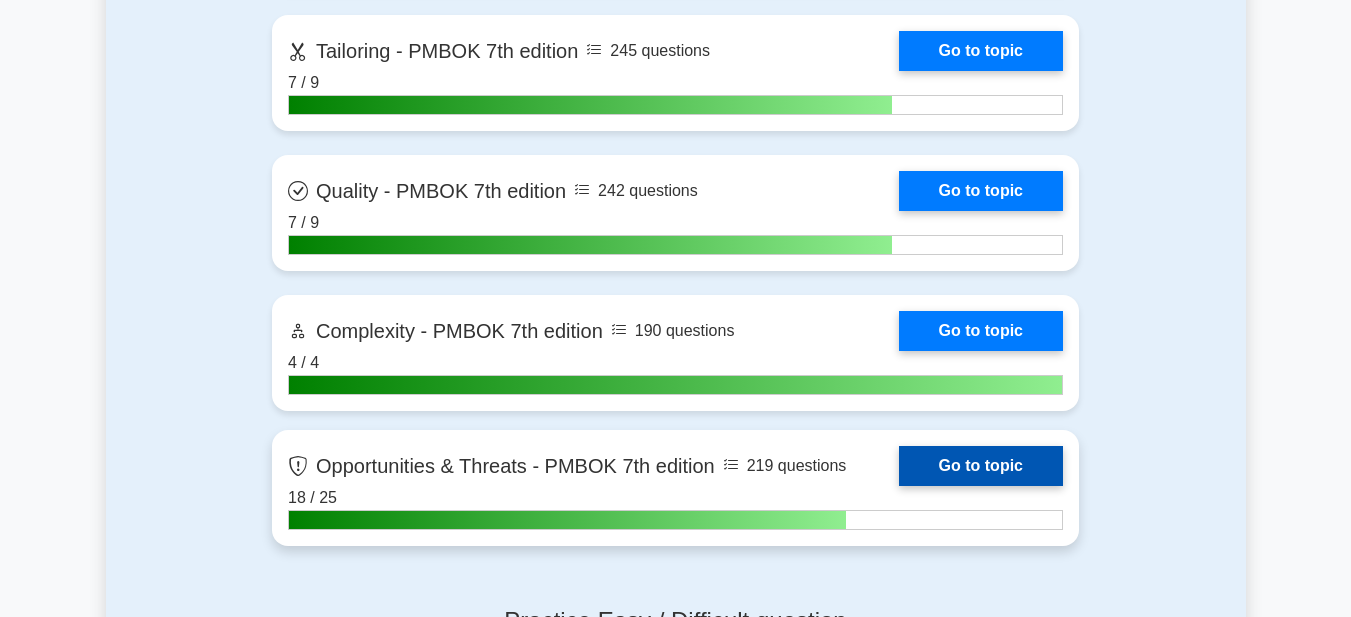 click on "Go to topic" at bounding box center [981, 466] 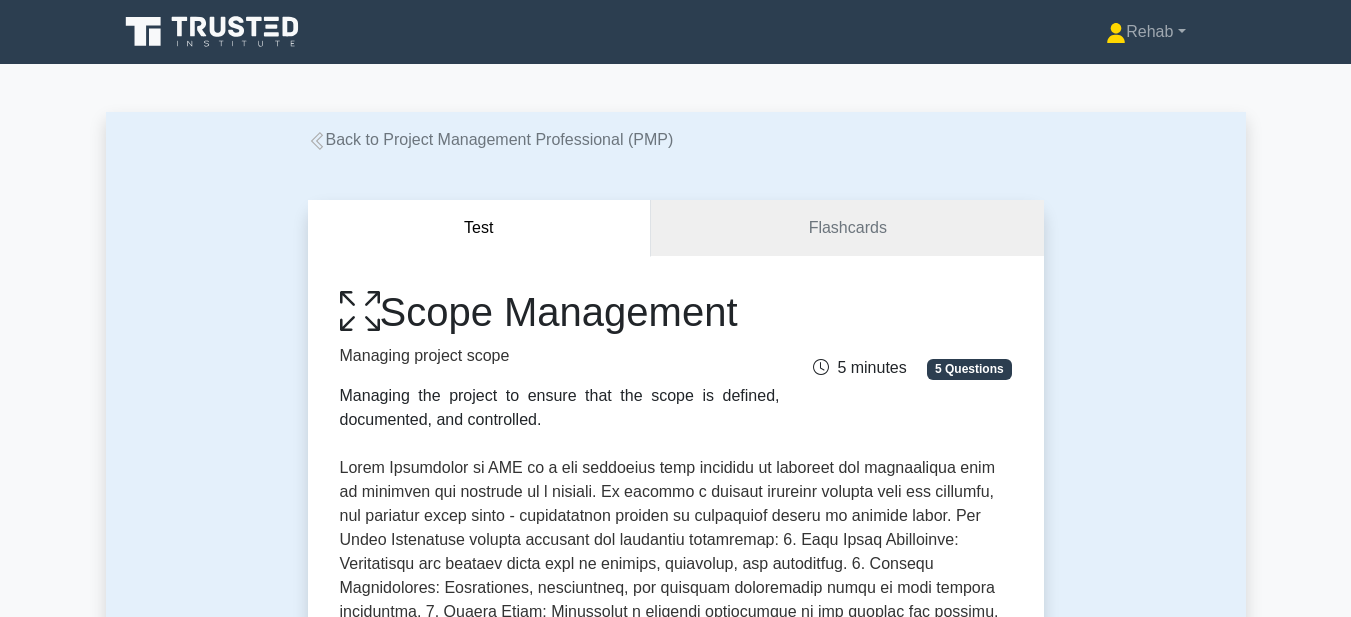 scroll, scrollTop: 0, scrollLeft: 0, axis: both 